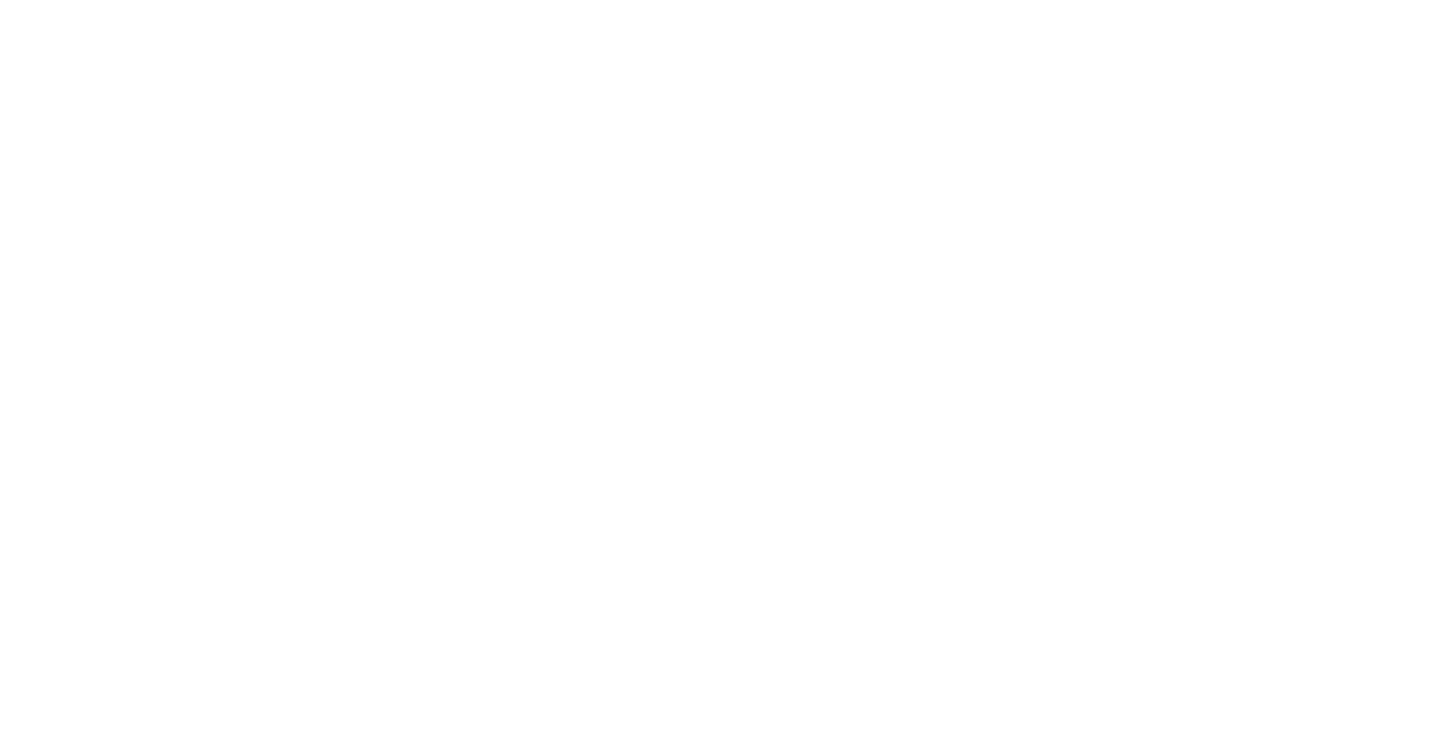 scroll, scrollTop: 0, scrollLeft: 0, axis: both 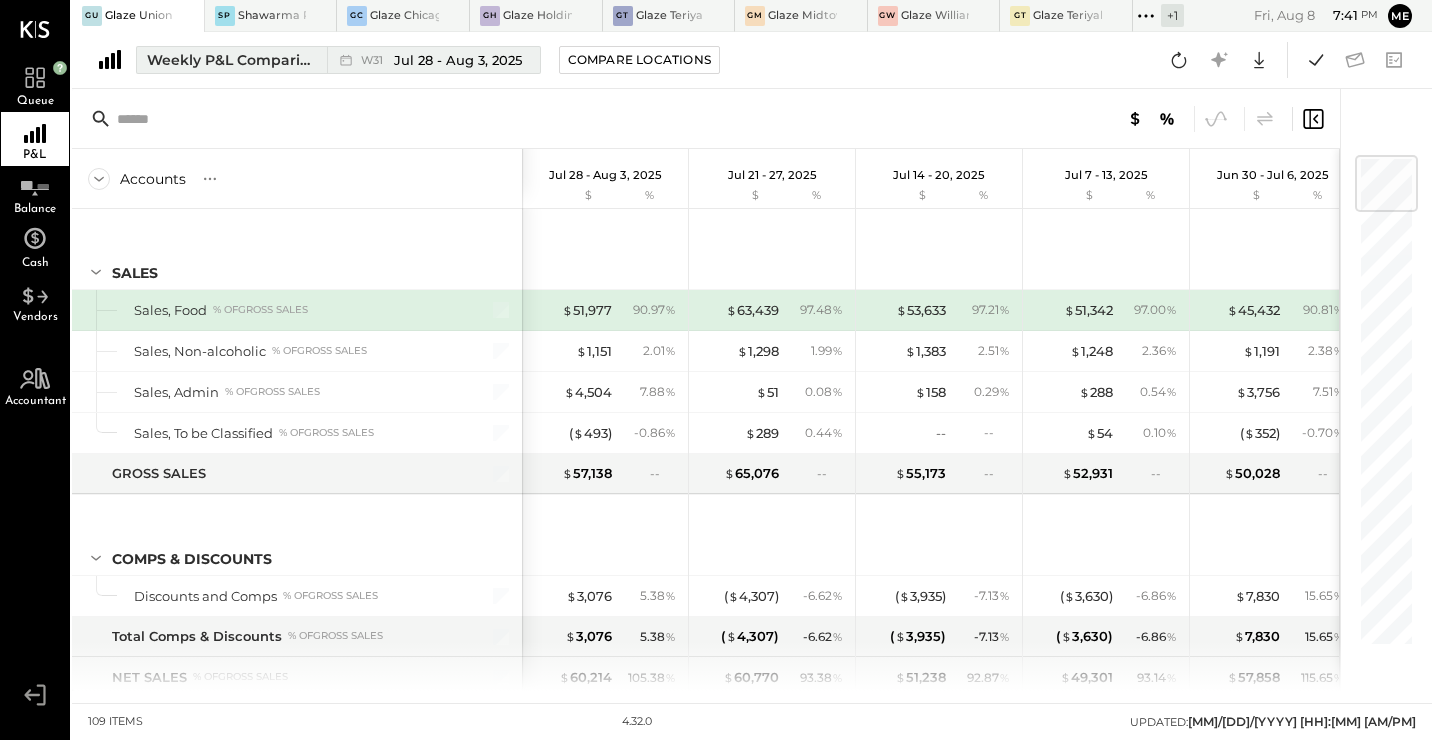 click on "Weekly P&L Comparison   W31 Jul 28 - Aug 3, 2025" at bounding box center (338, 60) 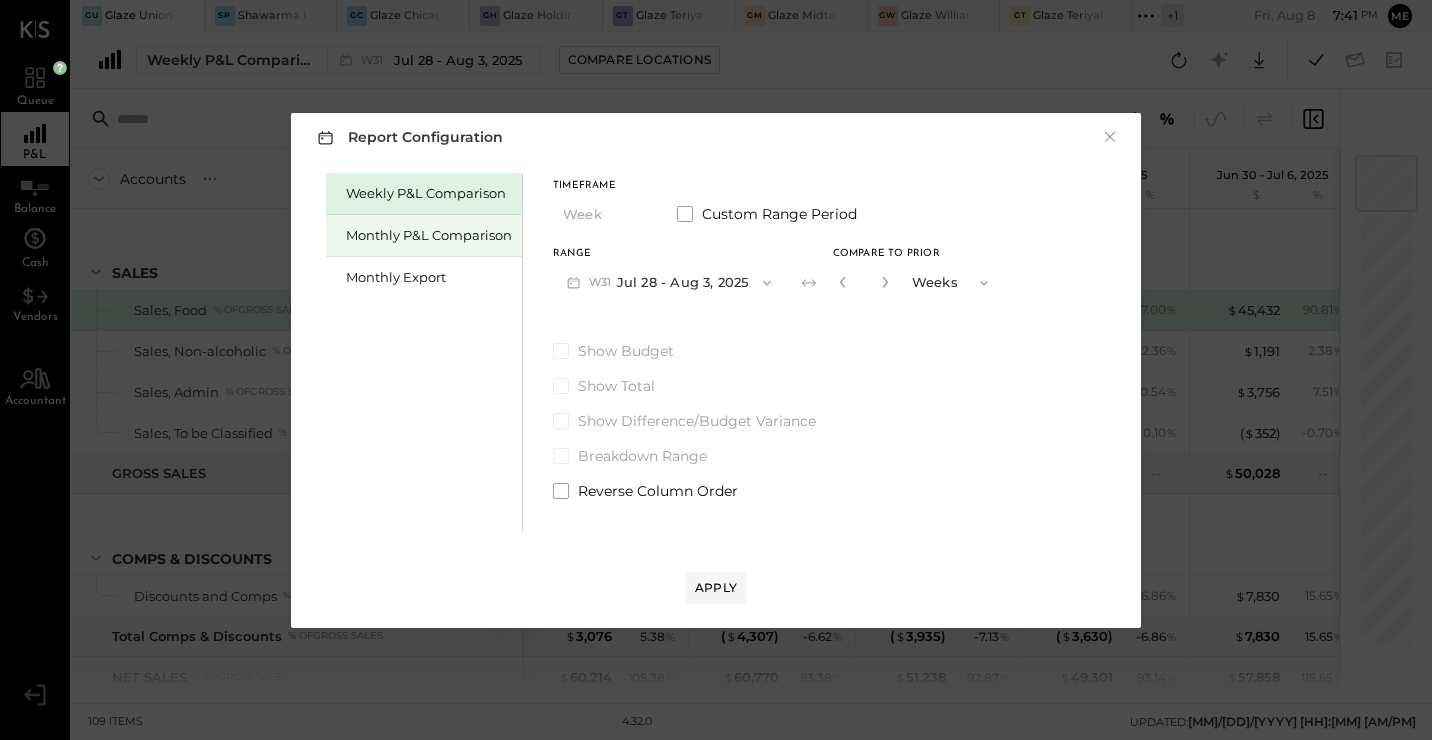 click on "Monthly P&L Comparison" at bounding box center (429, 235) 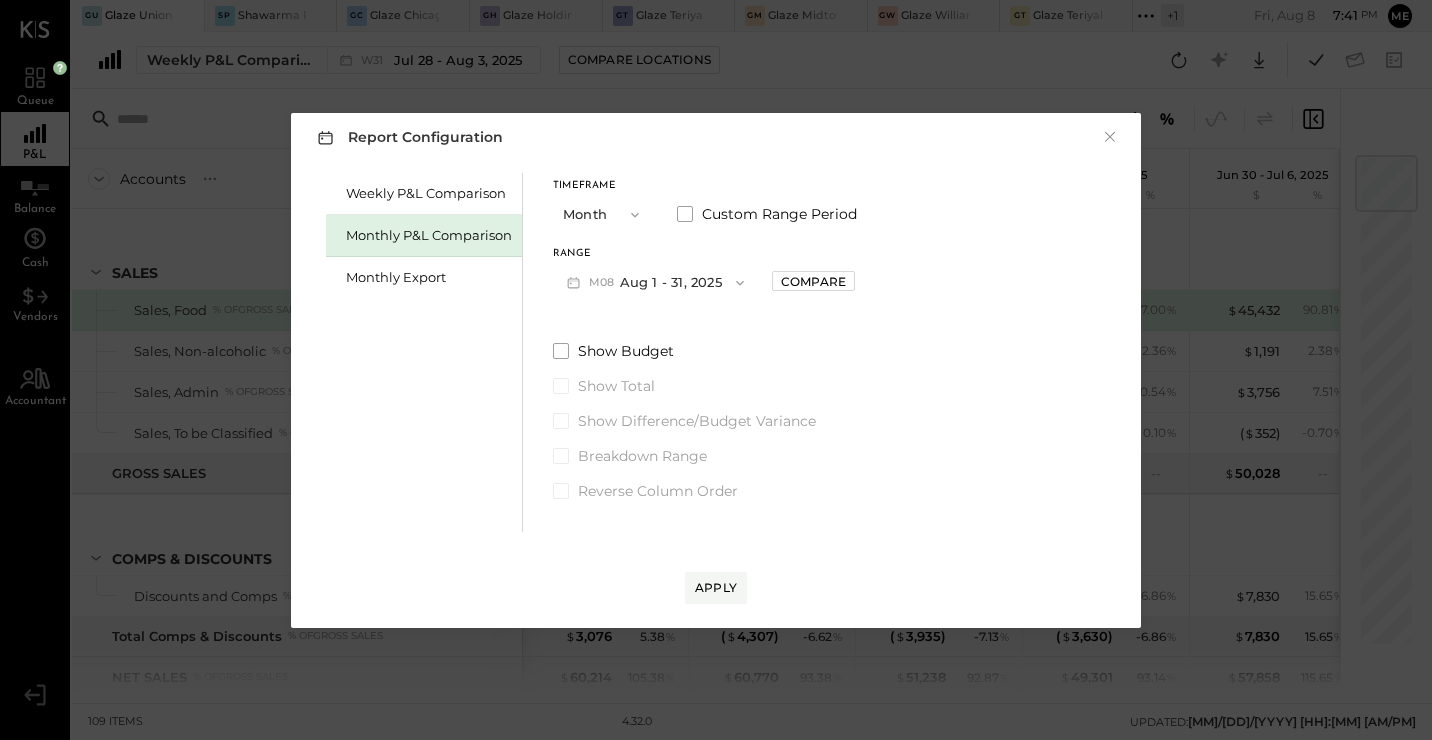 click on "M08 Aug 1 - 31, 2025" at bounding box center (655, 282) 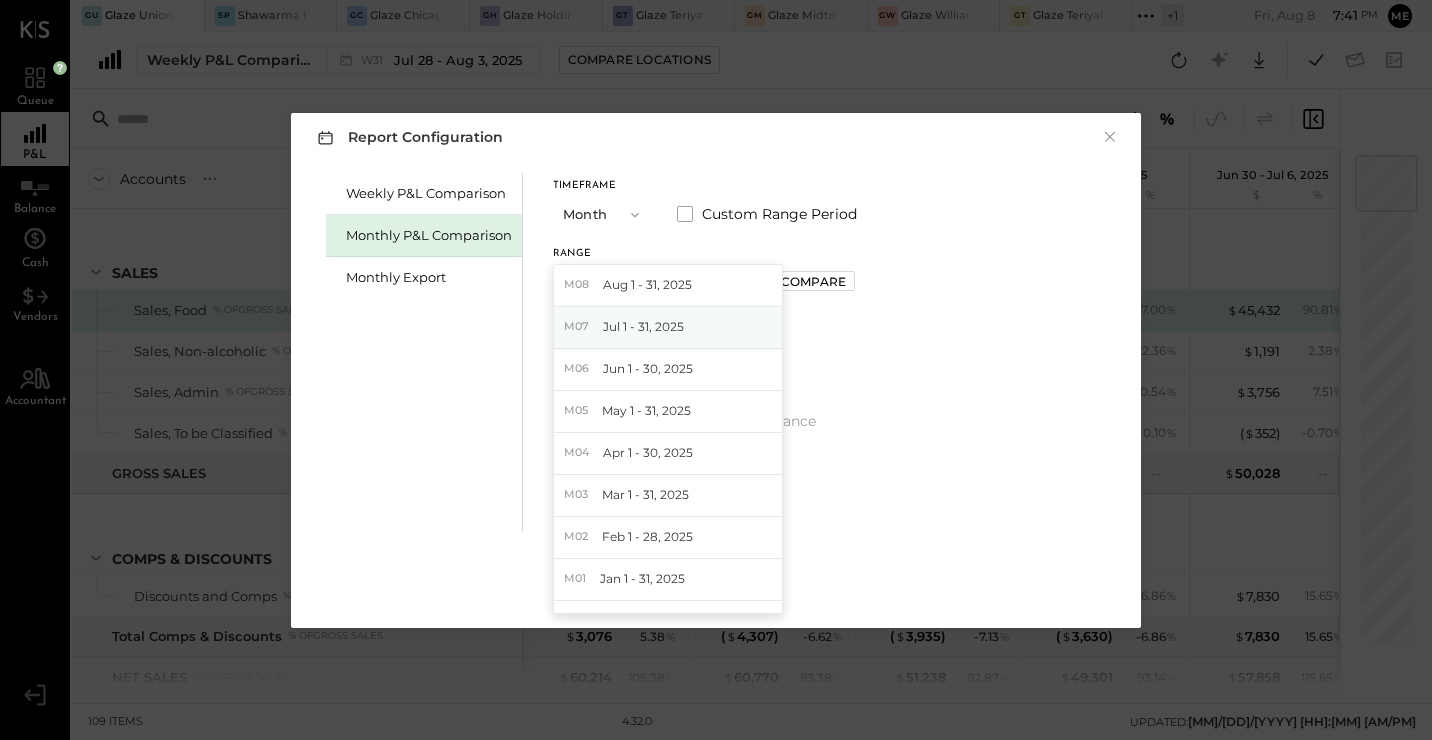 click on "Jul 1 - 31, 2025" at bounding box center [643, 326] 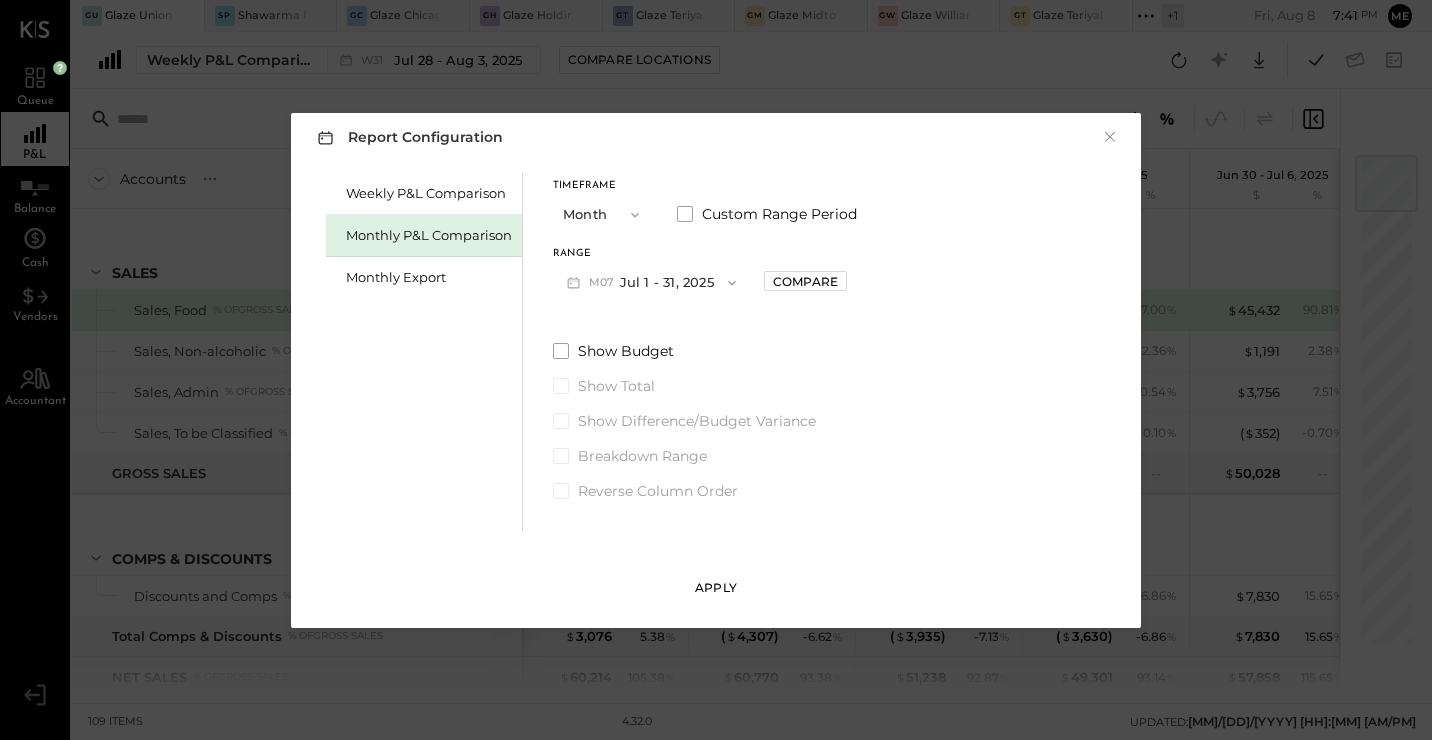 click on "Apply" at bounding box center (716, 587) 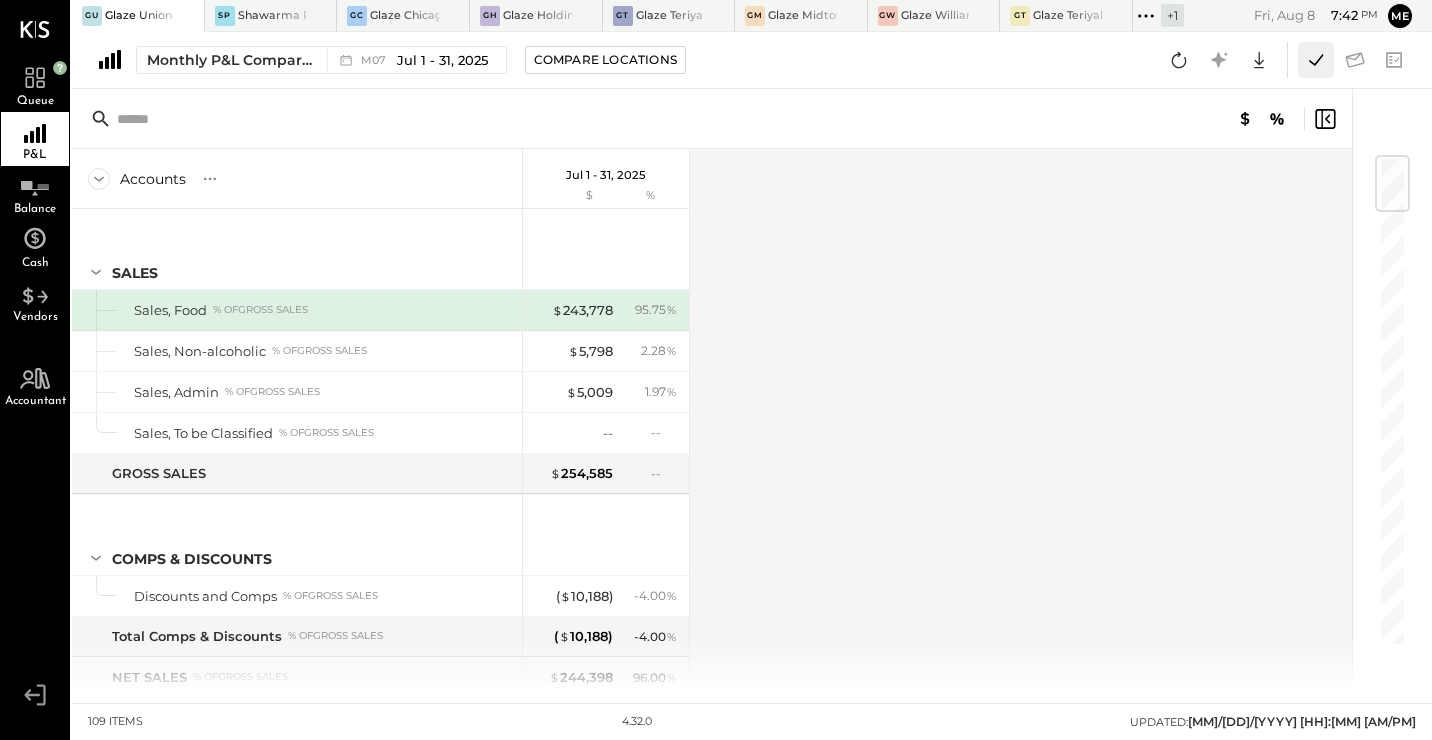 click 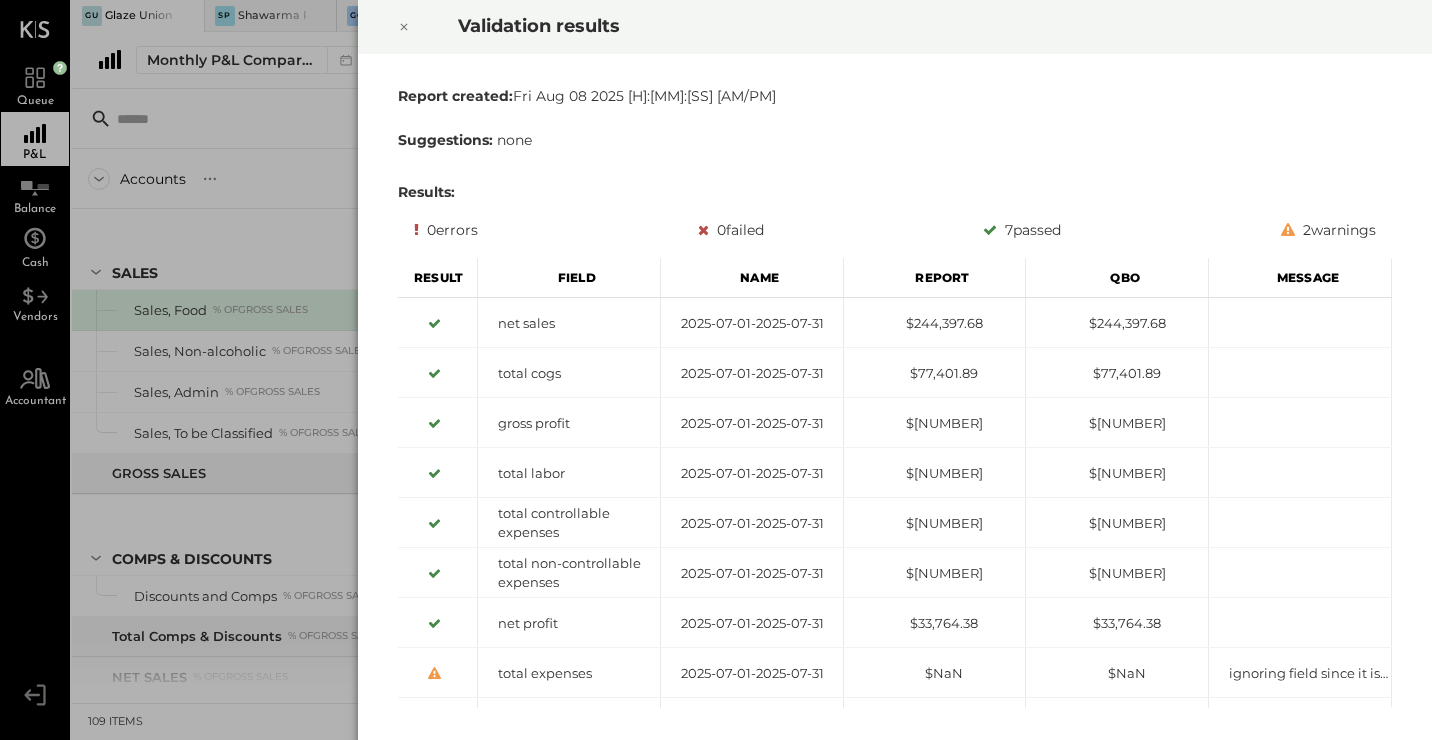 click 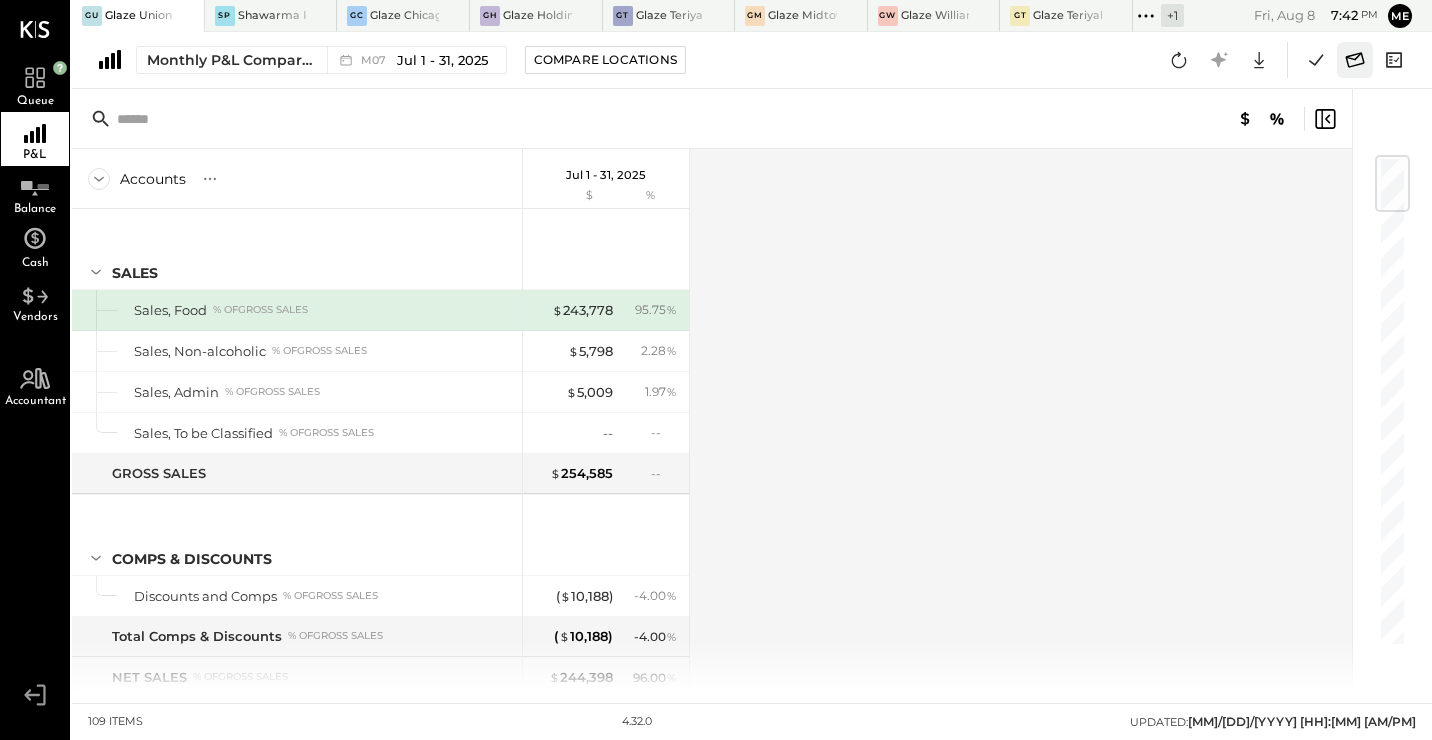 click 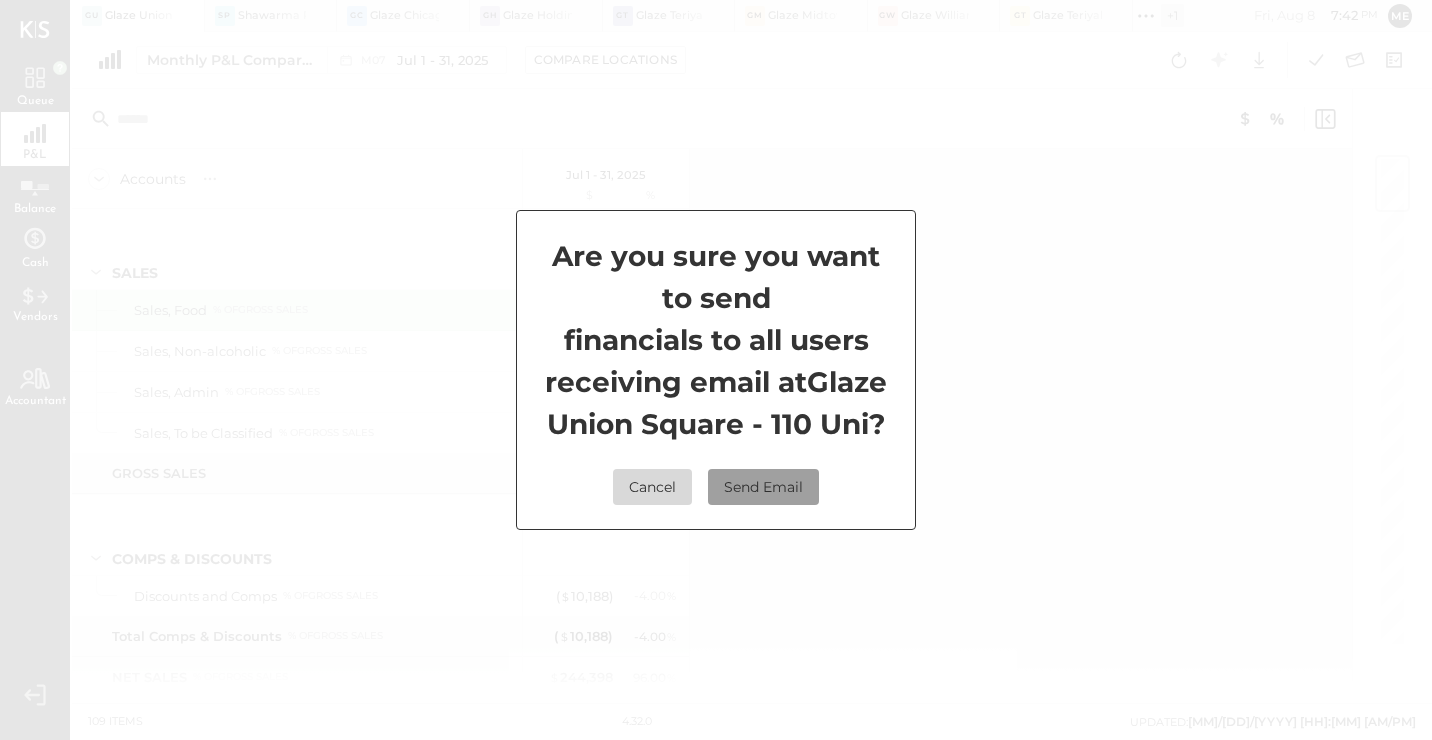 click on "Send Email" at bounding box center (763, 487) 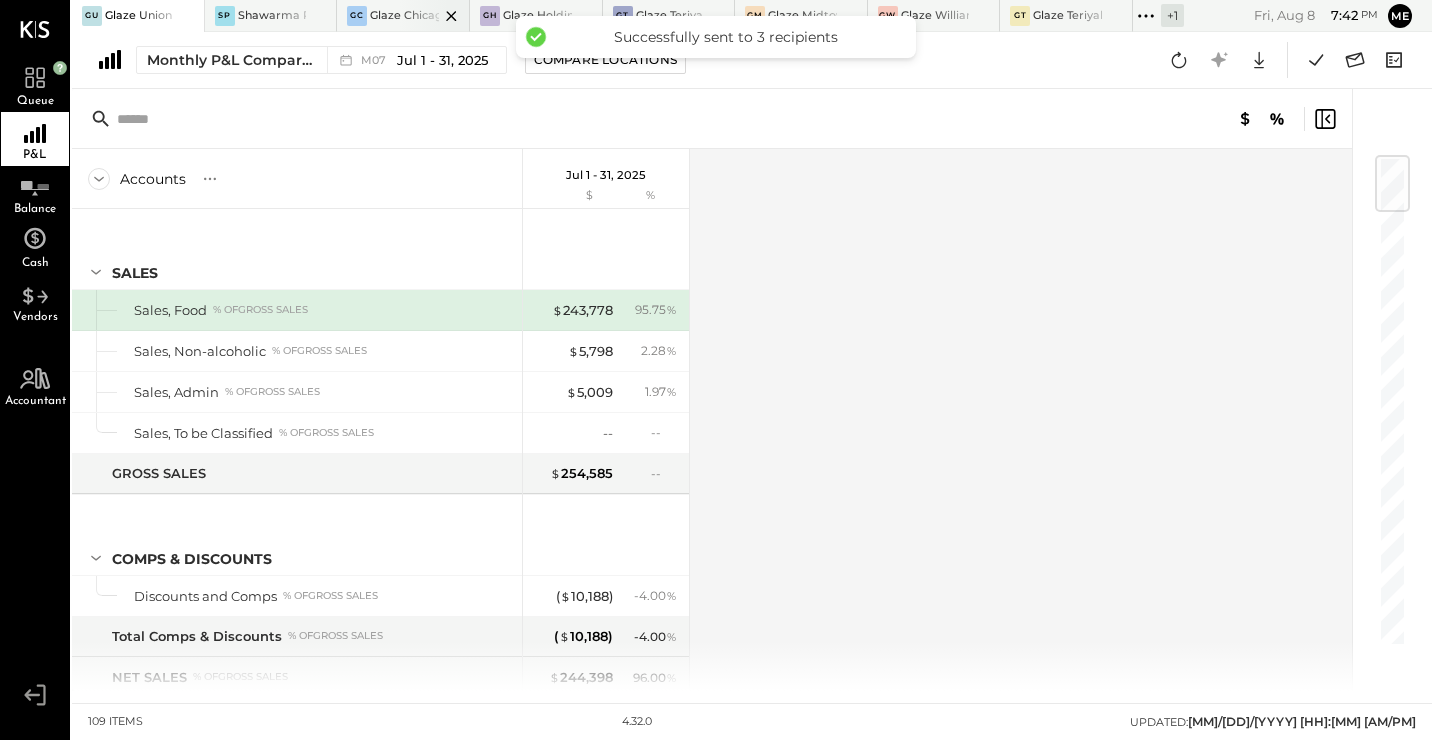click on "GC Glaze Chicago Ghost - West River Rice LLC" at bounding box center (403, 16) 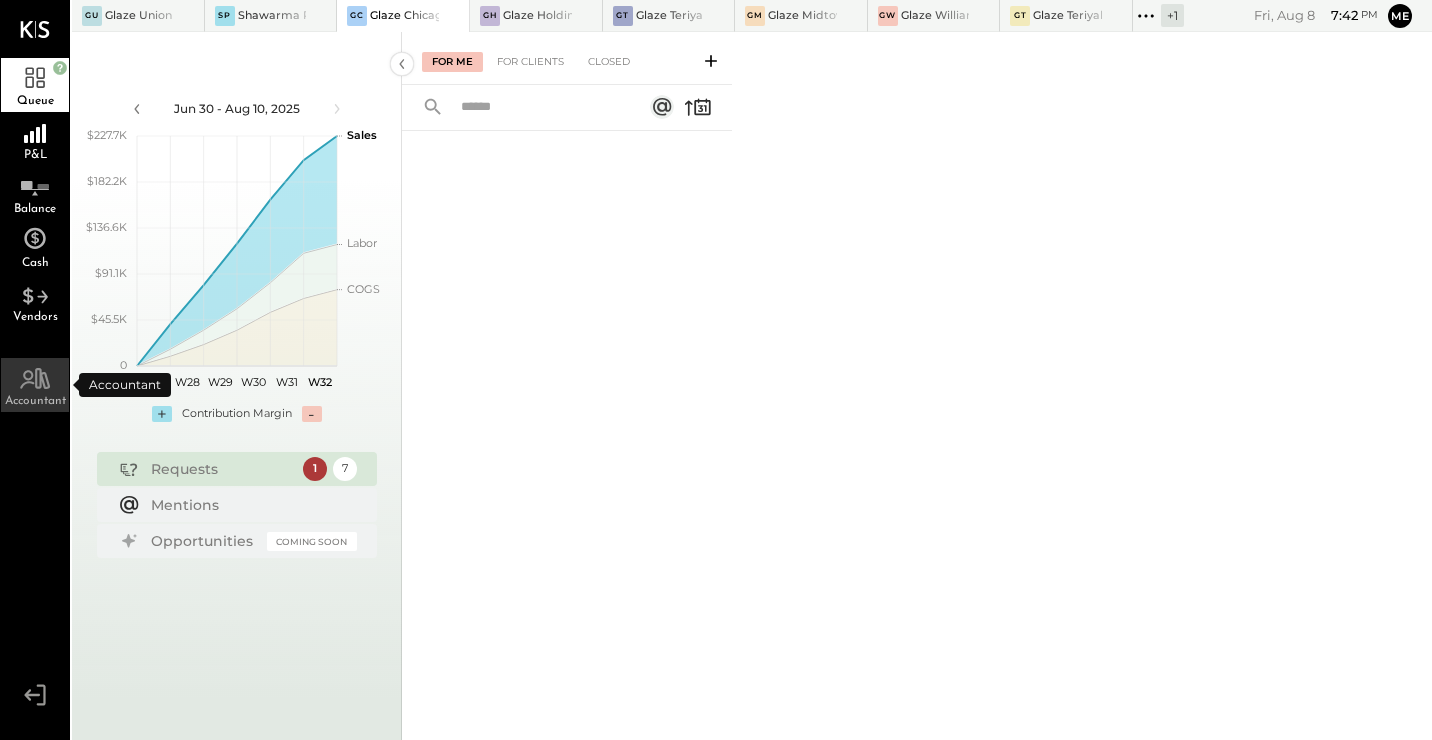 click 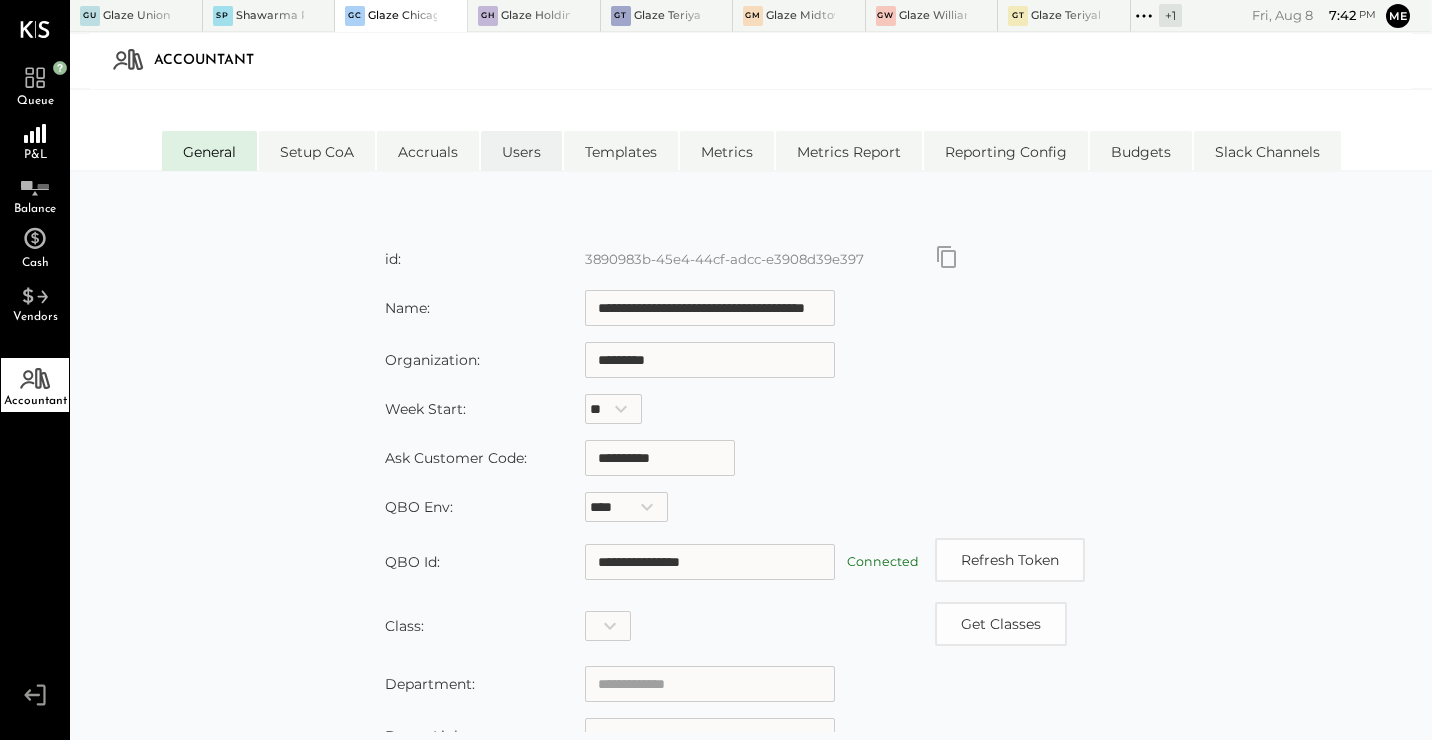 click on "Users" at bounding box center [521, 151] 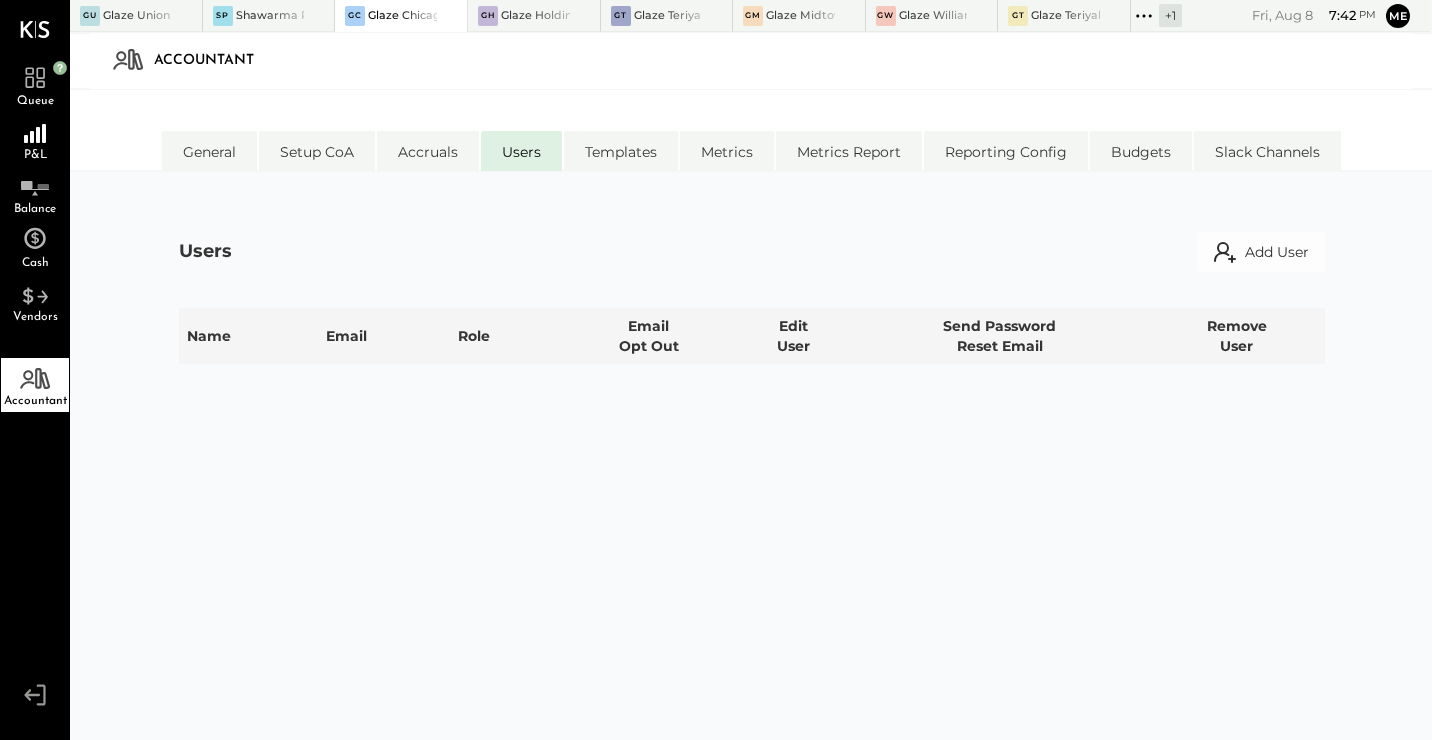 select on "**********" 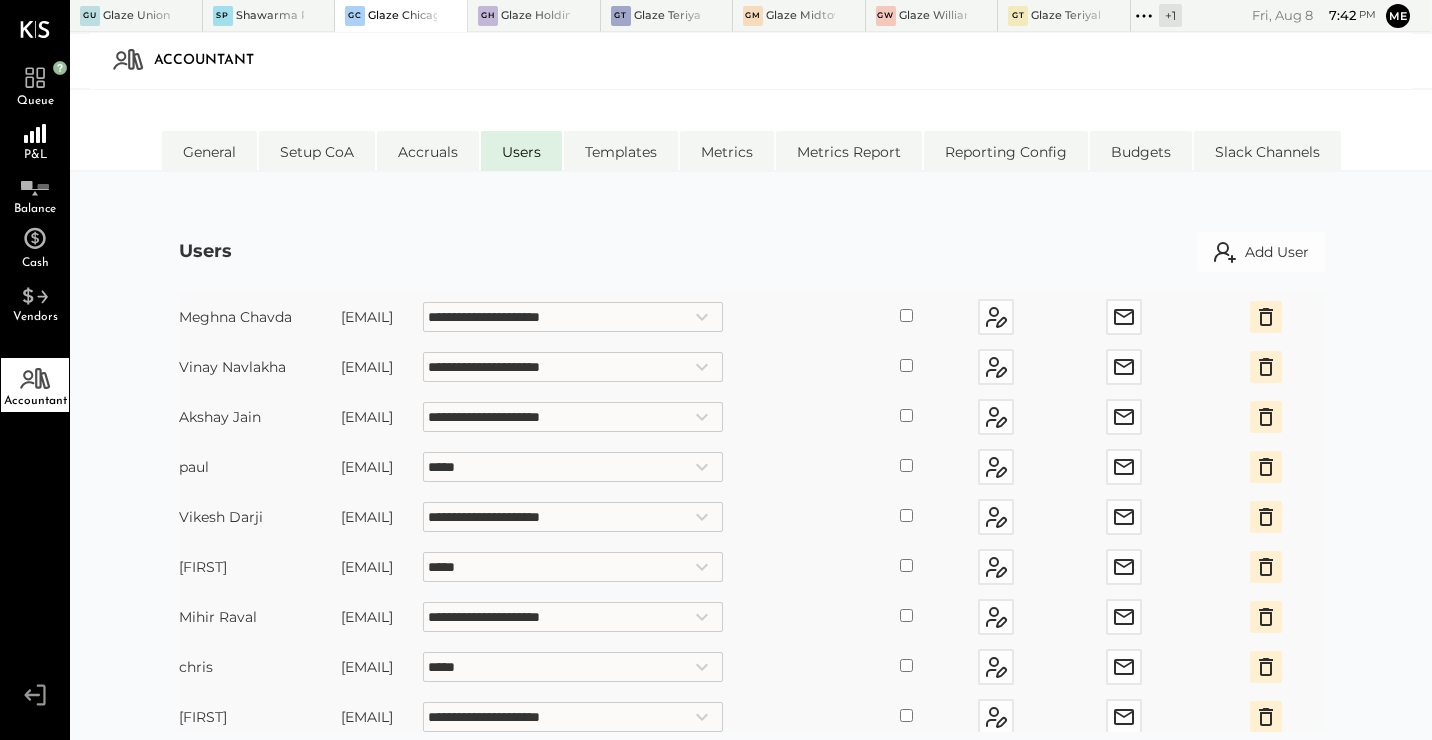 scroll, scrollTop: 228, scrollLeft: 0, axis: vertical 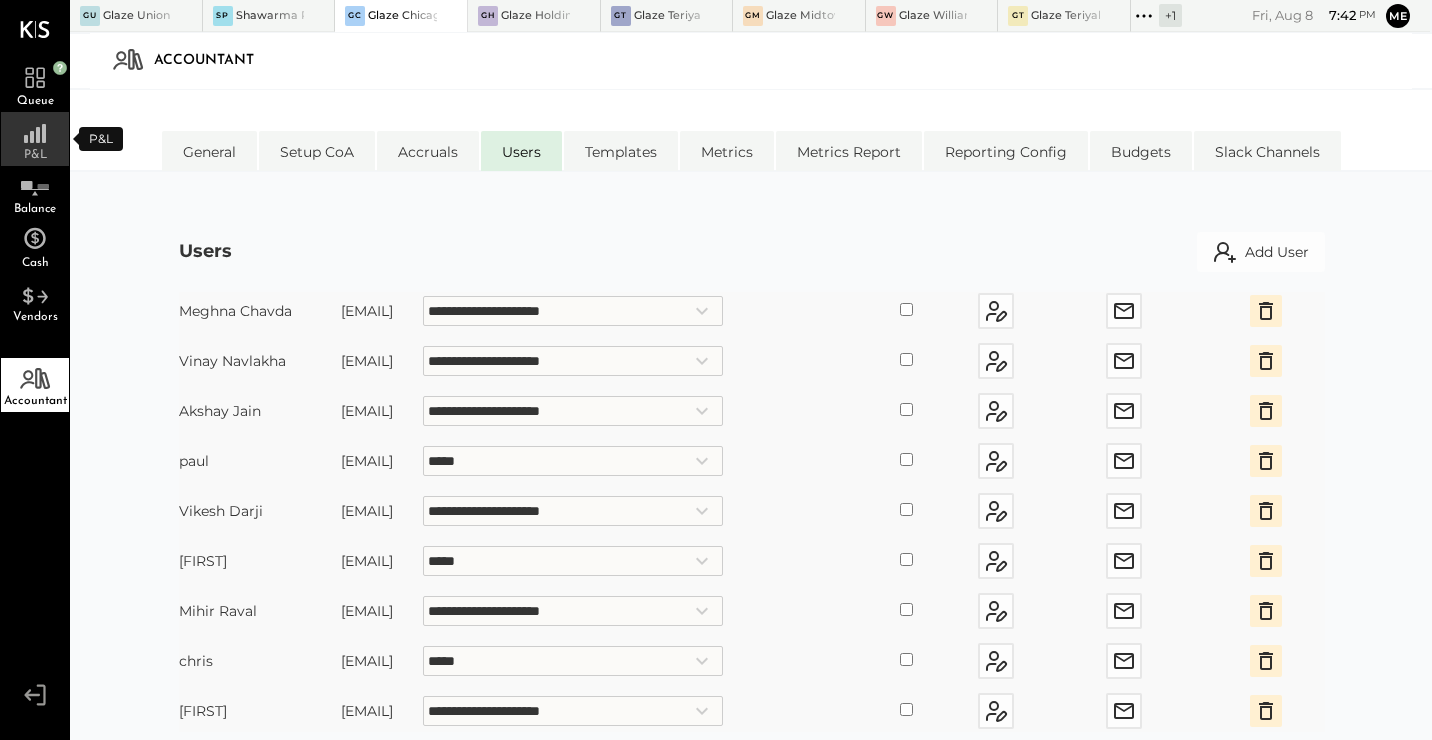 click on "P&L" at bounding box center (35, 139) 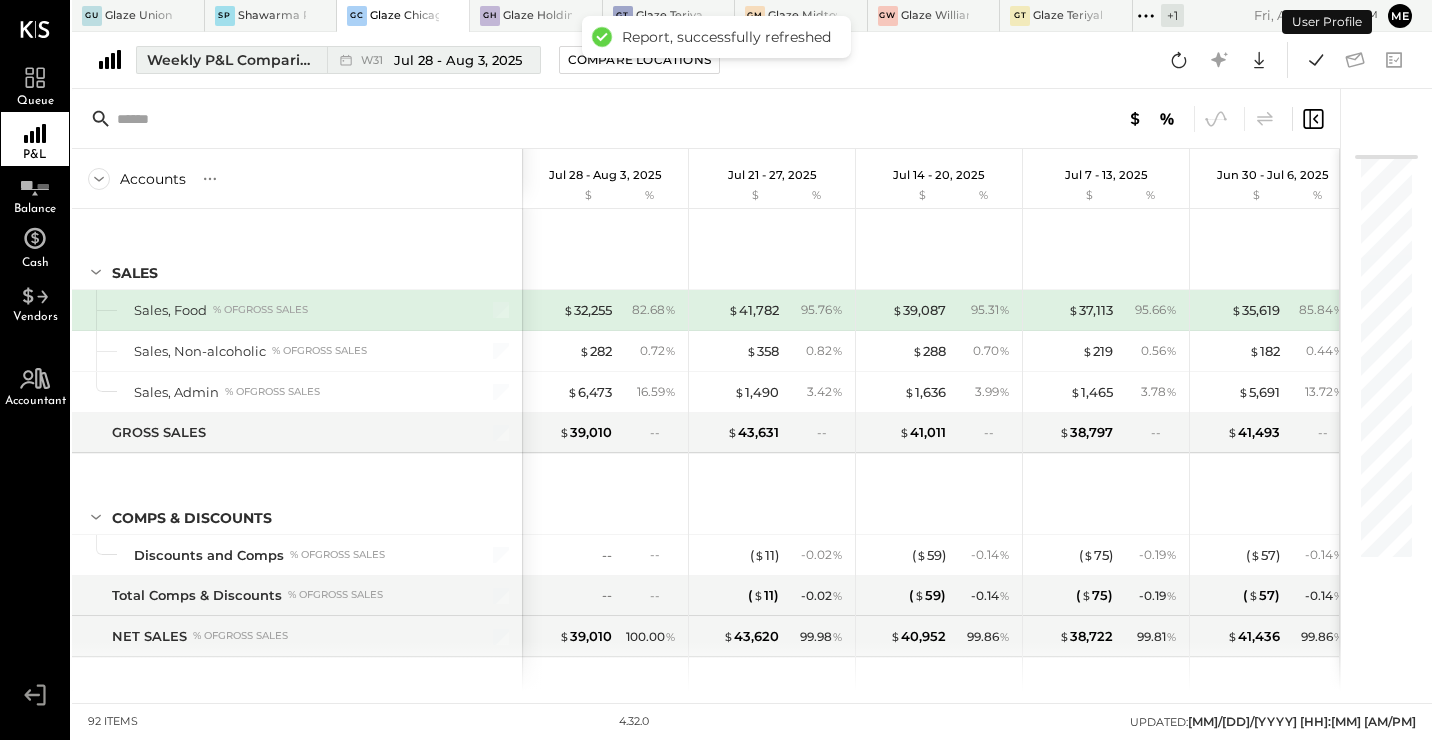 click on "Weekly P&L Comparison" at bounding box center [231, 60] 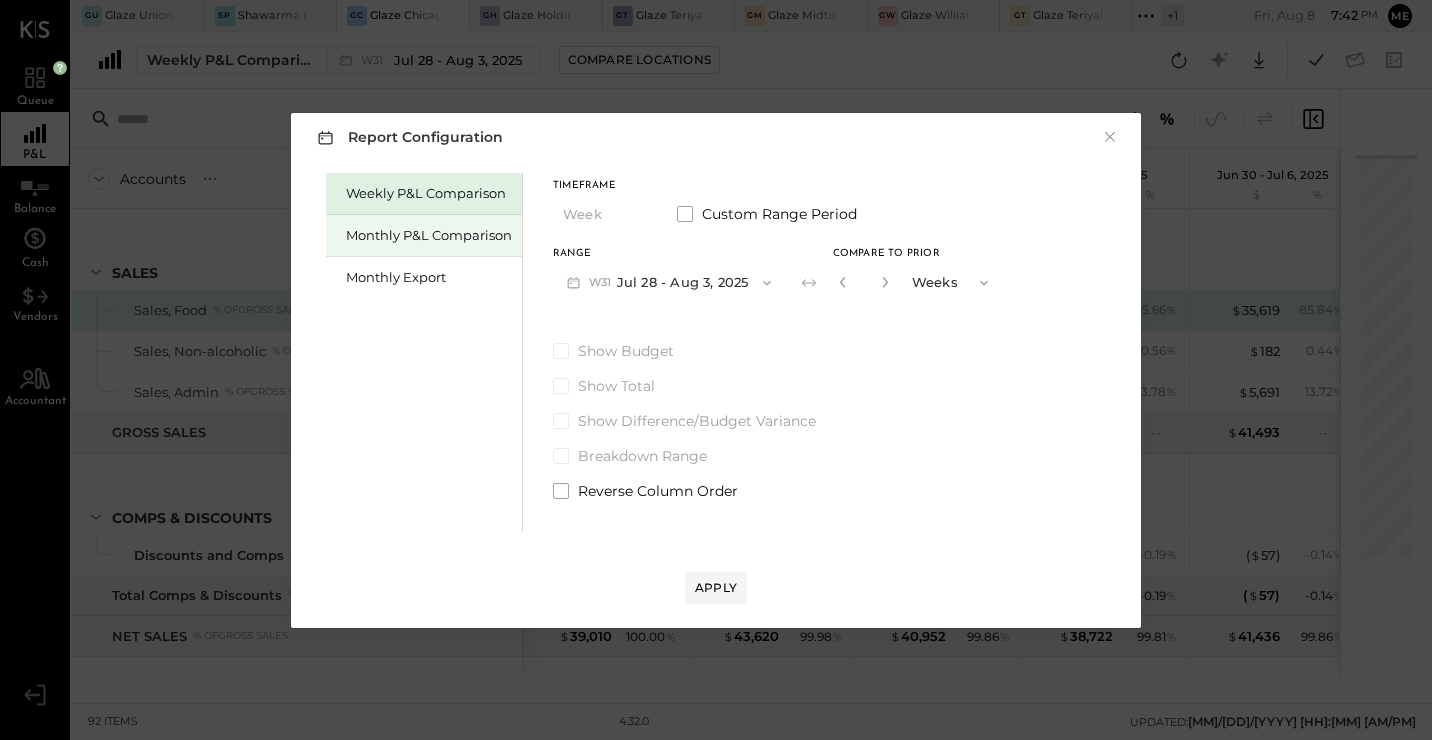 click on "Monthly P&L Comparison" at bounding box center [429, 235] 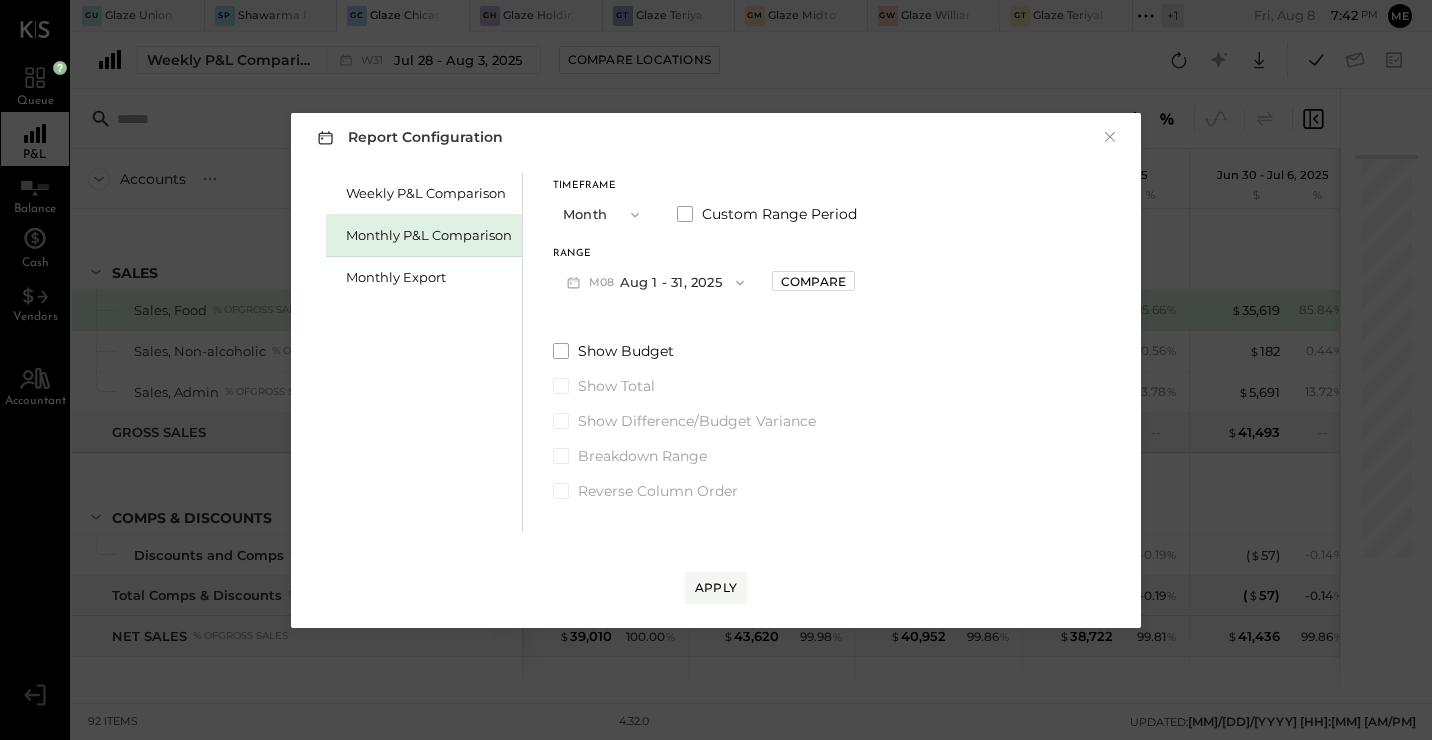 click on "M08 Aug 1 - 31, 2025" at bounding box center (655, 282) 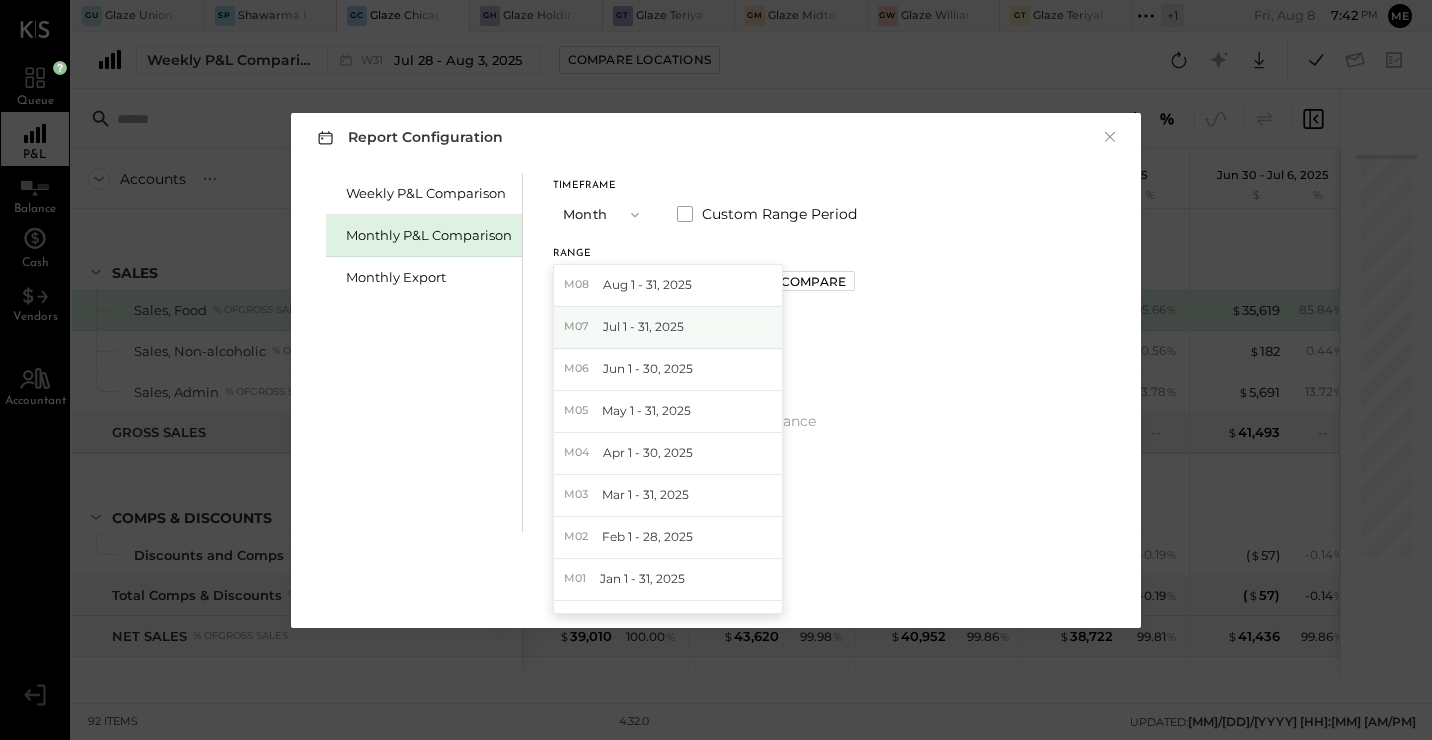 click on "Jul 1 - 31, 2025" at bounding box center [643, 326] 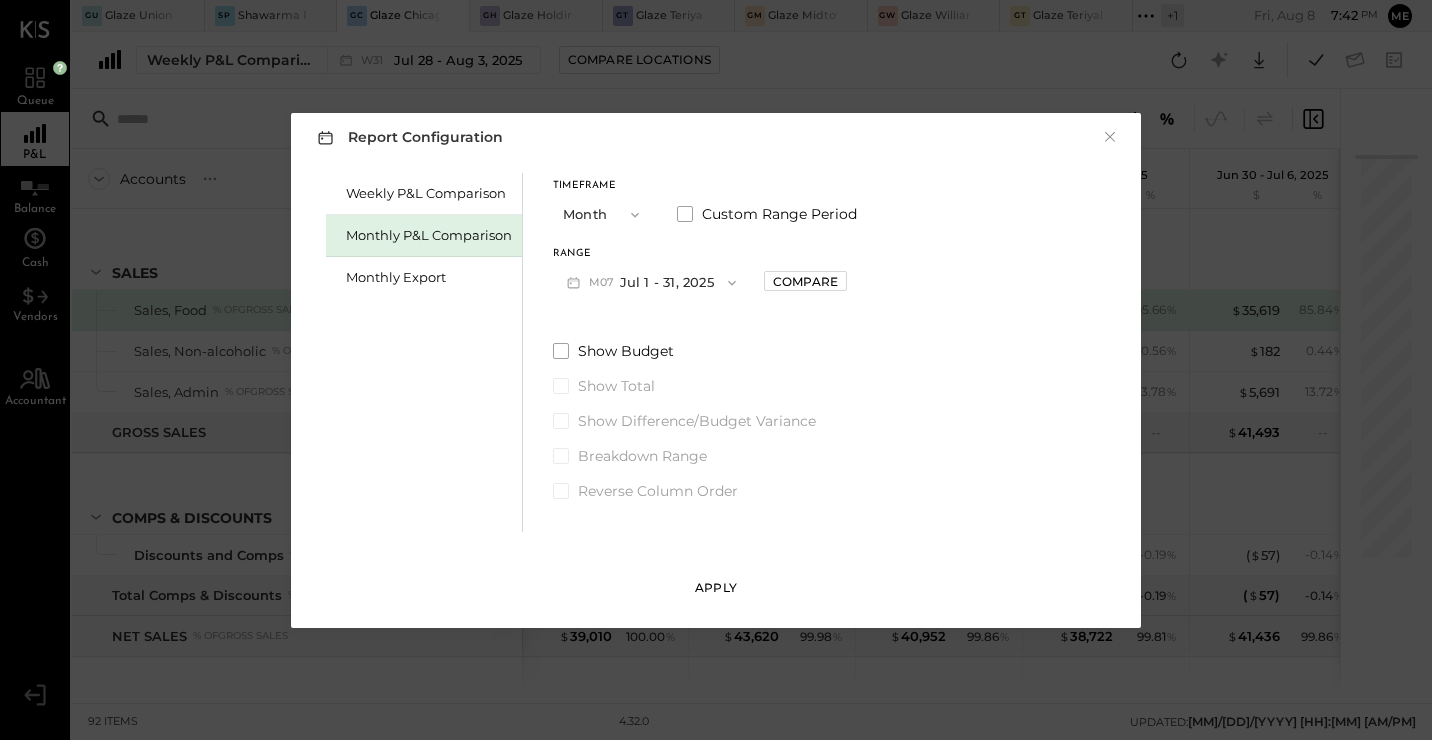 click on "Apply" at bounding box center (716, 587) 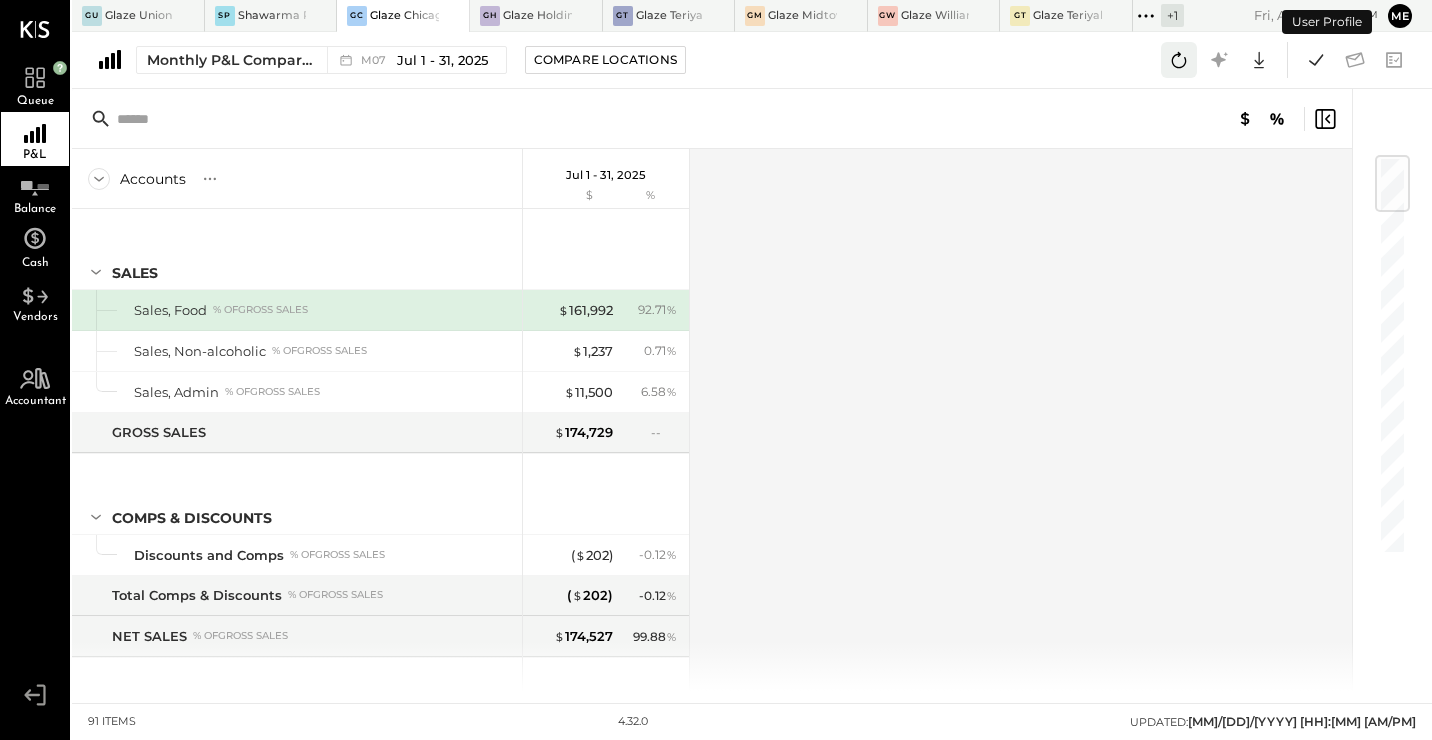 click at bounding box center (1179, 60) 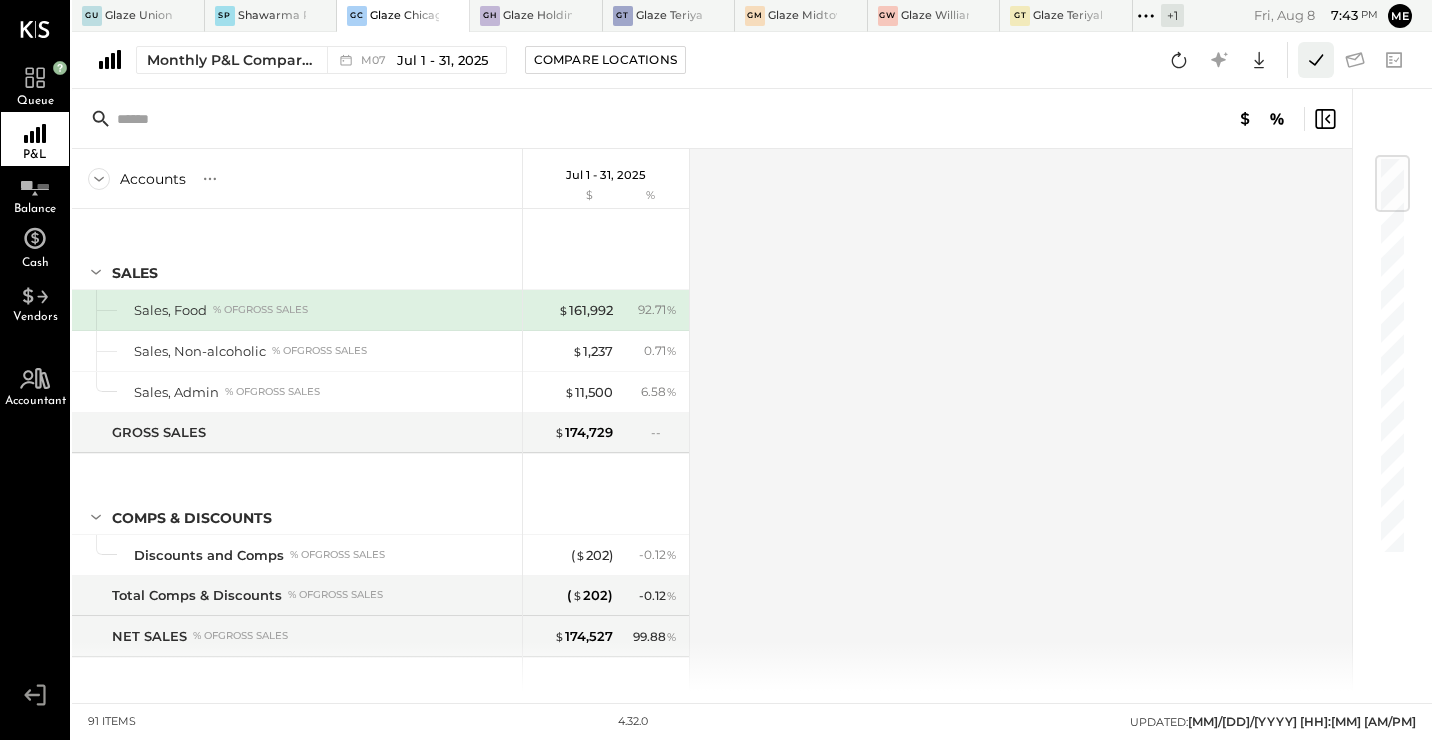 click 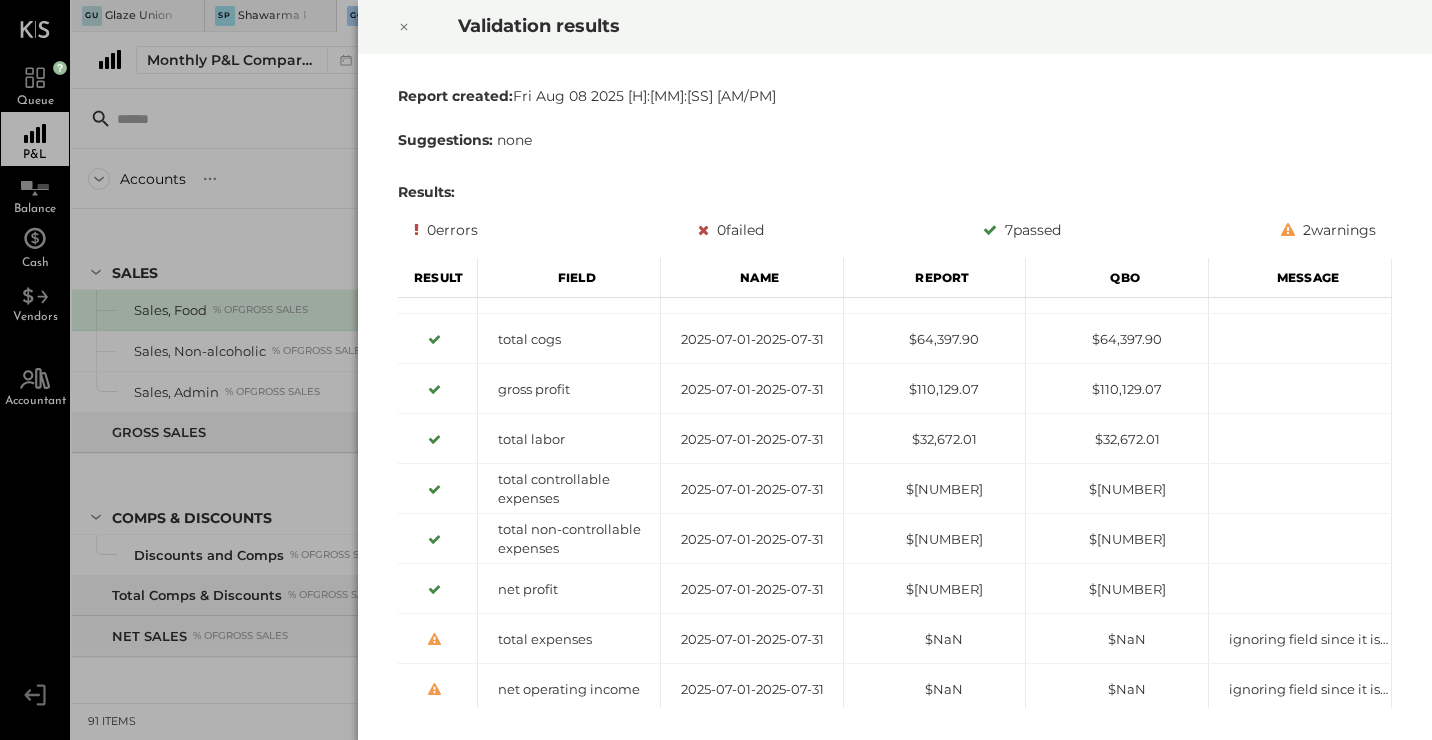 click 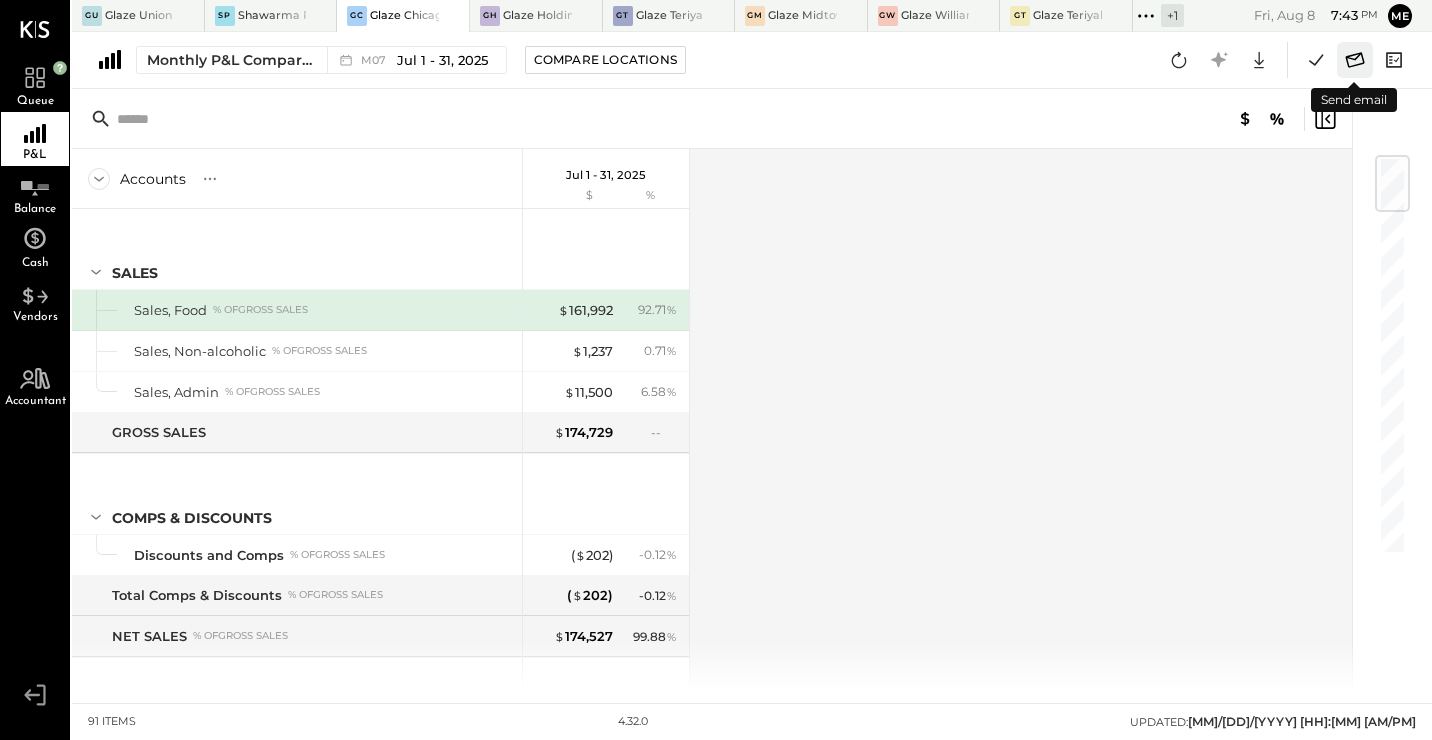 click 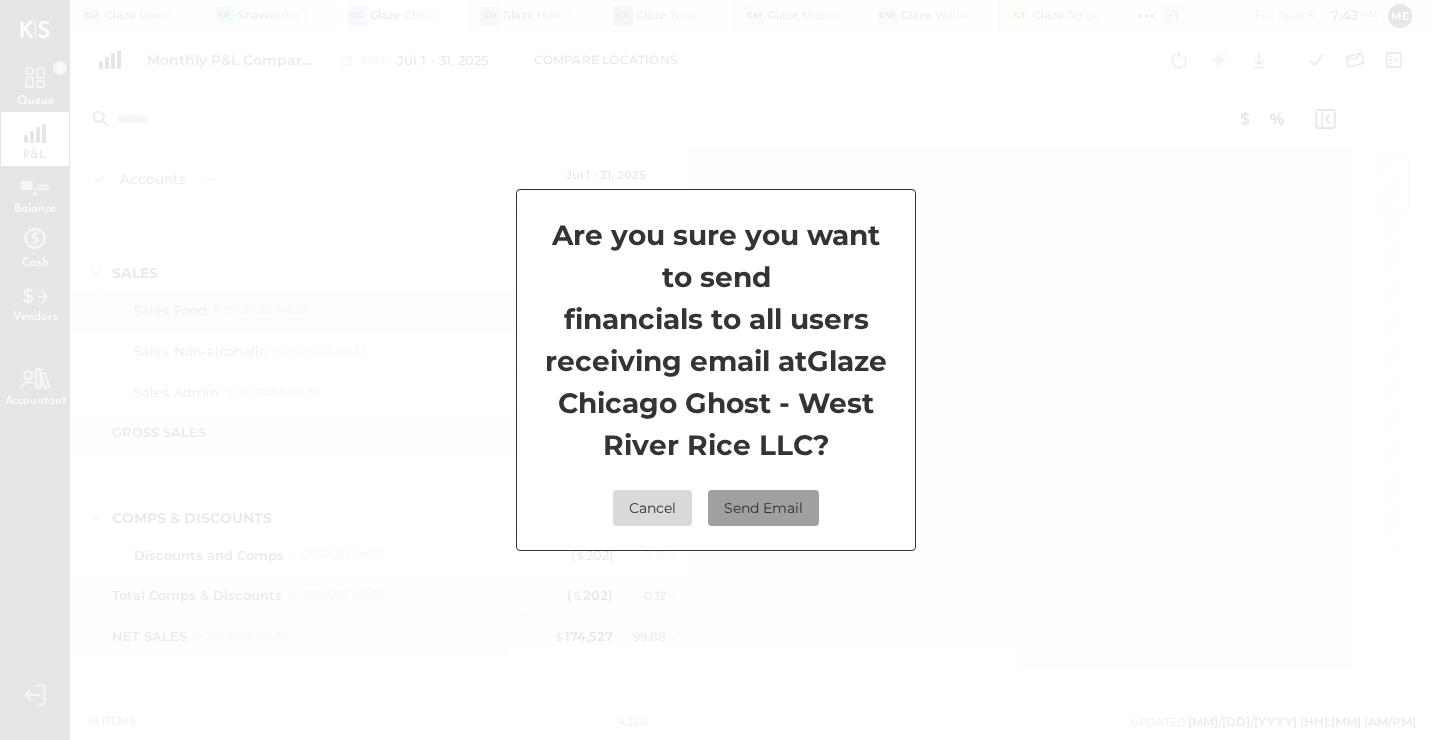 click on "Send Email" at bounding box center [763, 508] 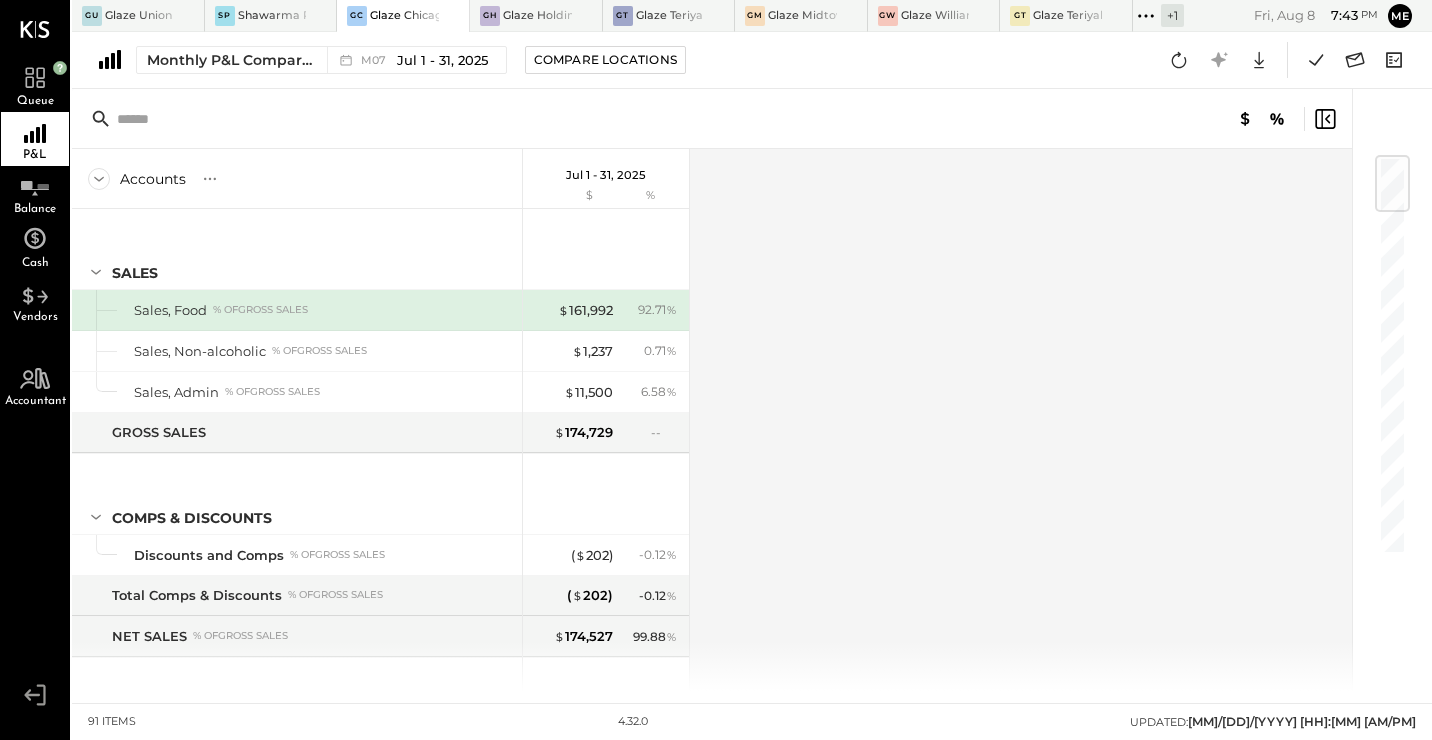 click on "Accounts S % GL [DATE] - [DATE] $ % SALES Sales, Food % of  GROSS SALES Sales, Non-alcoholic % of  GROSS SALES Sales, Admin % of  GROSS SALES GROSS SALES Comps & Discounts Discounts and Comps % of  GROSS SALES Total Comps & Discounts % of  GROSS SALES NET SALES % of  GROSS SALES COST OF GOODS SOLD (COGS) COGS, Food % of  (4105) Sales, Food COGS, Meat & Poultry % of  (4105) Sales, Food COGS, Seafood % of  (4105) Sales, Food COGS, Produce % of  (4105) Sales, Food COGS, Grocery % of  (4105) Sales, Food Food Inventory Adjustment % of  (4105) Sales, Food Total COGS, Food % of  (4105) Sales, Food COGS, NA Beverage % of  (4125) Sales, Non-alcoholic COGS, NA Bev Inventory Adjustment % of  (4125) Sales, Non-alcoholic Total COGS, NA Beverage % of  (4125) Sales, Non-alcoholic COGS, Packaging % of  GROSS SALES Packaging Inventory Adjustment % of  GROSS SALES Total COGS, Packaging % of  GROSS SALES TOTAL COGS % of  NET SALES GROSS PROFIT % of  NET SALES OPERATING EXPENSES (EBITDA) LABOR % of  NET SALES Labor, BOH % of  $" at bounding box center [713, 420] 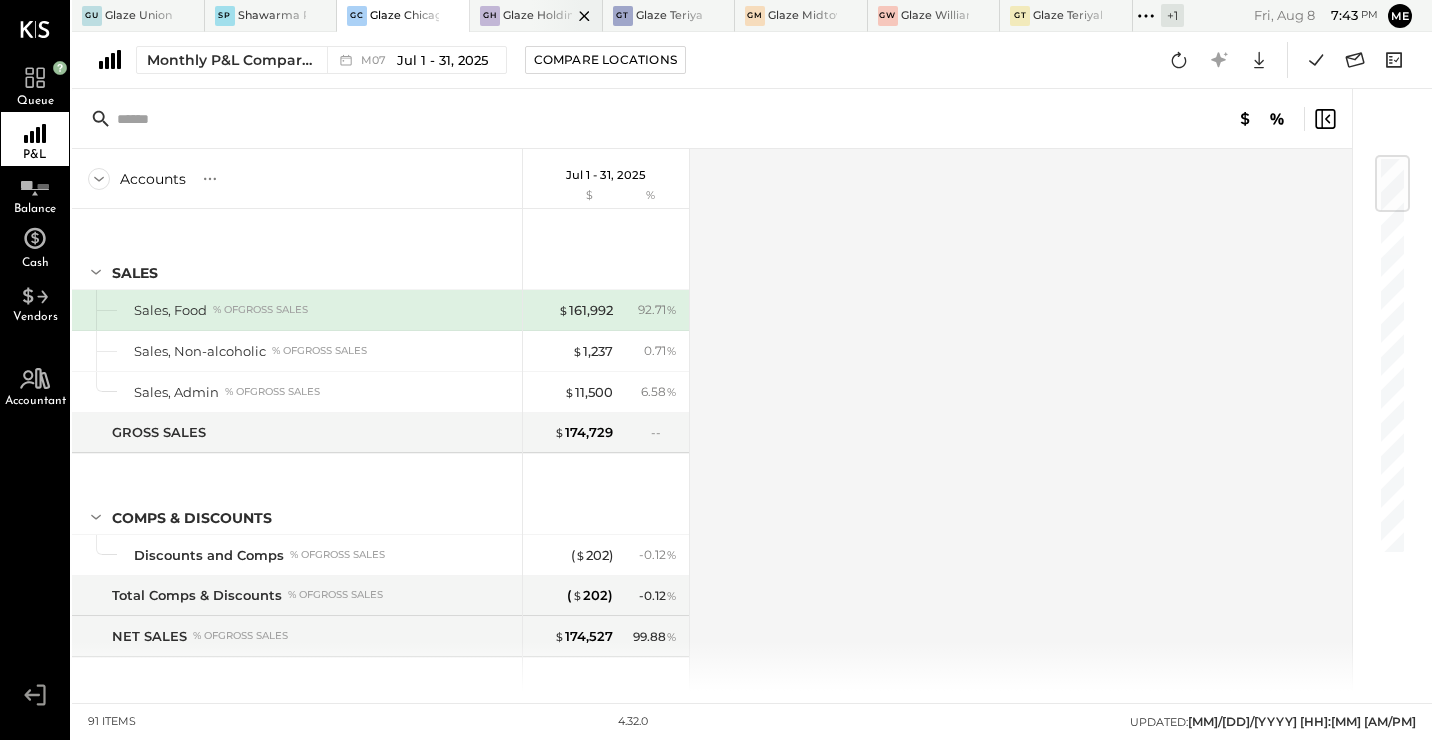 click on "Glaze Holdings - Glaze Teriyaki Holdings LLC" at bounding box center [537, 16] 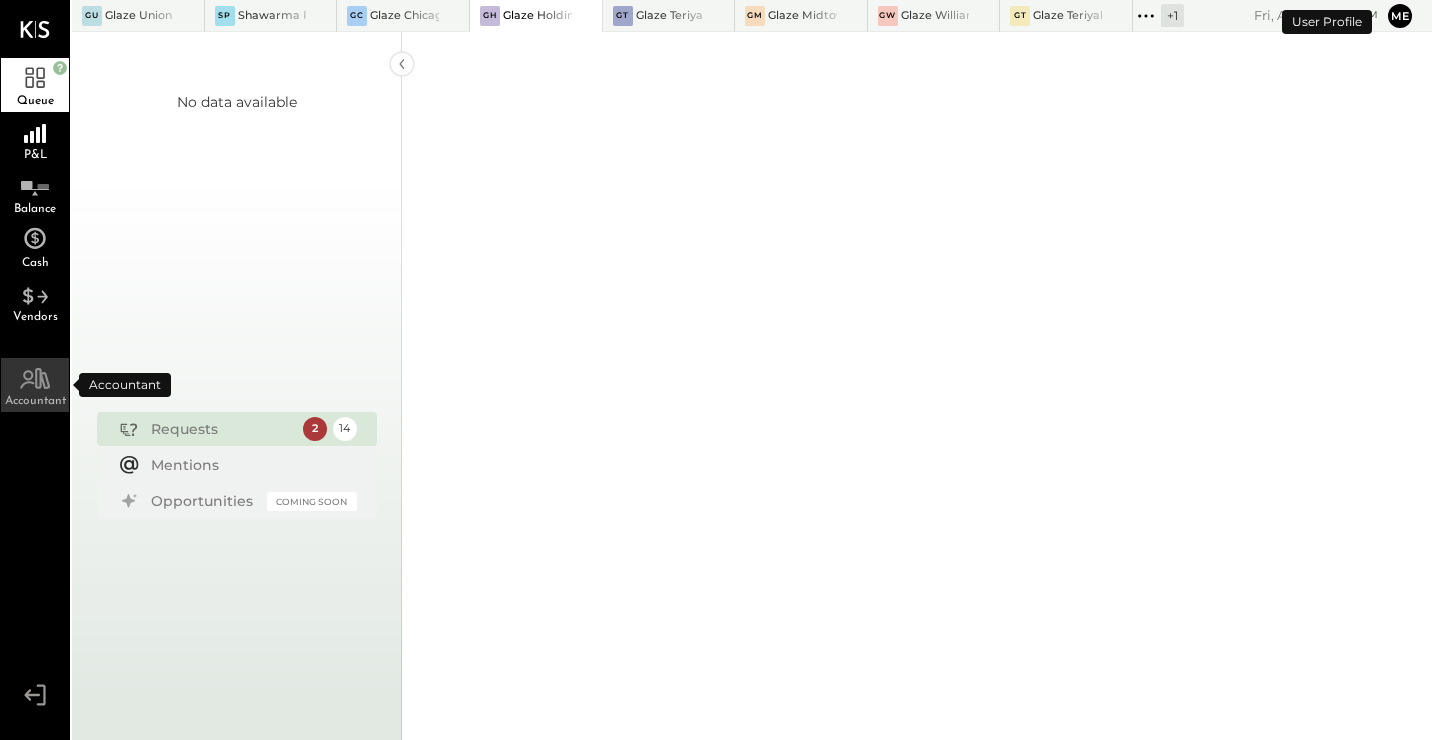 click on "Accountant" at bounding box center [35, 385] 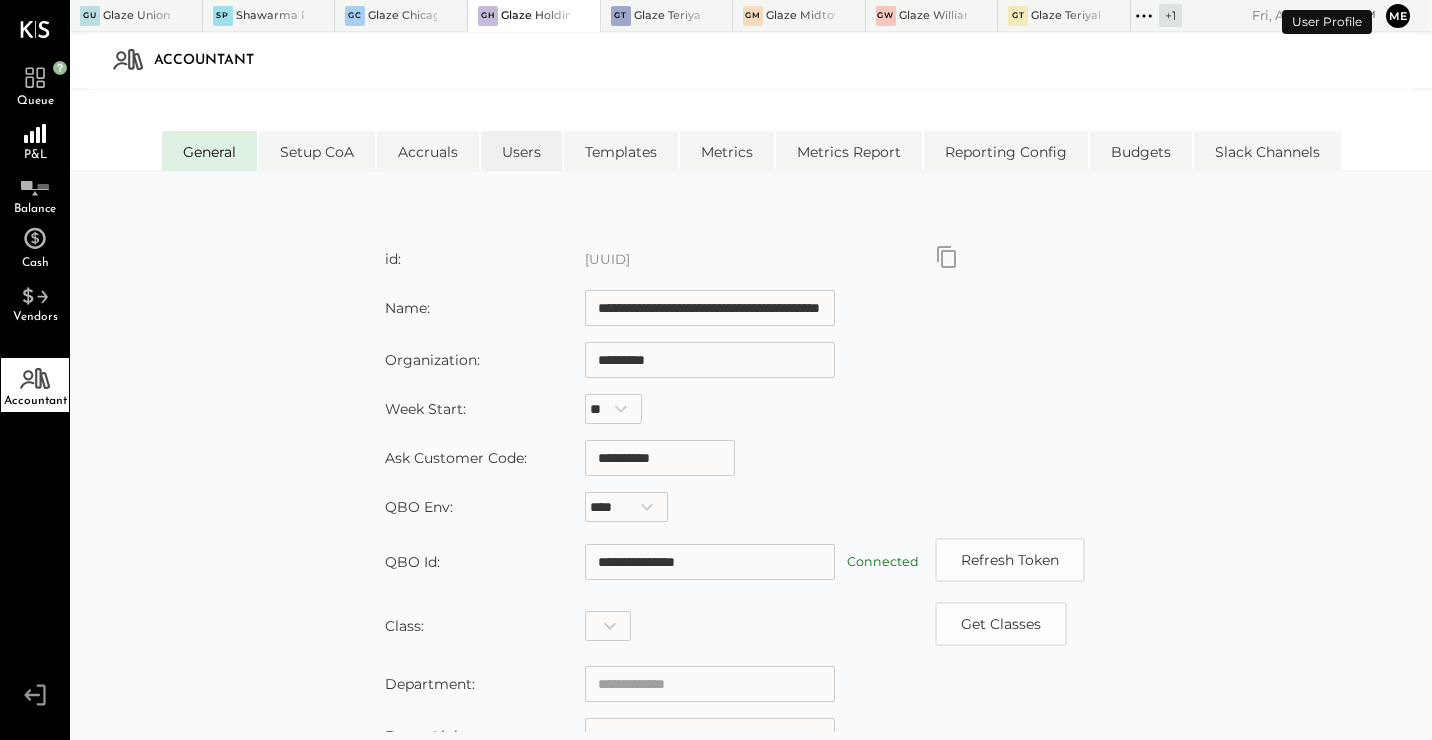click on "Users" at bounding box center [521, 151] 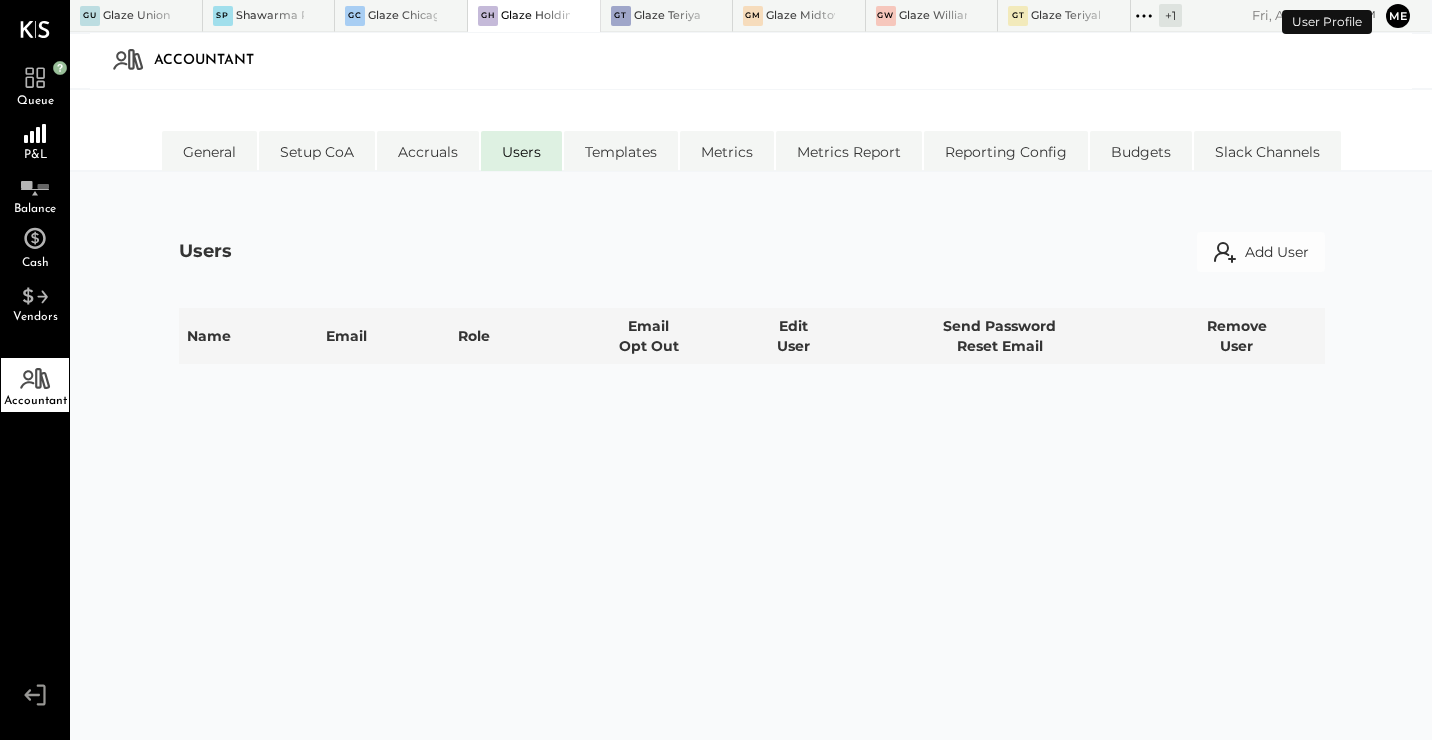 select on "**********" 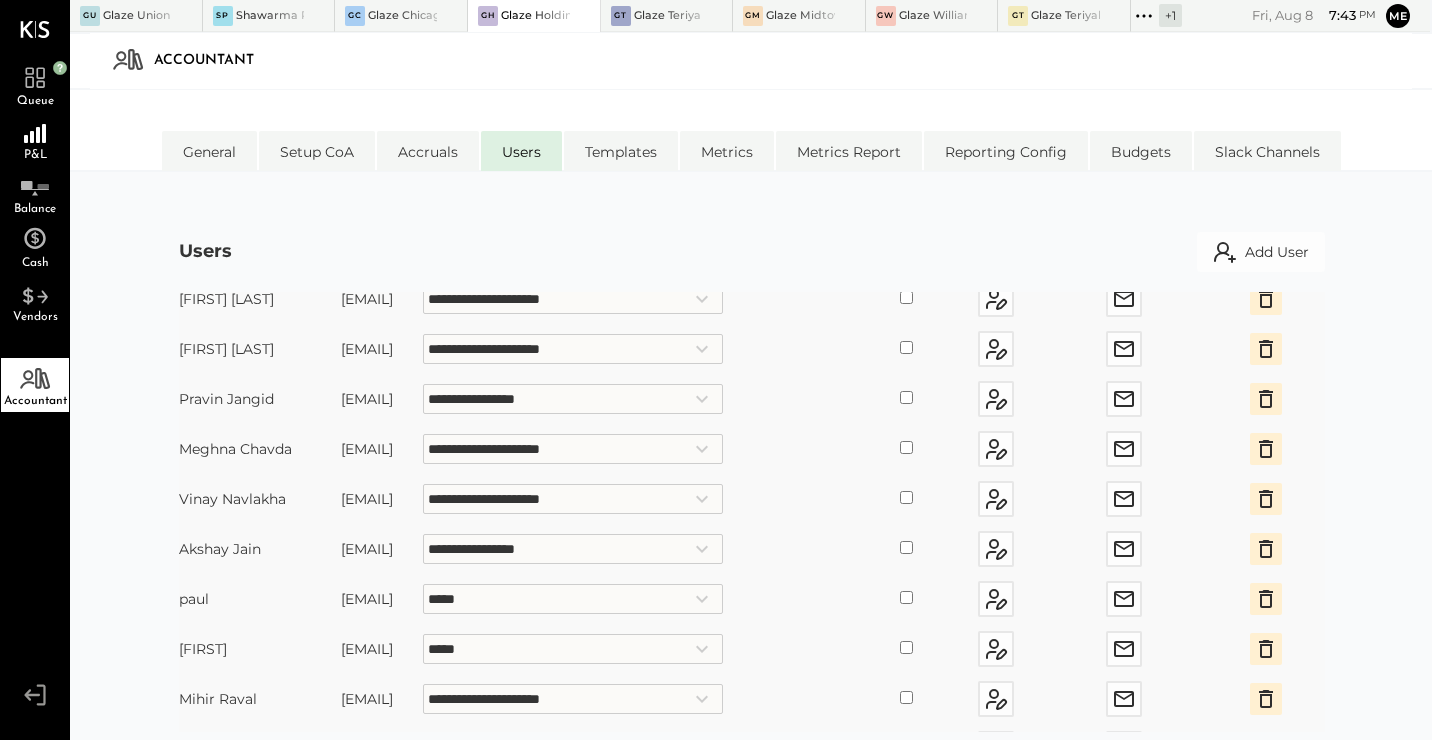 scroll, scrollTop: 178, scrollLeft: 0, axis: vertical 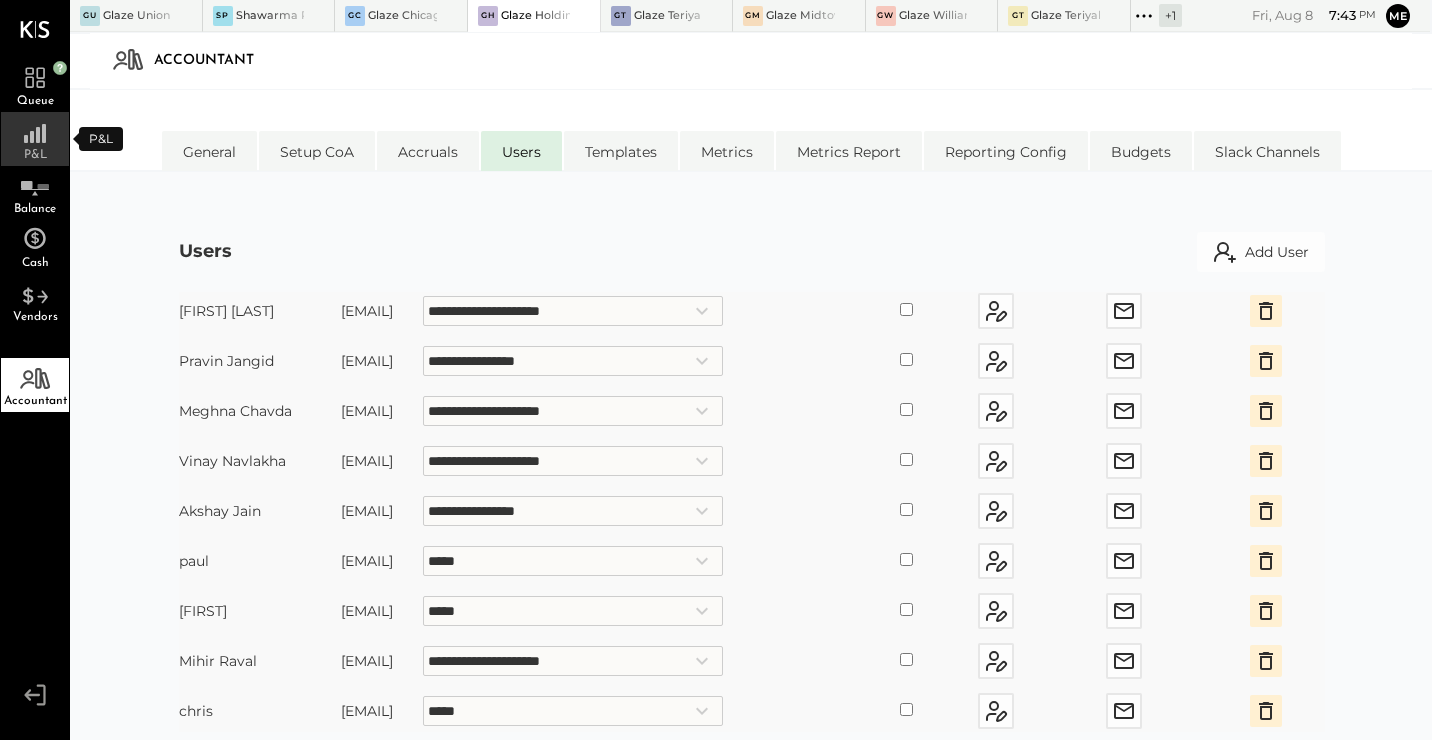 click on "P&L" at bounding box center (35, 139) 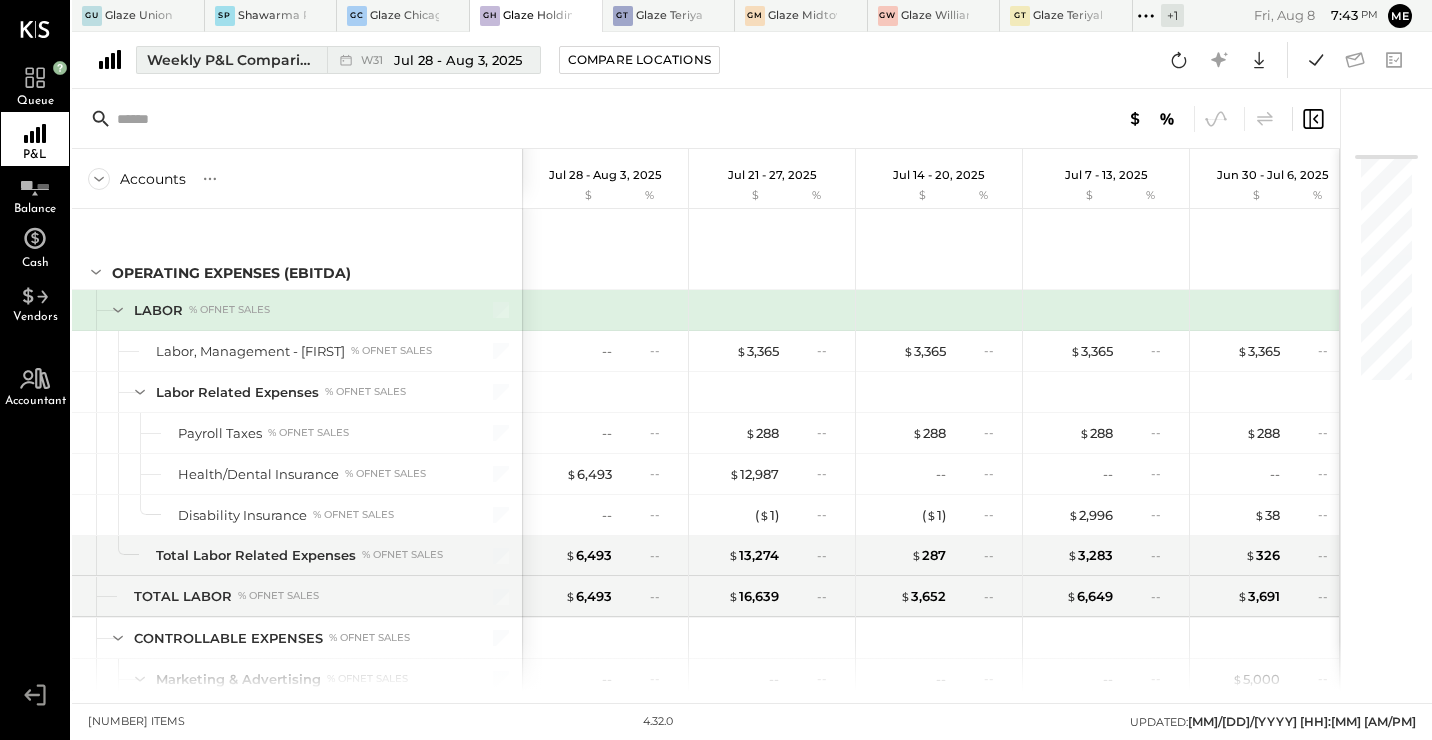 click on "Weekly P&L Comparison   W31 Jul 28 - Aug 3, 2025" at bounding box center [338, 60] 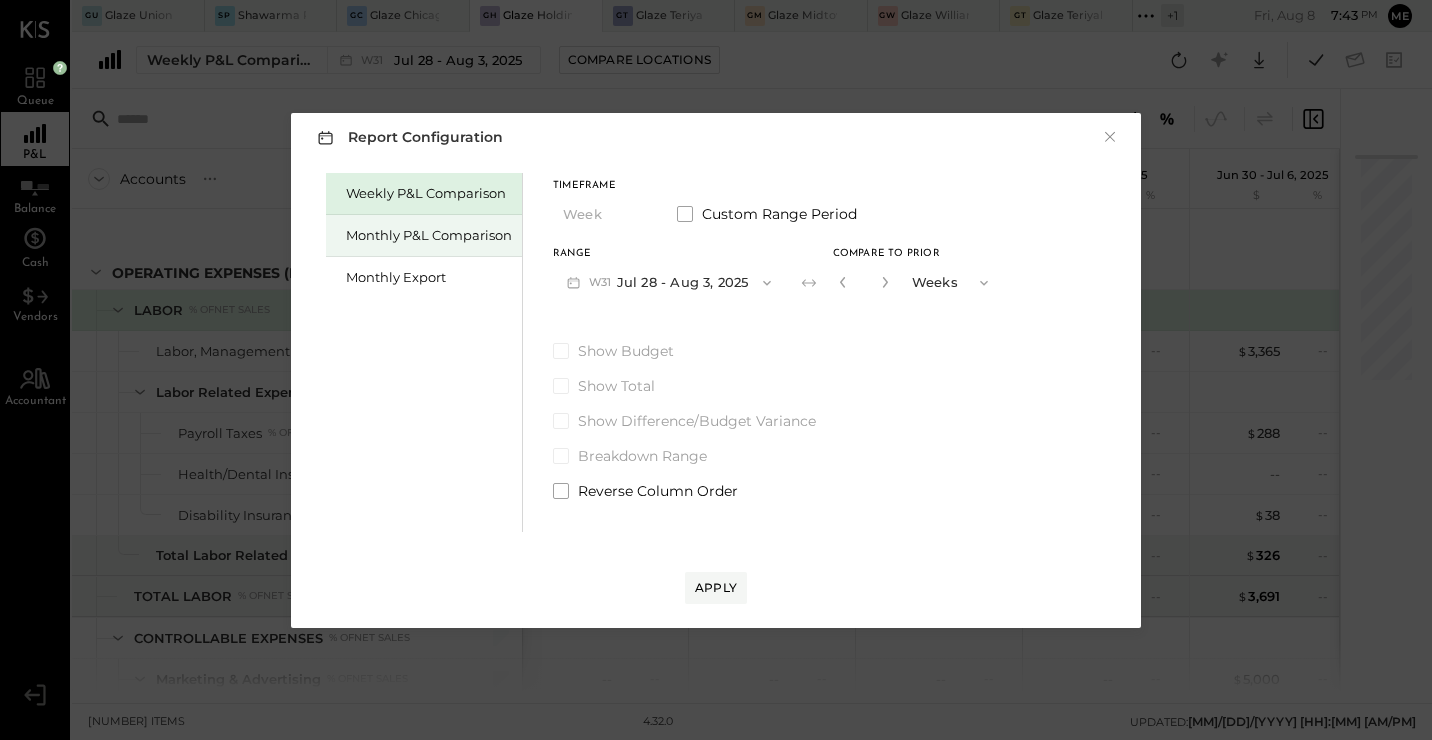 click on "Monthly P&L Comparison" at bounding box center (429, 235) 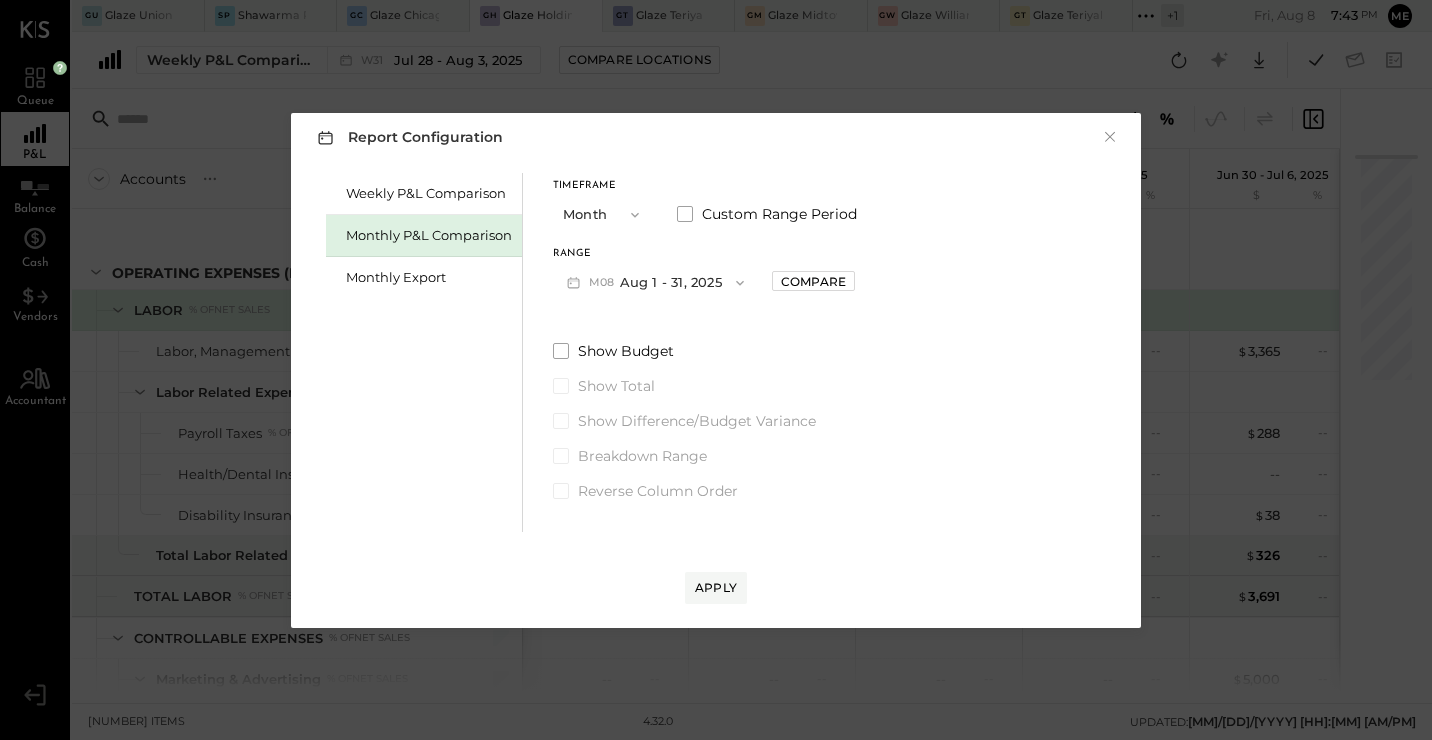 click on "M08 Aug 1 - 31, 2025" at bounding box center (655, 282) 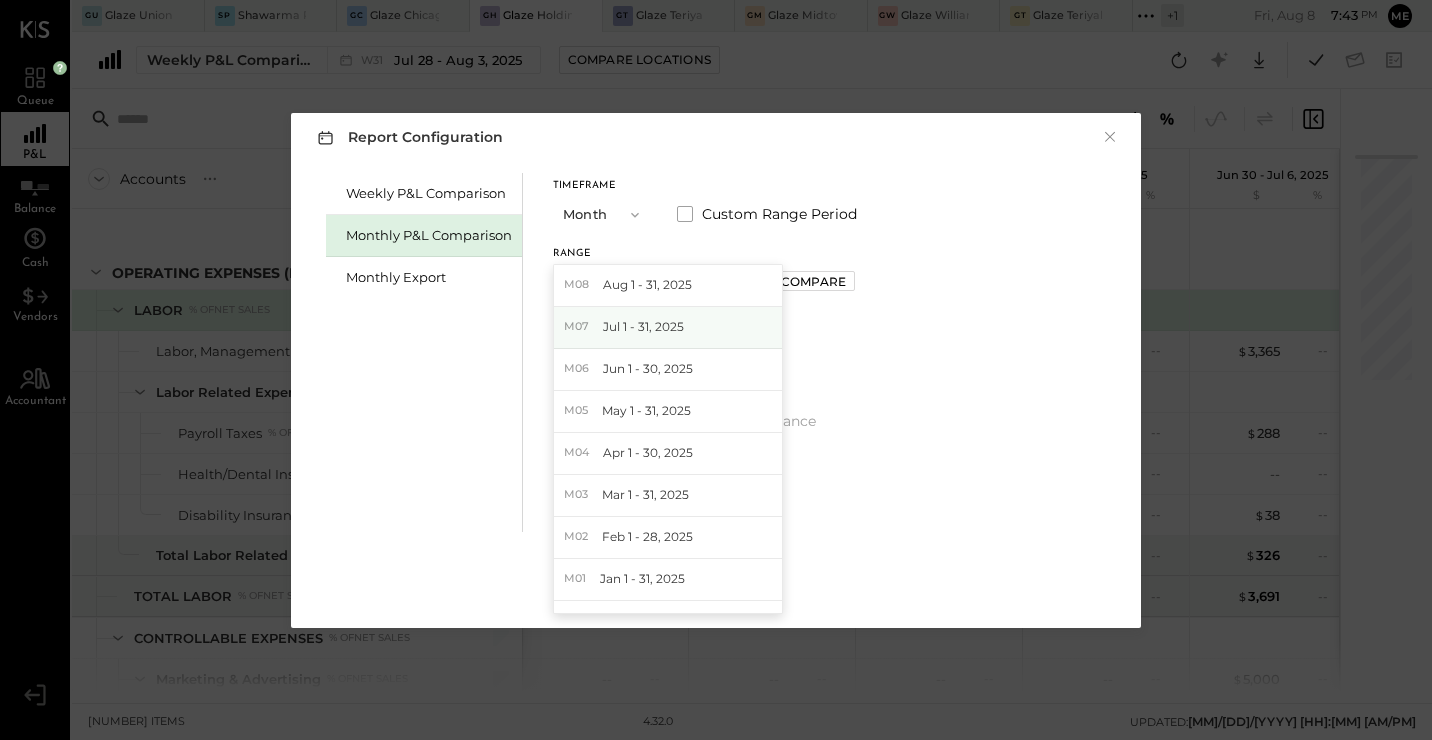 click on "M07   Jul 1 - 31, 2025" at bounding box center [668, 328] 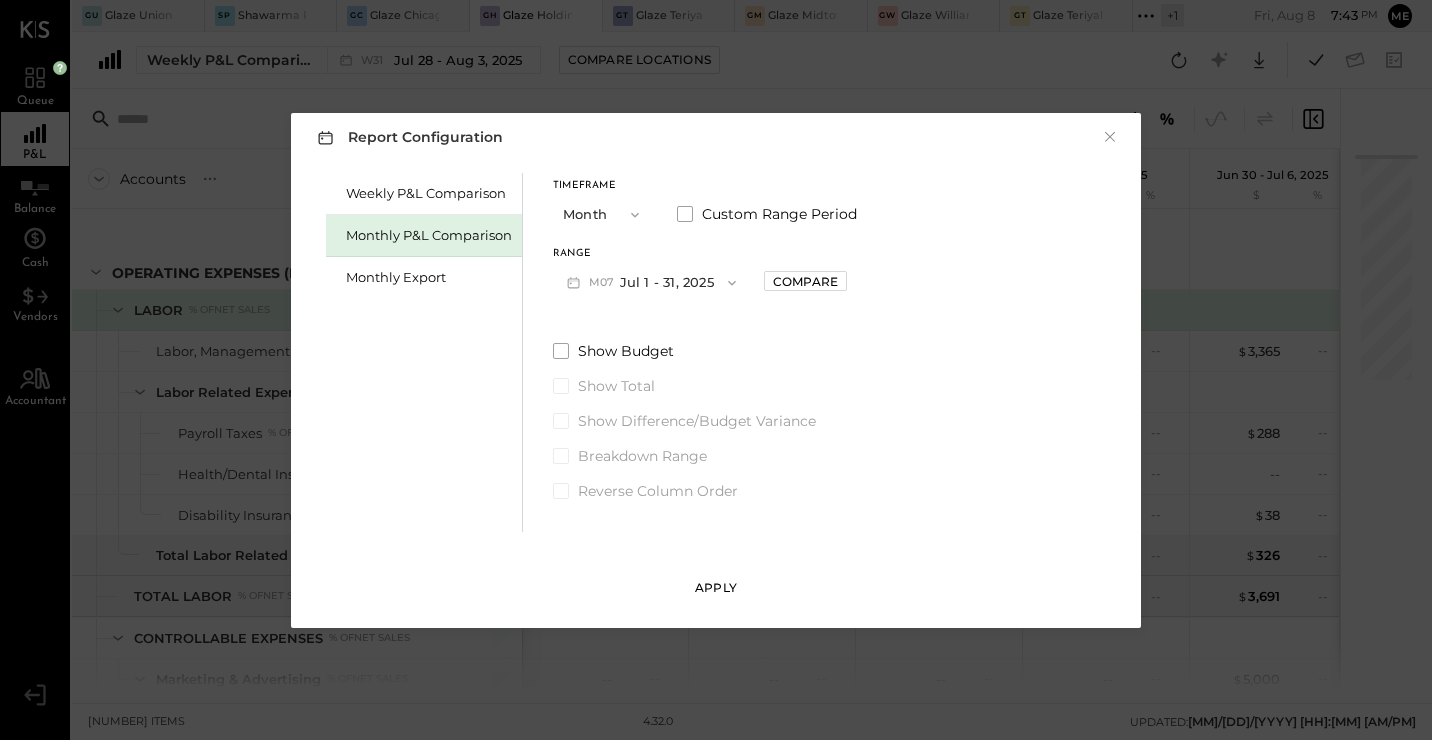 click on "Apply" at bounding box center [716, 587] 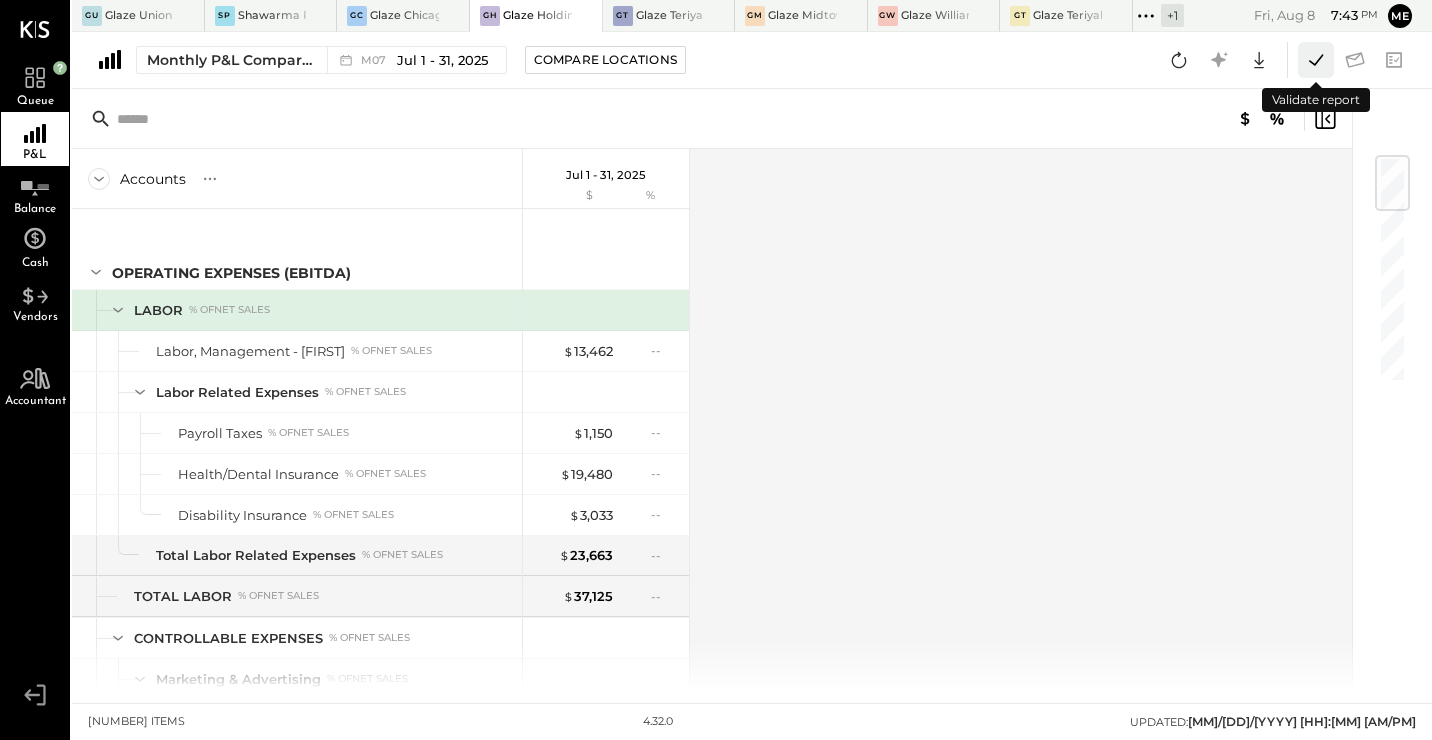 click at bounding box center (1316, 60) 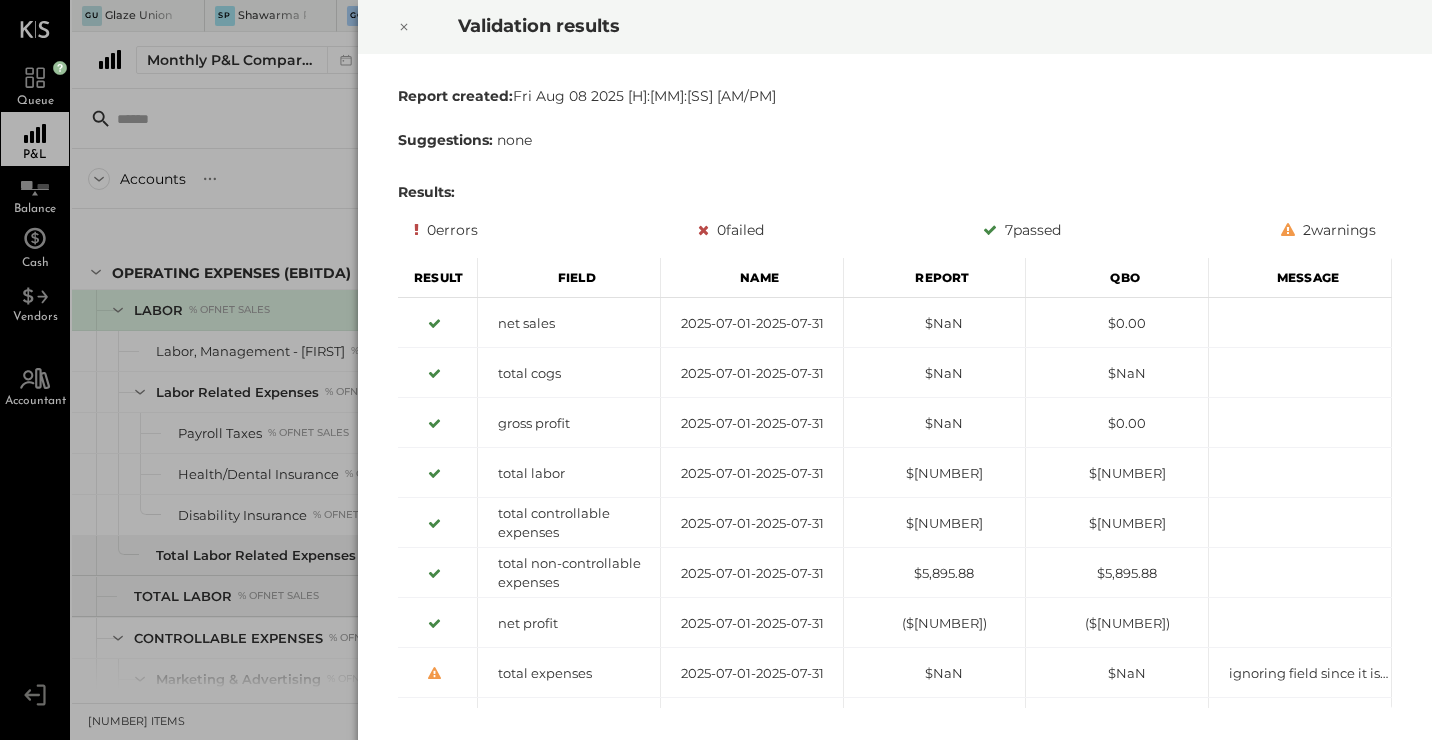 click at bounding box center [404, 27] 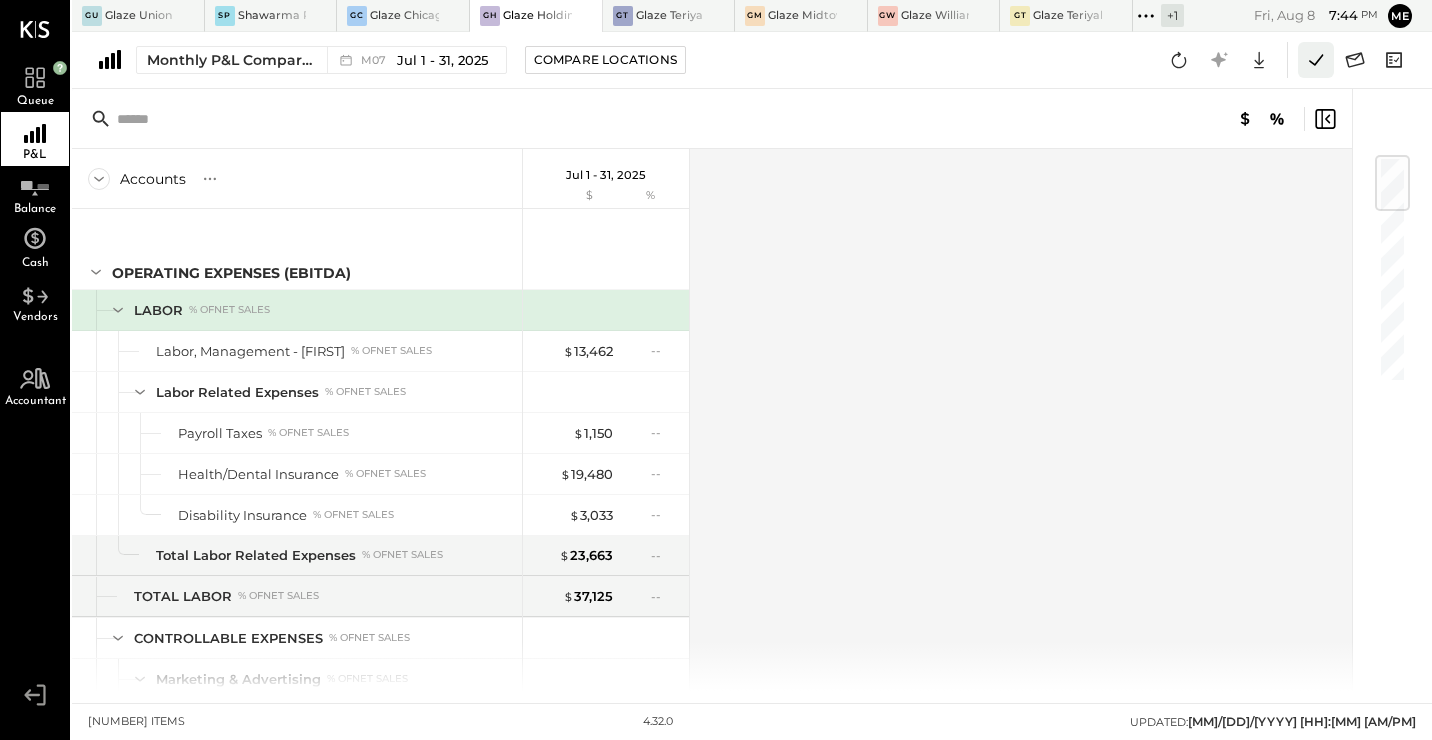 click 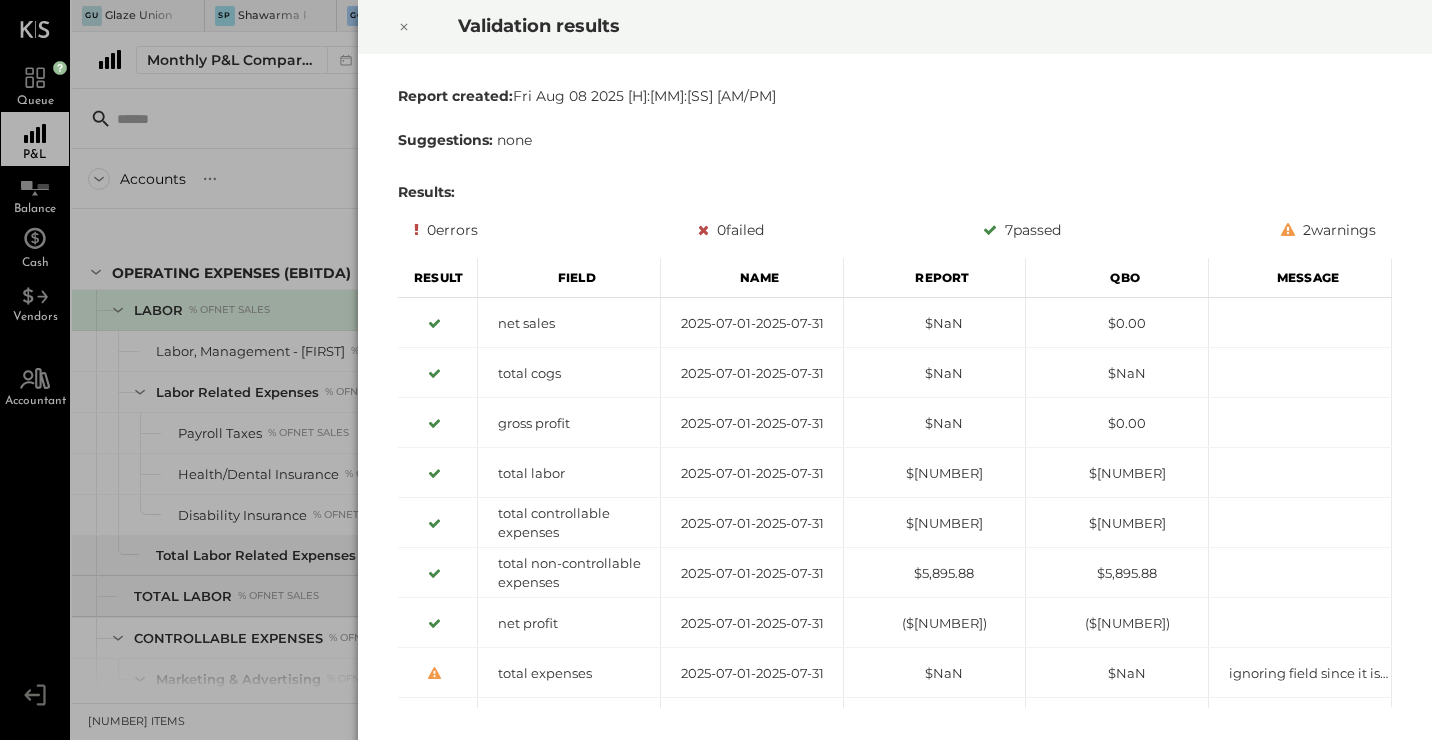 click at bounding box center [404, 27] 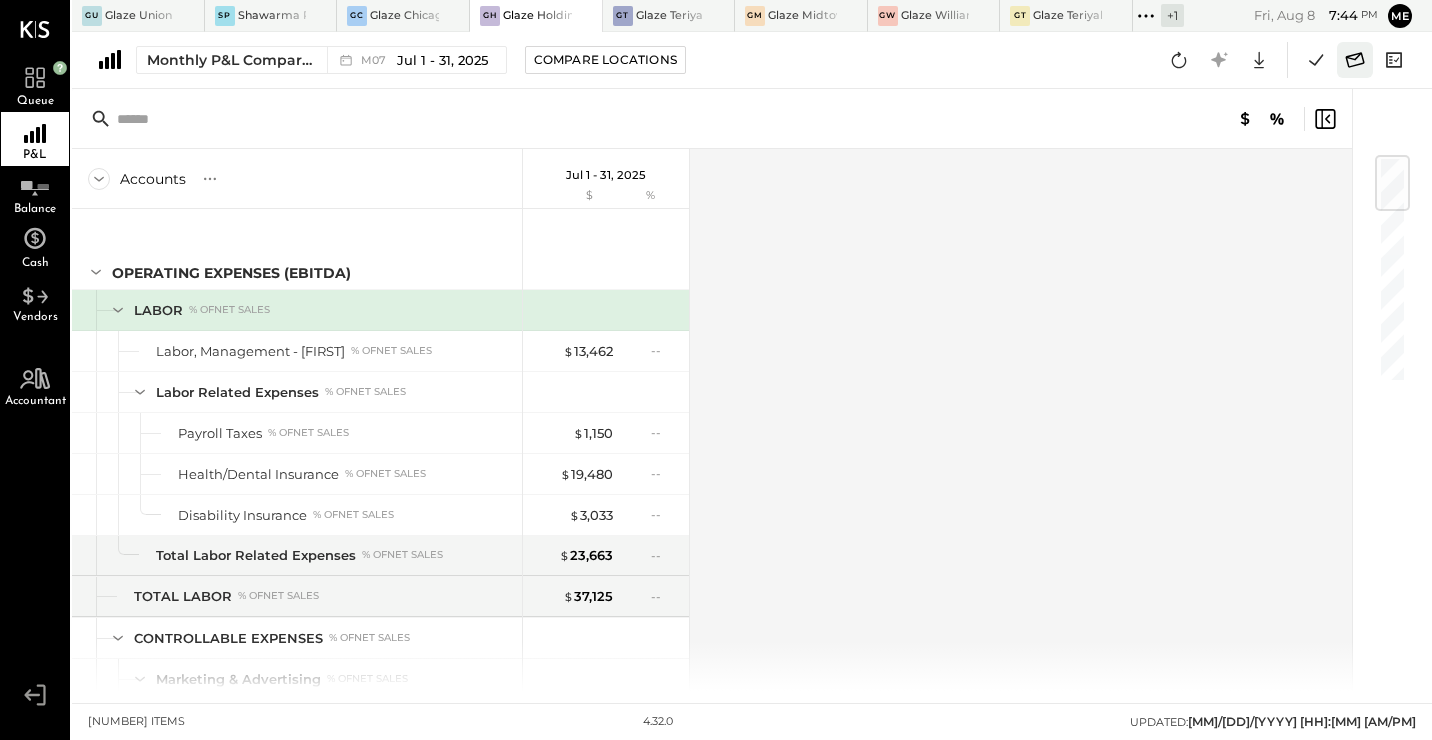click 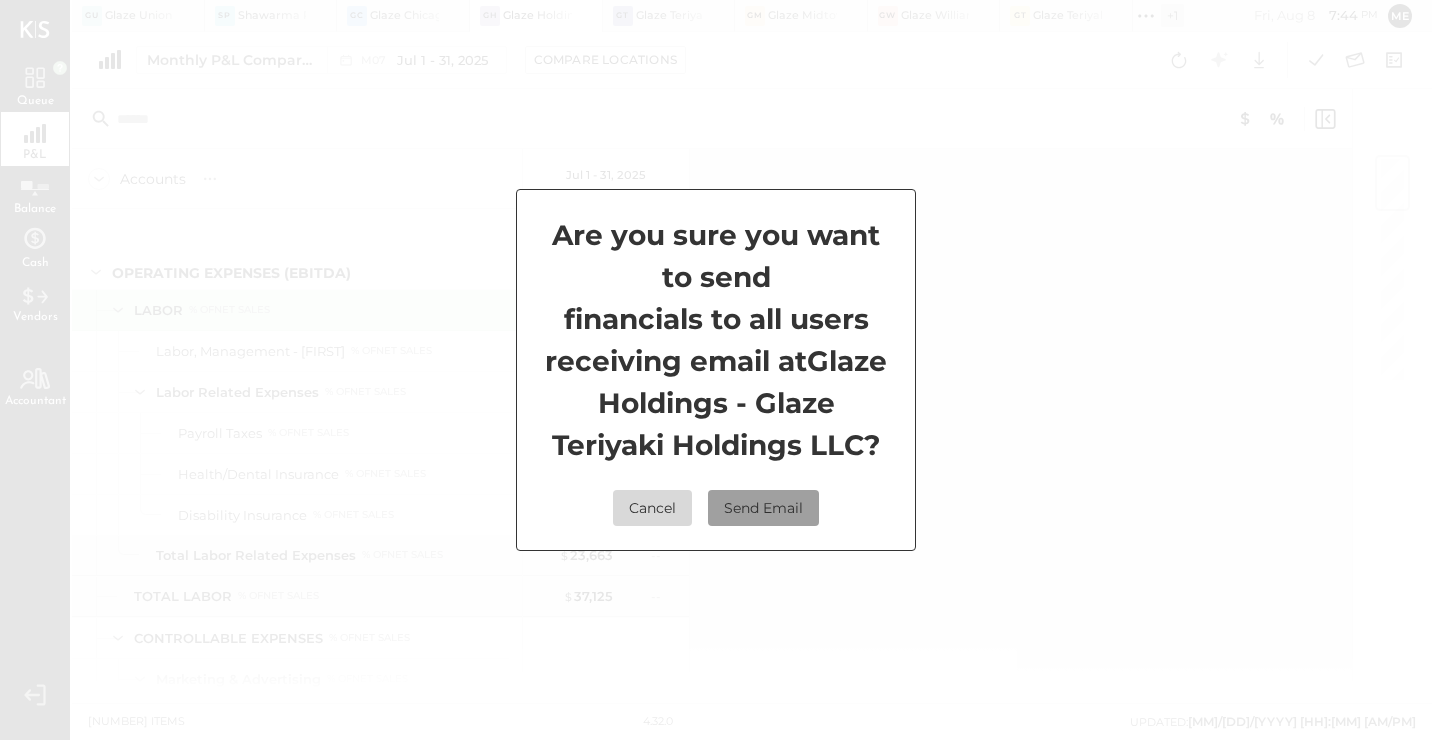 click on "Send Email" at bounding box center [763, 508] 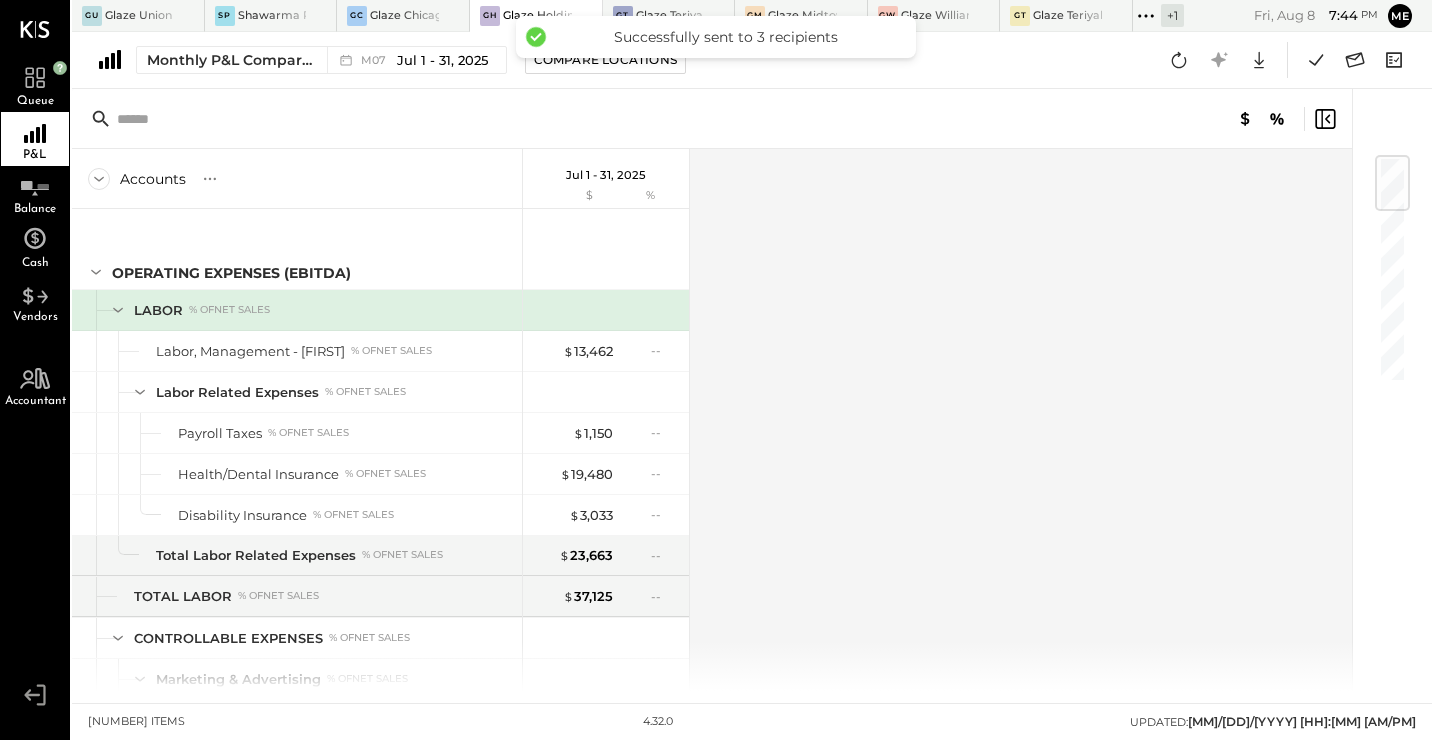 click on "Accounts S % GL Jul 1 - 31, [YYYY] $ % OPERATING EXPENSES (EBITDA) LABOR % of  NET SALES Labor, Management - [FIRST] % of  NET SALES Labor Related Expenses % of  NET SALES Payroll Taxes % of  NET SALES Health/Dental Insurance % of  NET SALES Disability Insurance % of  NET SALES Total Labor Related Expenses % of  NET SALES TOTAL LABOR % of  NET SALES CONTROLLABLE EXPENSES % of  NET SALES Marketing & Advertising % of  NET SALES Marketing & Public Relations % of  NET SALES Total Marketing & Advertising % of  NET SALES General & Administrative Expenses % of  NET SALES Accounting & Bookkeeping % of  NET SALES Consulting % of  NET SALES Consulting, M&A Securities % of  NET SALES Legal % of  NET SALES Management Fees % of  NET SALES Computer Supplies, Software & IT % of  NET SALES Dues and Subscriptions % of  NET SALES Bank Charges & Fees % of  NET SALES Office Supplies & Expenses % of  NET SALES Phone and Internet % of  NET SALES Travel, Meals, & Entertainment % of  NET SALES Meals & Entertainment % of  NET SALES % of" at bounding box center (713, 420) 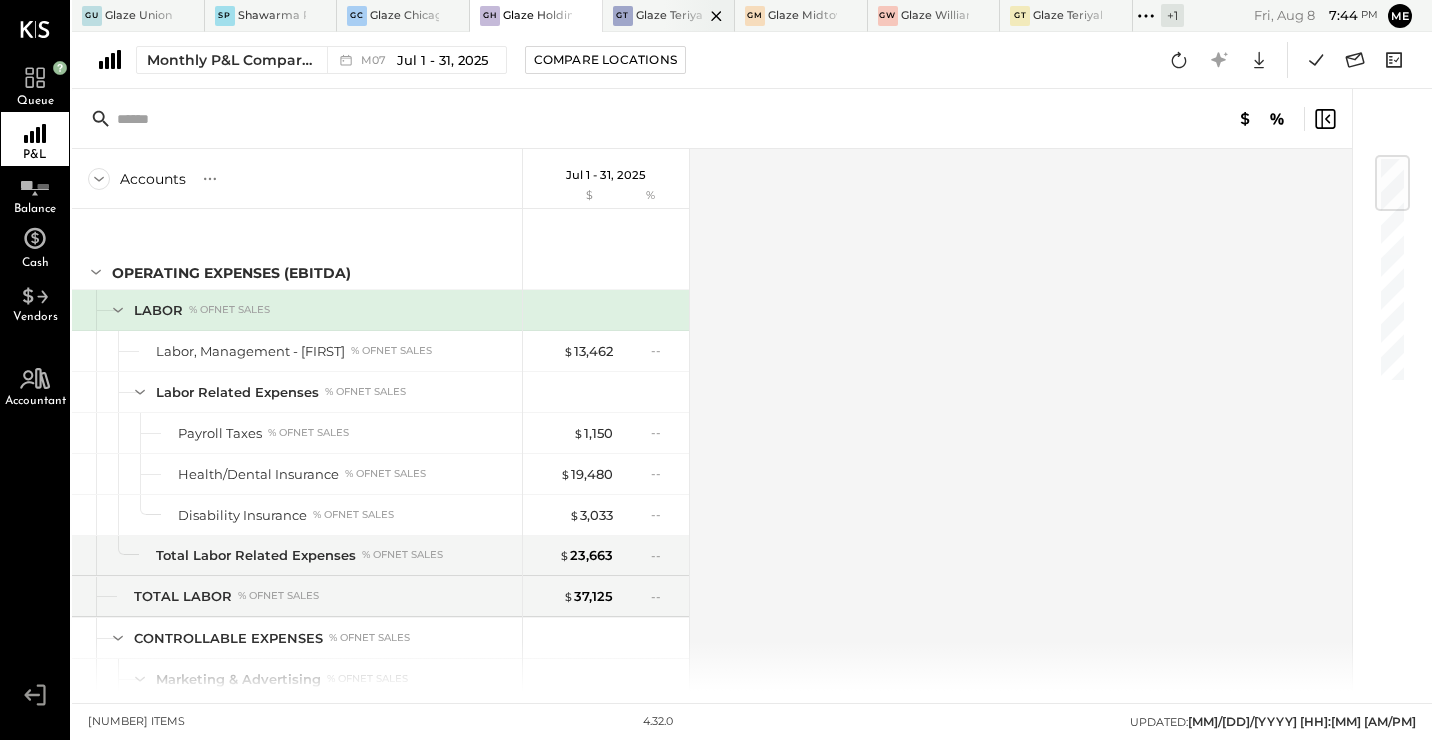 click at bounding box center (699, 15) 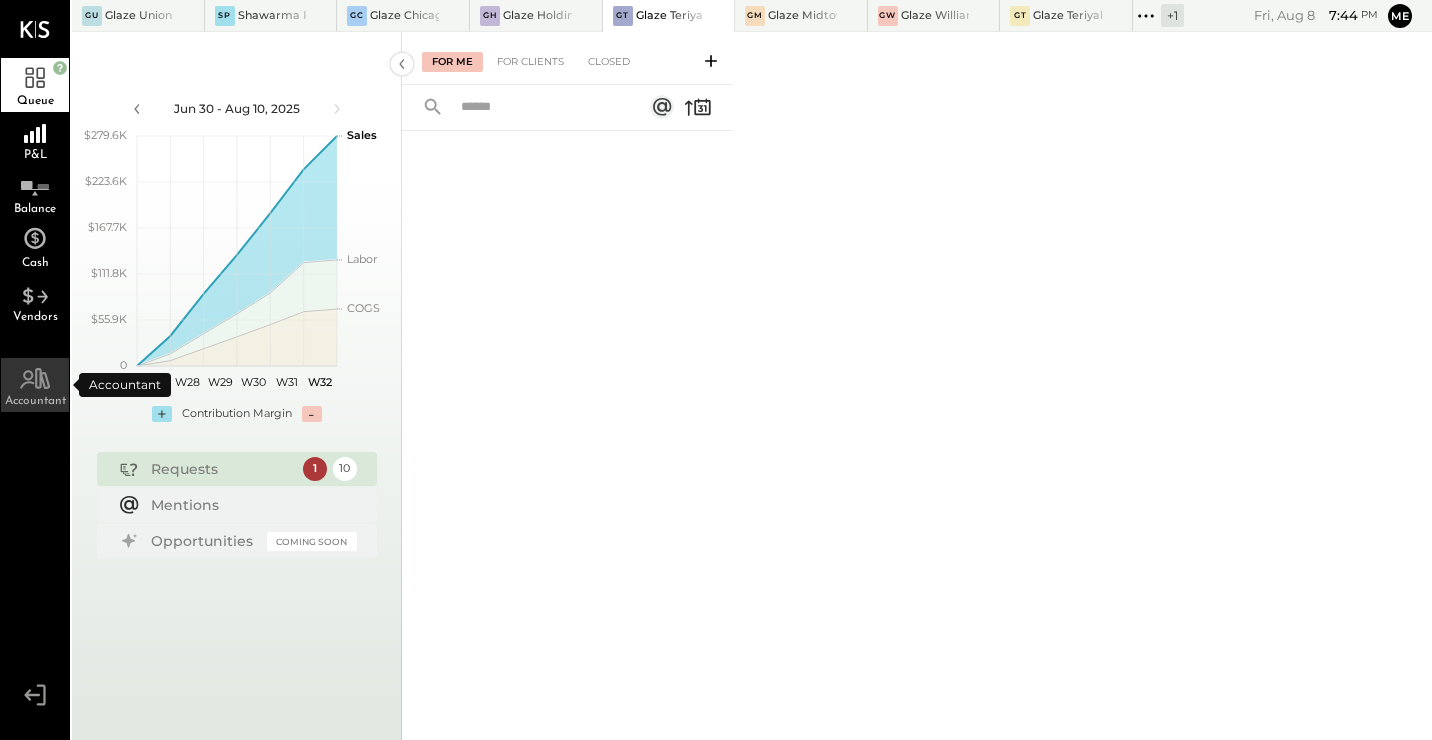 click 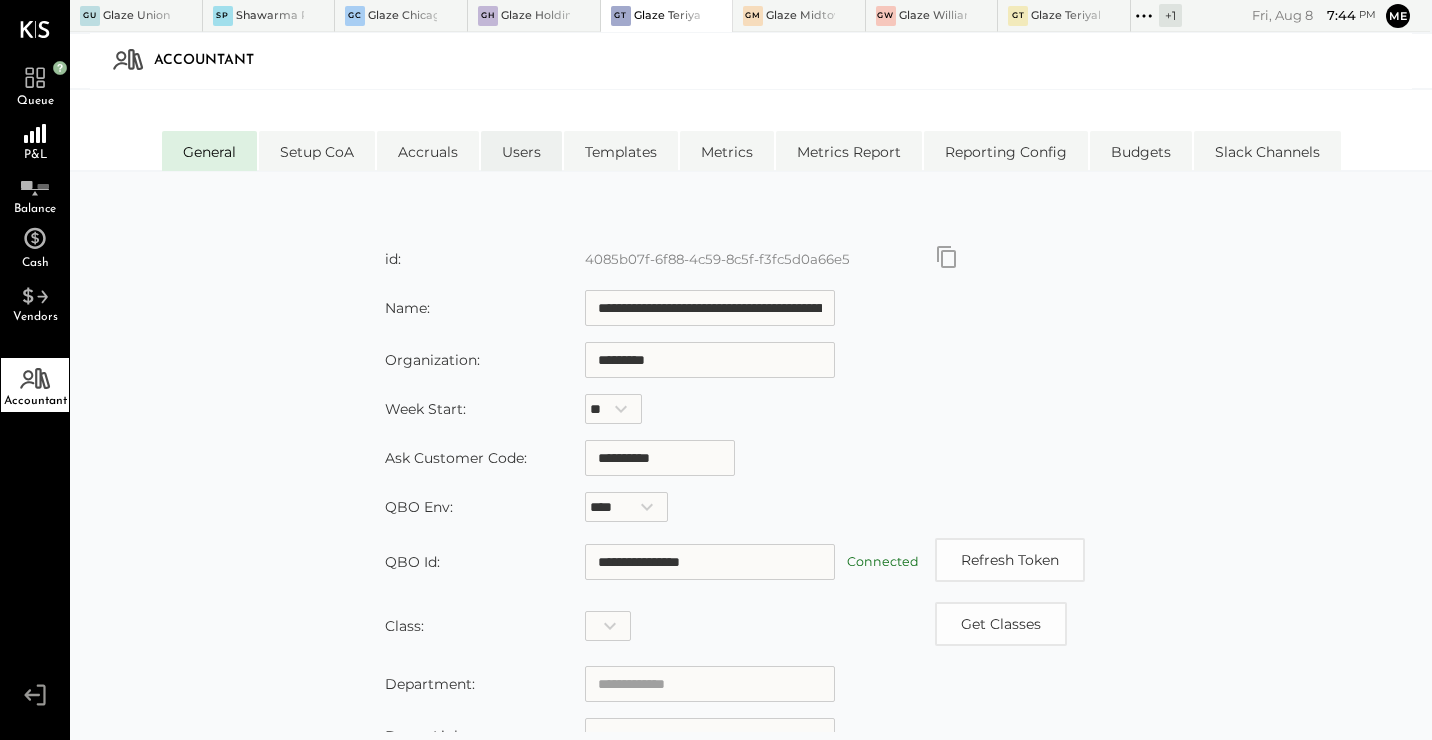 click on "Users" at bounding box center (521, 151) 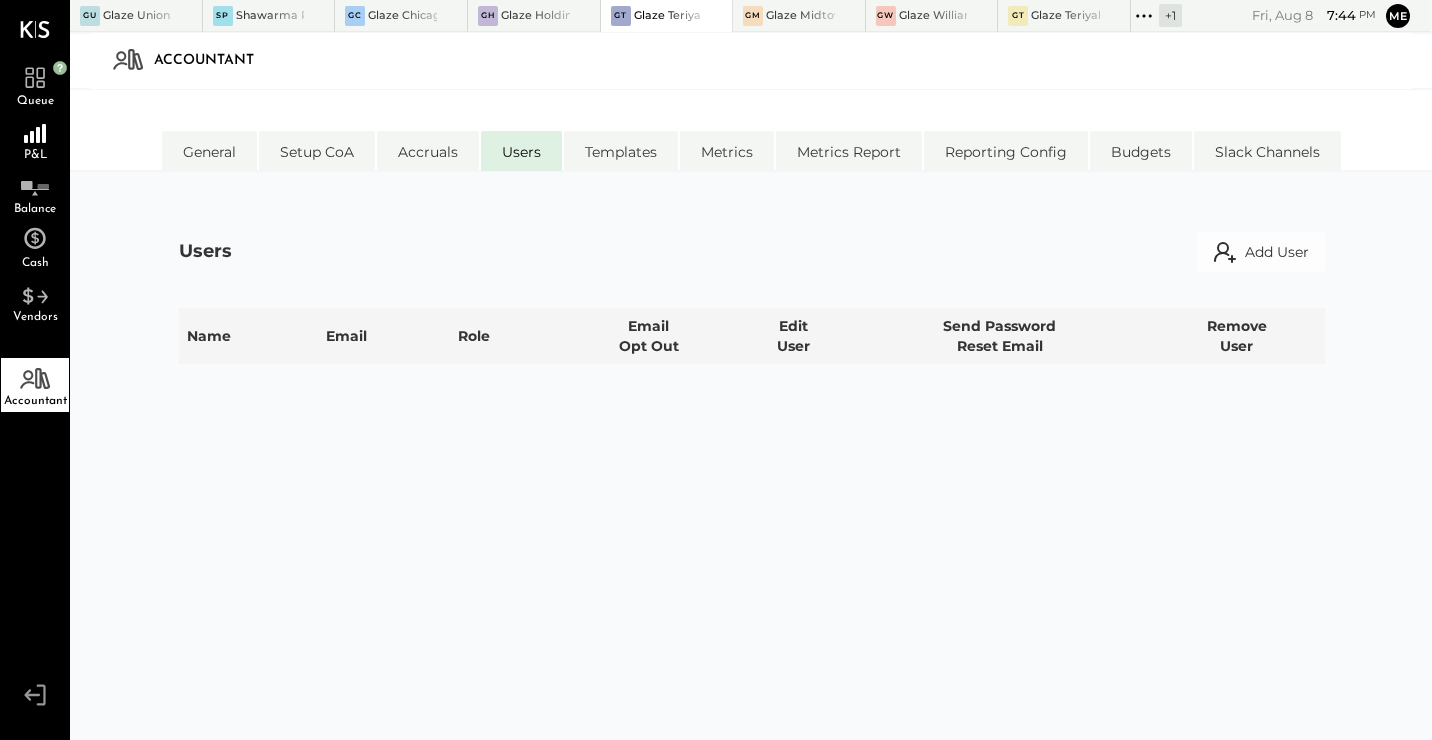 select on "**********" 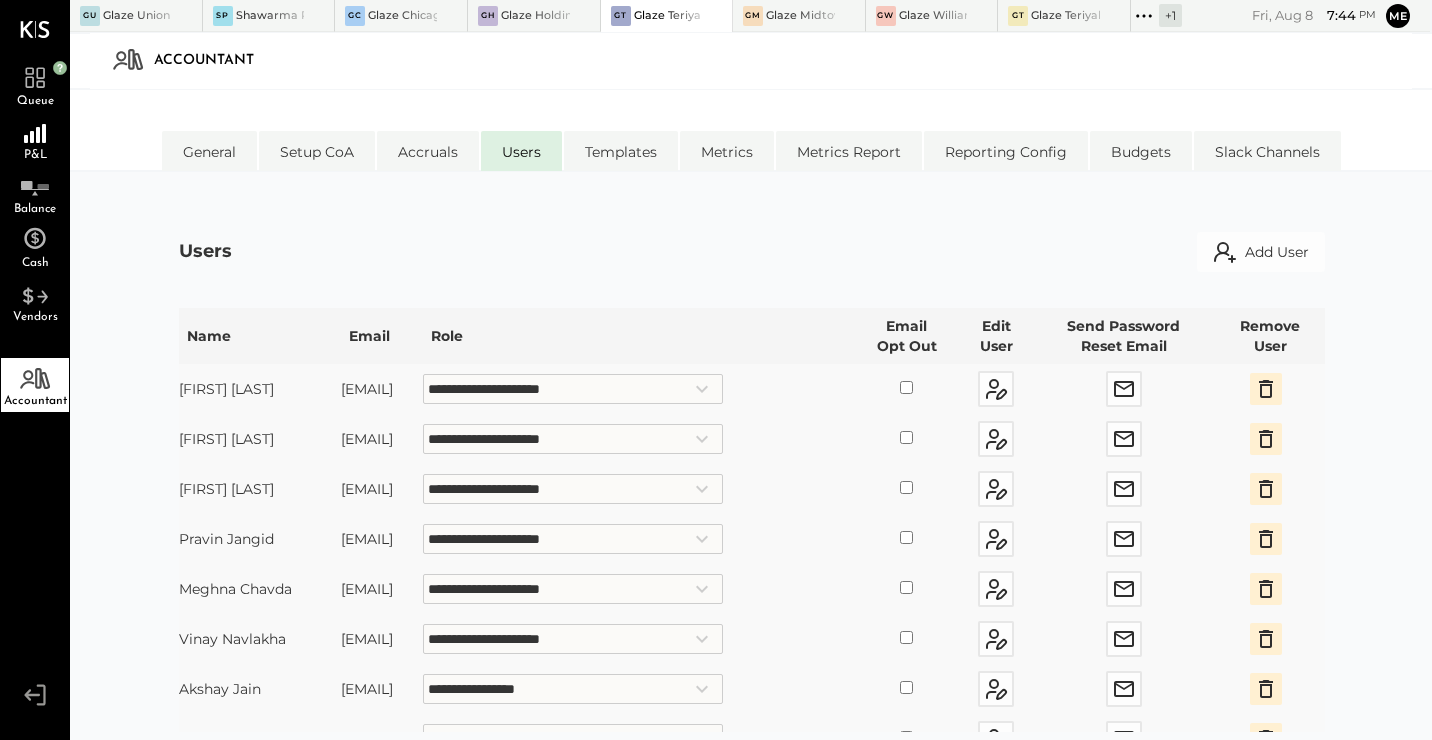 click at bounding box center [906, 439] 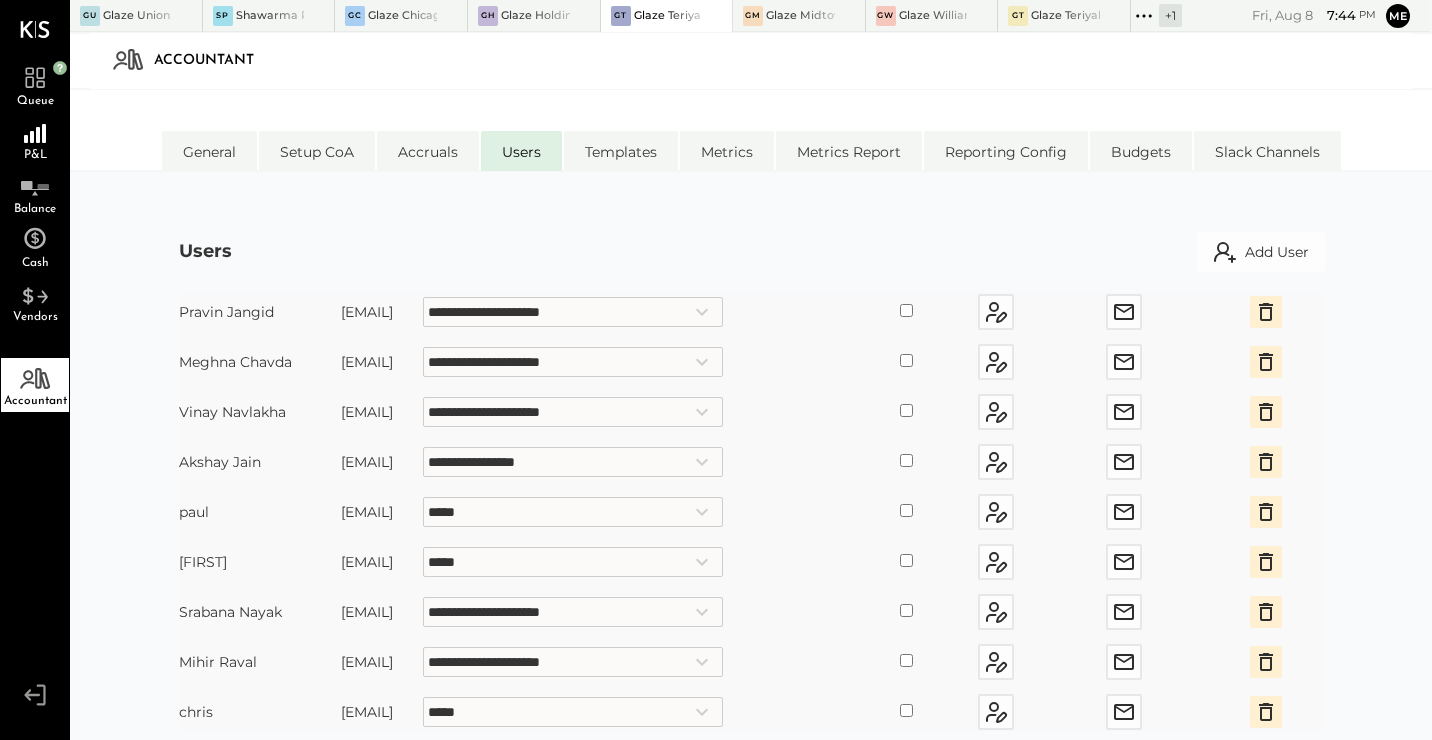 scroll, scrollTop: 228, scrollLeft: 0, axis: vertical 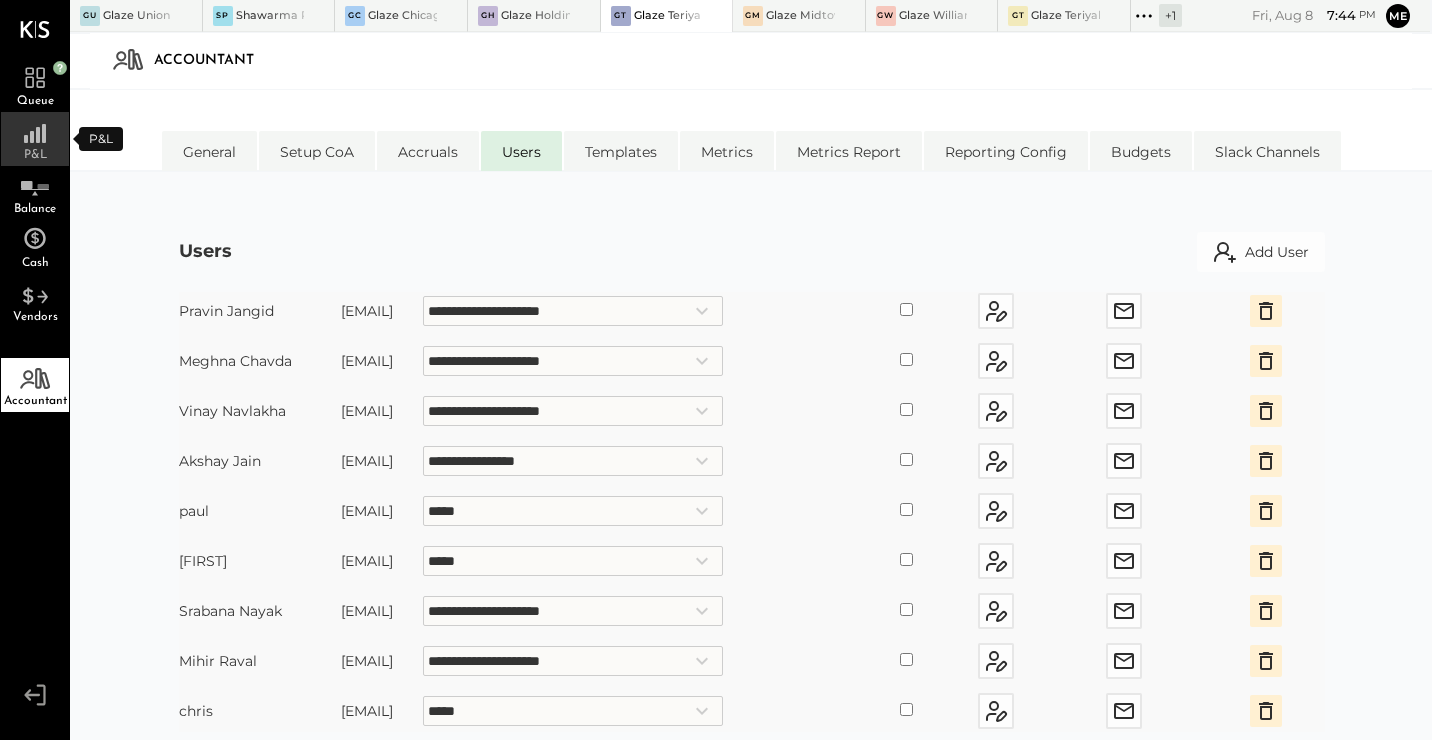 click on "P&L" at bounding box center (35, 139) 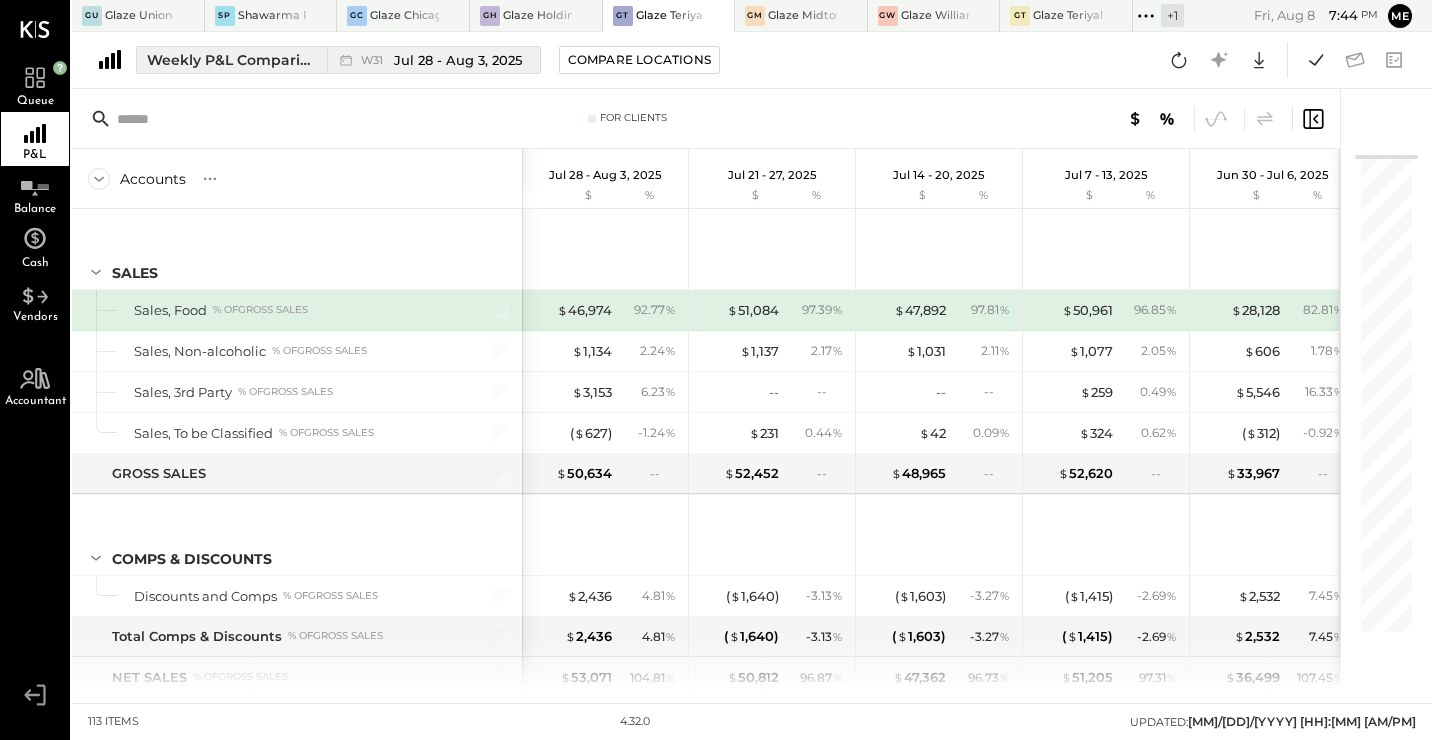 click on "Weekly P&L Comparison" at bounding box center (231, 60) 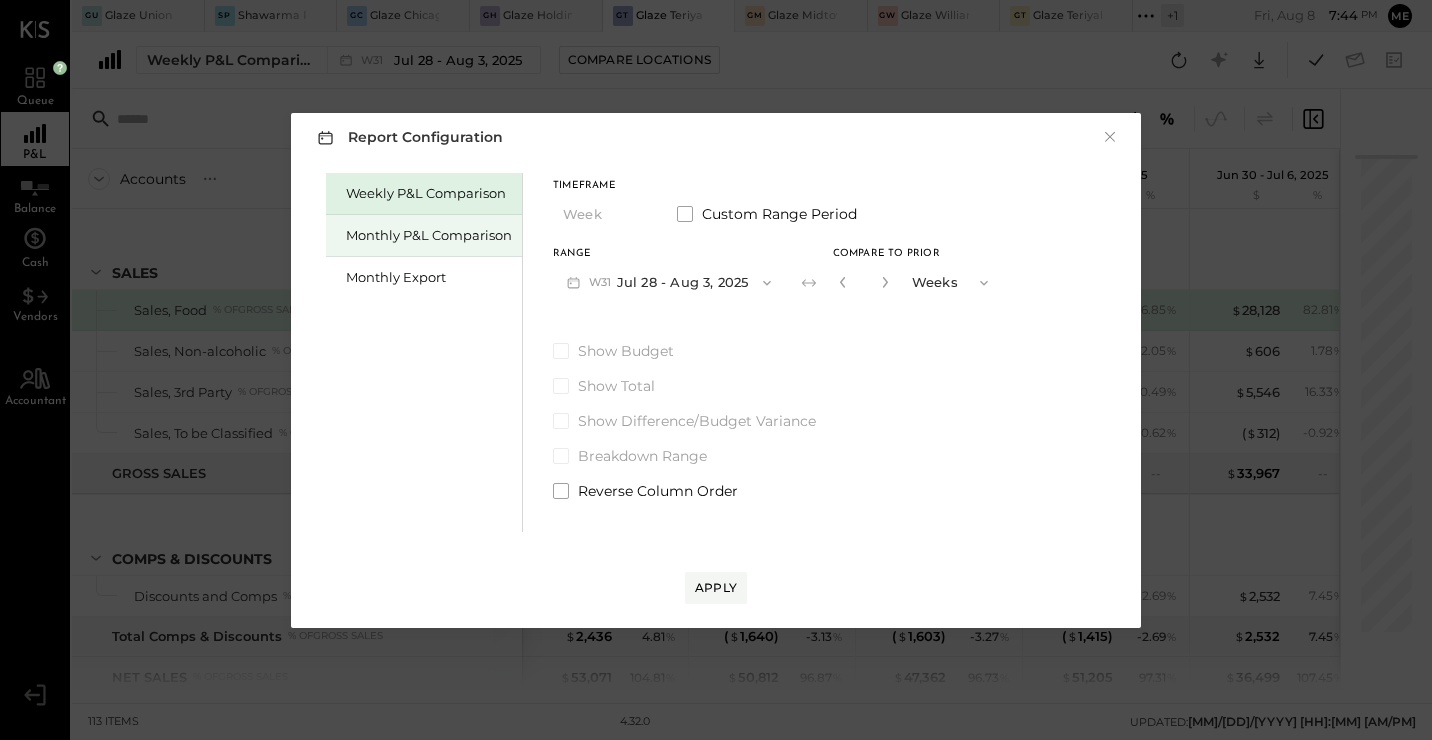 click on "Monthly P&L Comparison" at bounding box center (429, 235) 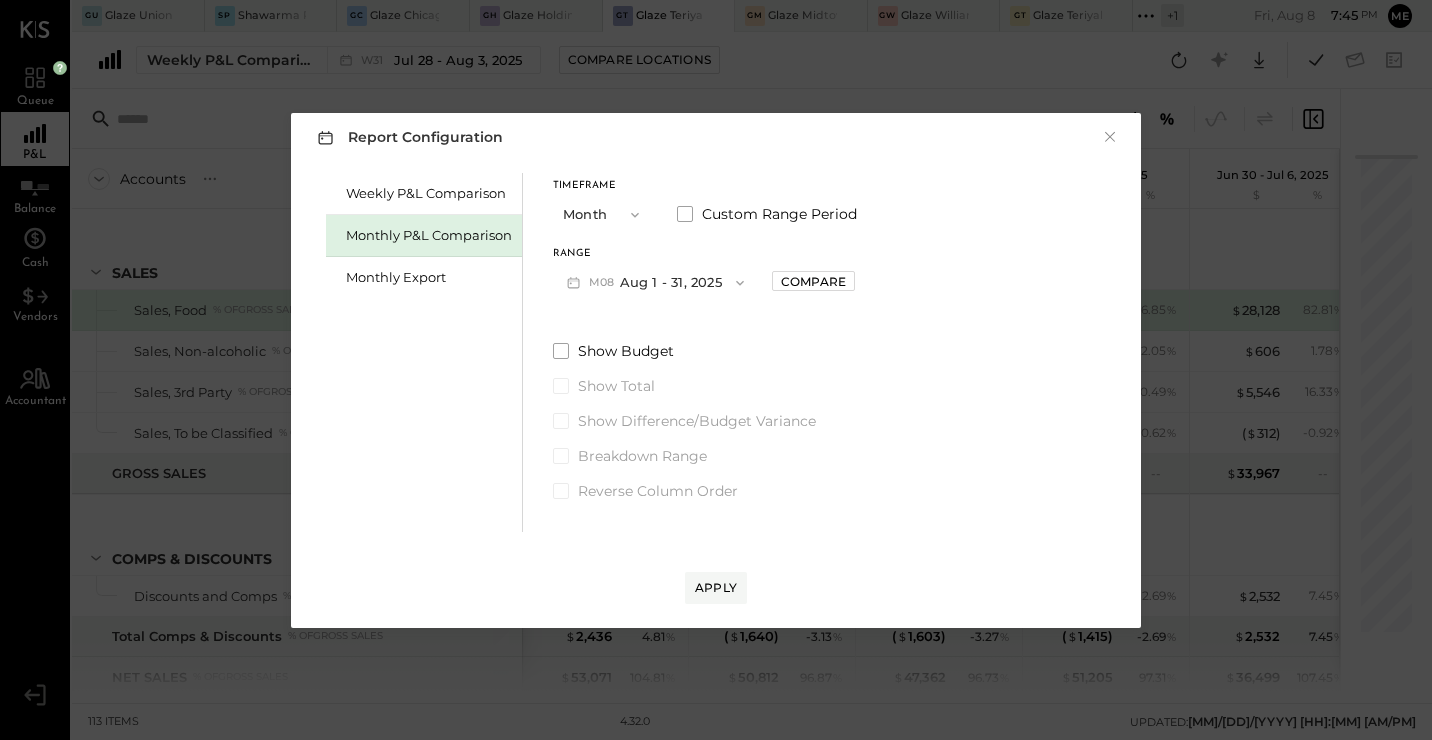 click on "M08 Aug 1 - 31, 2025" at bounding box center (655, 282) 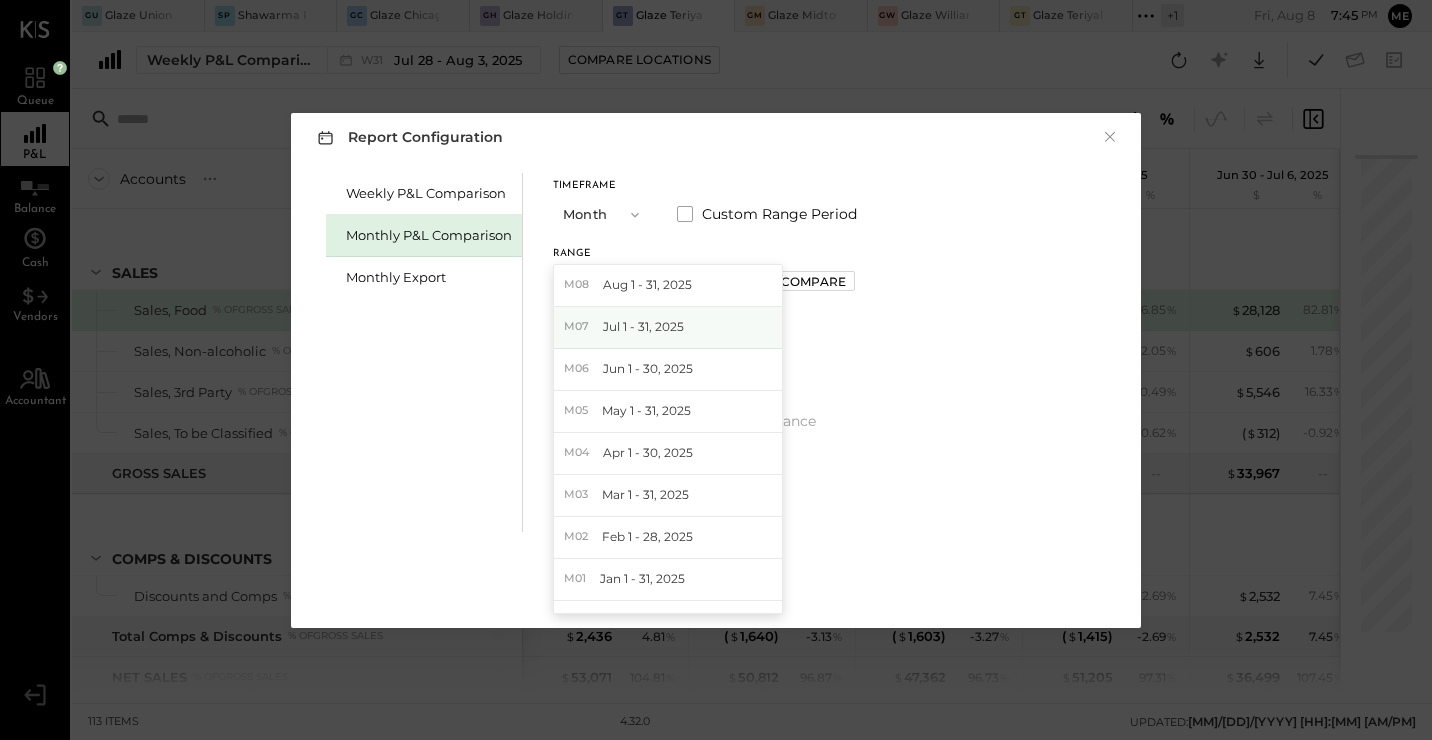 click on "Jul 1 - 31, 2025" at bounding box center [643, 326] 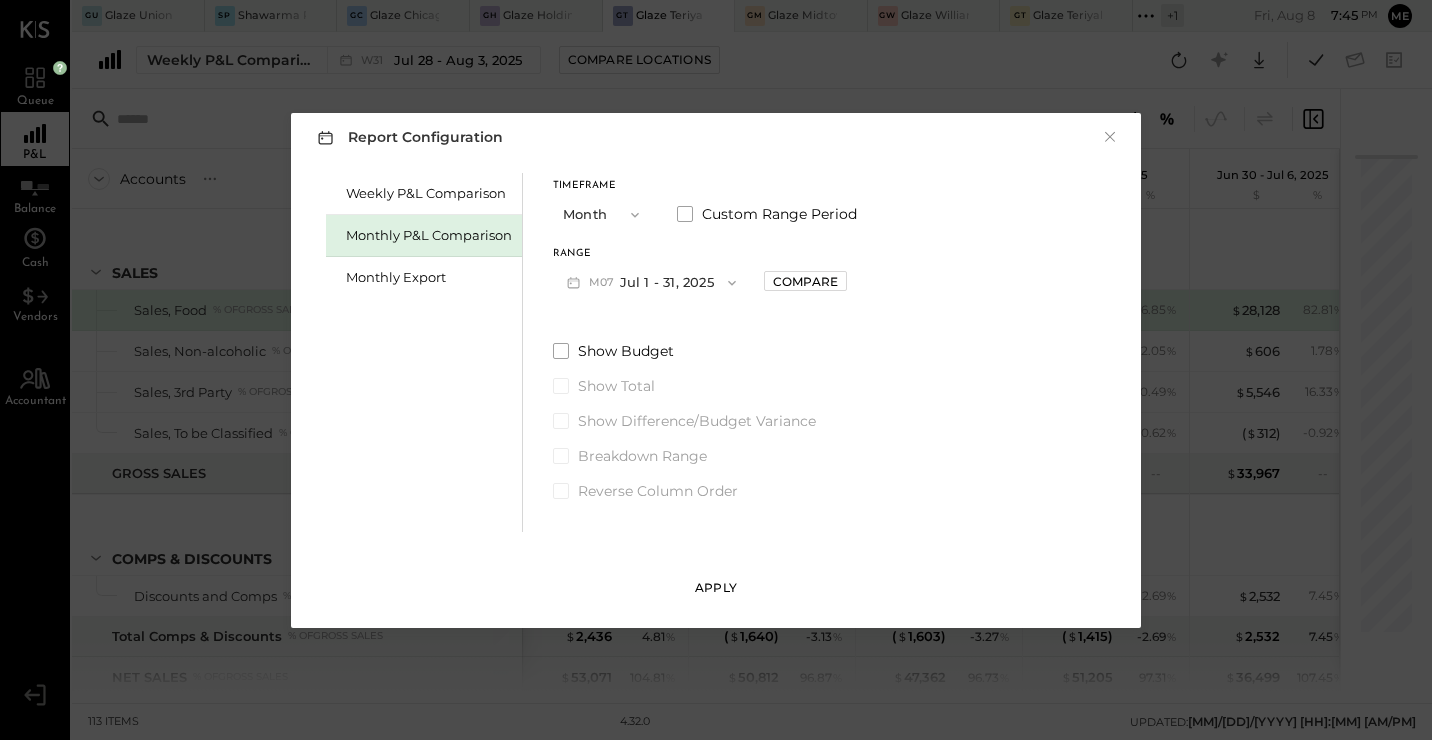 click on "Apply" at bounding box center [716, 587] 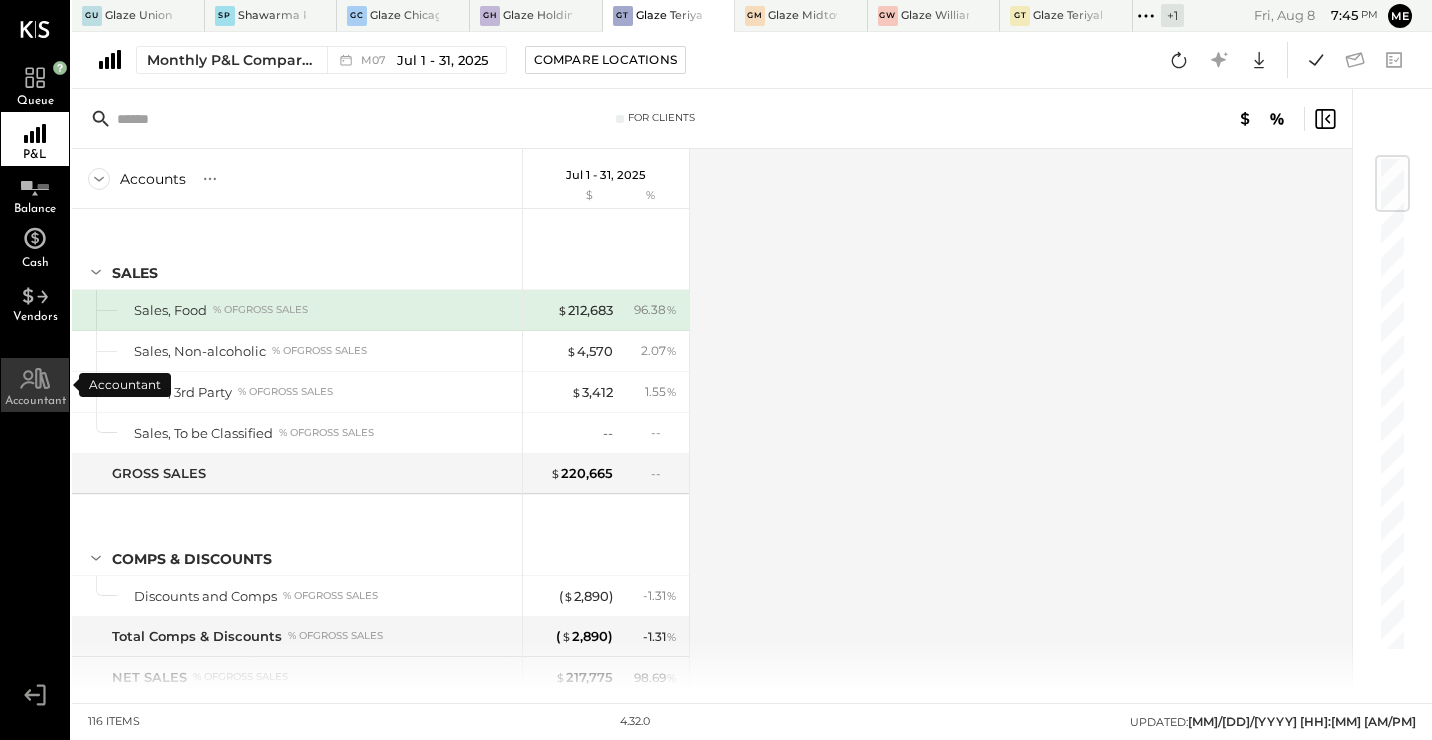 click 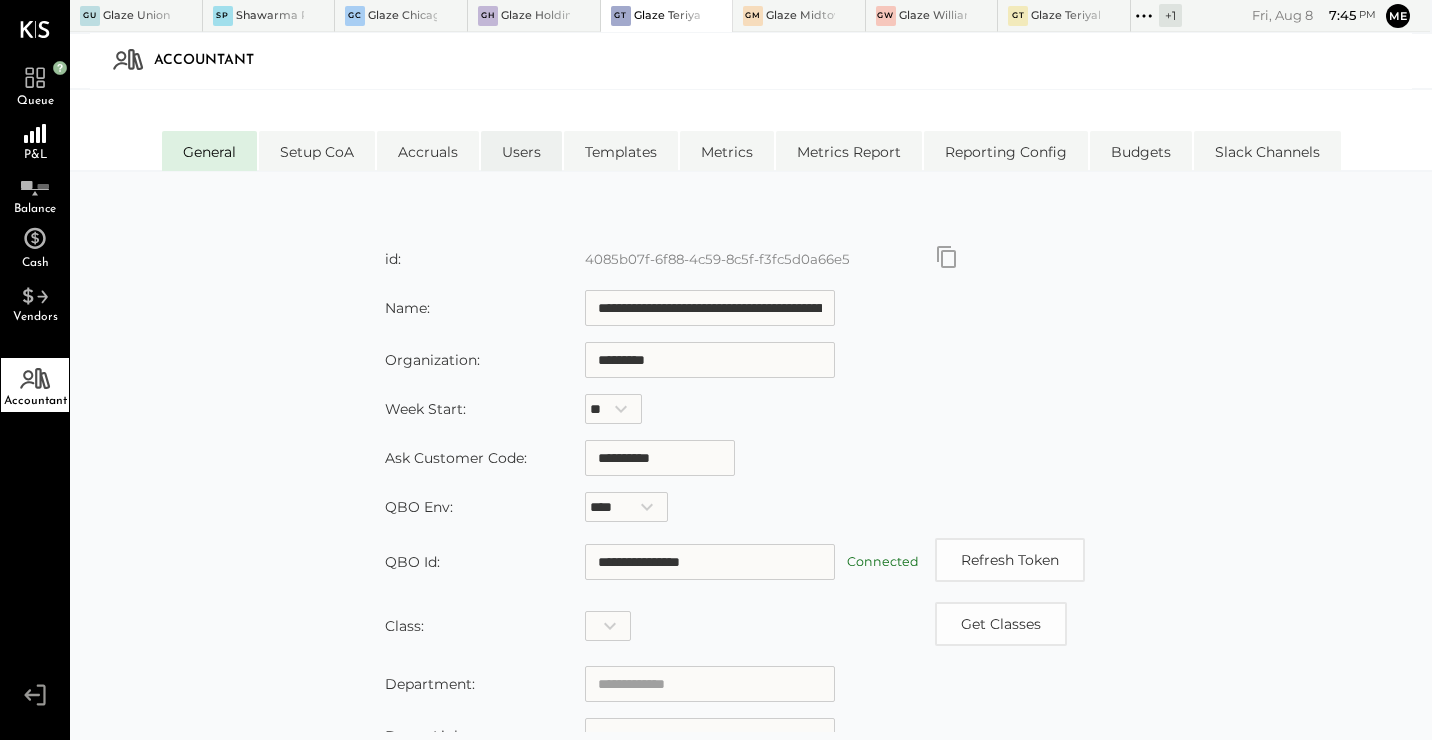click on "Users" at bounding box center (521, 151) 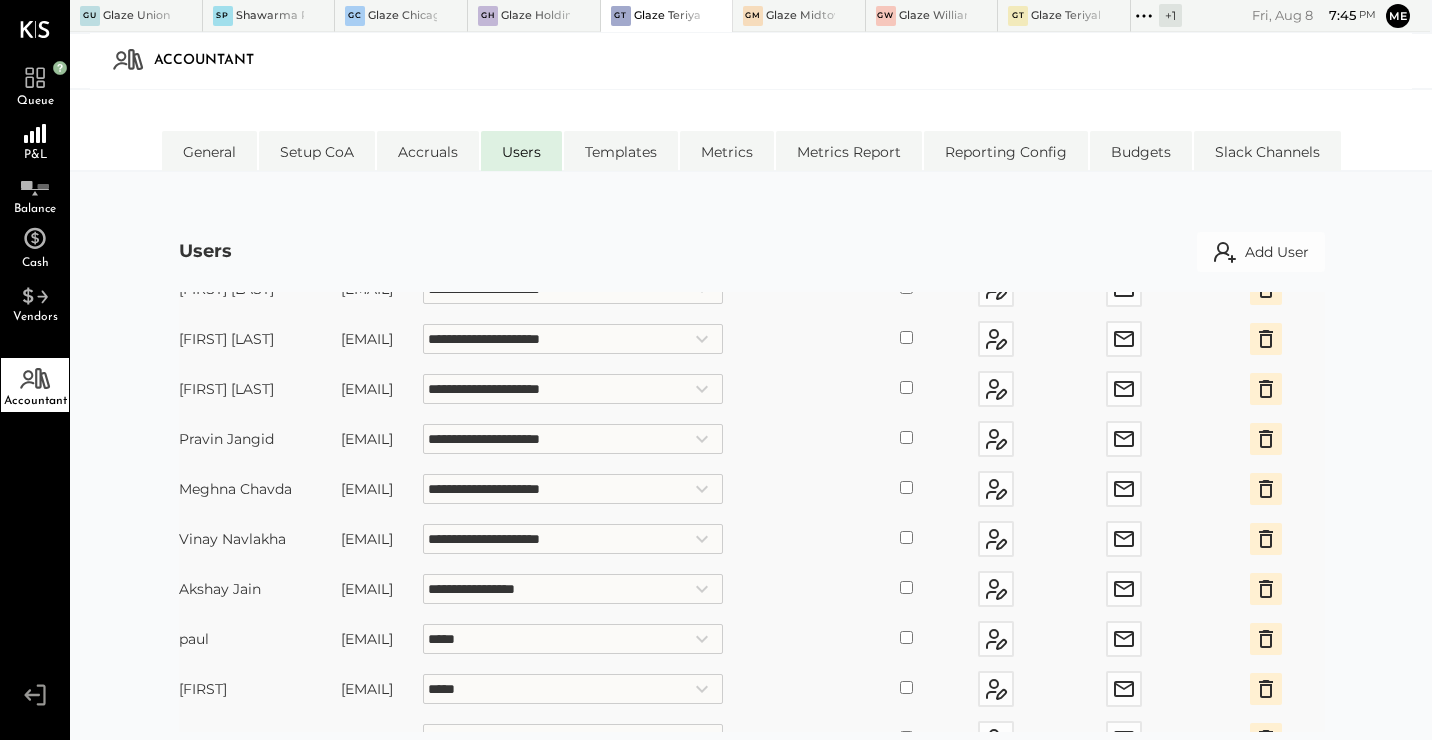 scroll, scrollTop: 228, scrollLeft: 0, axis: vertical 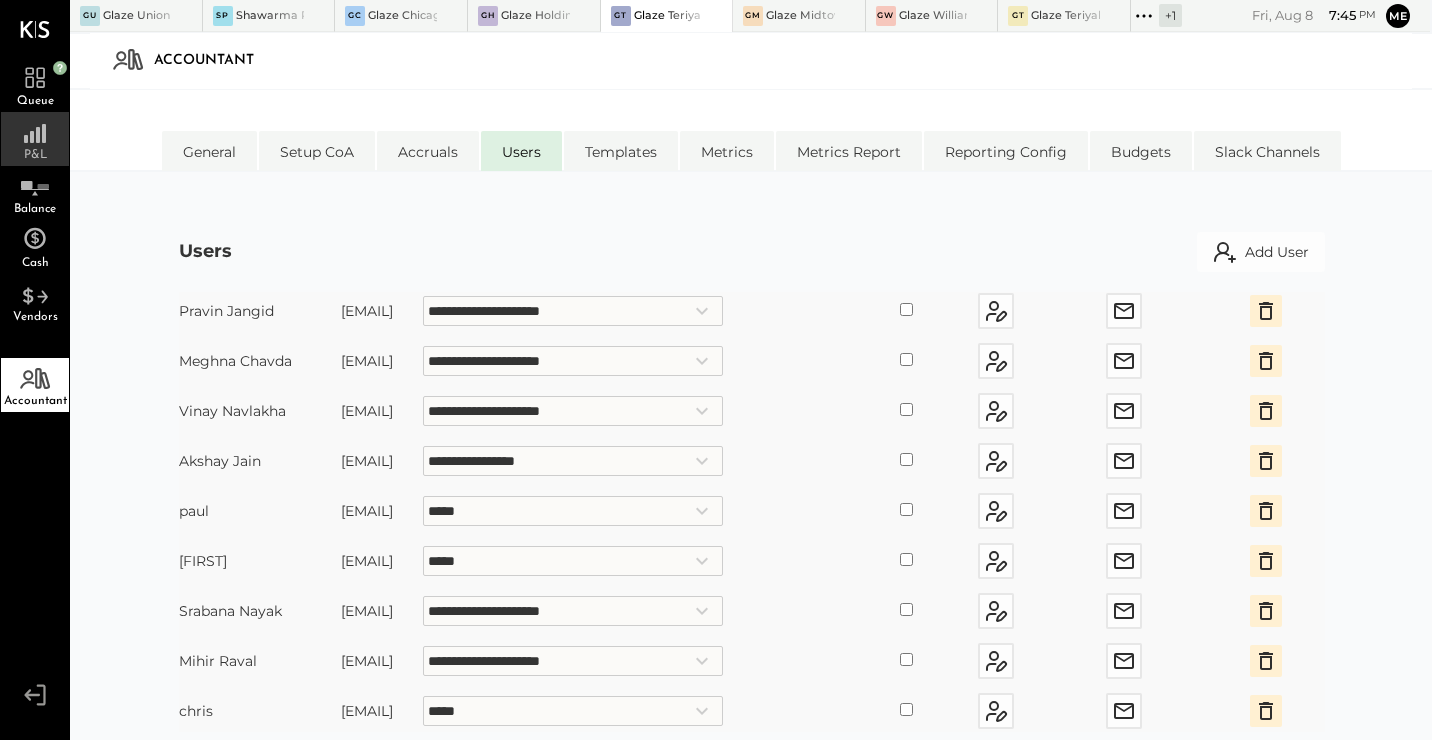 click 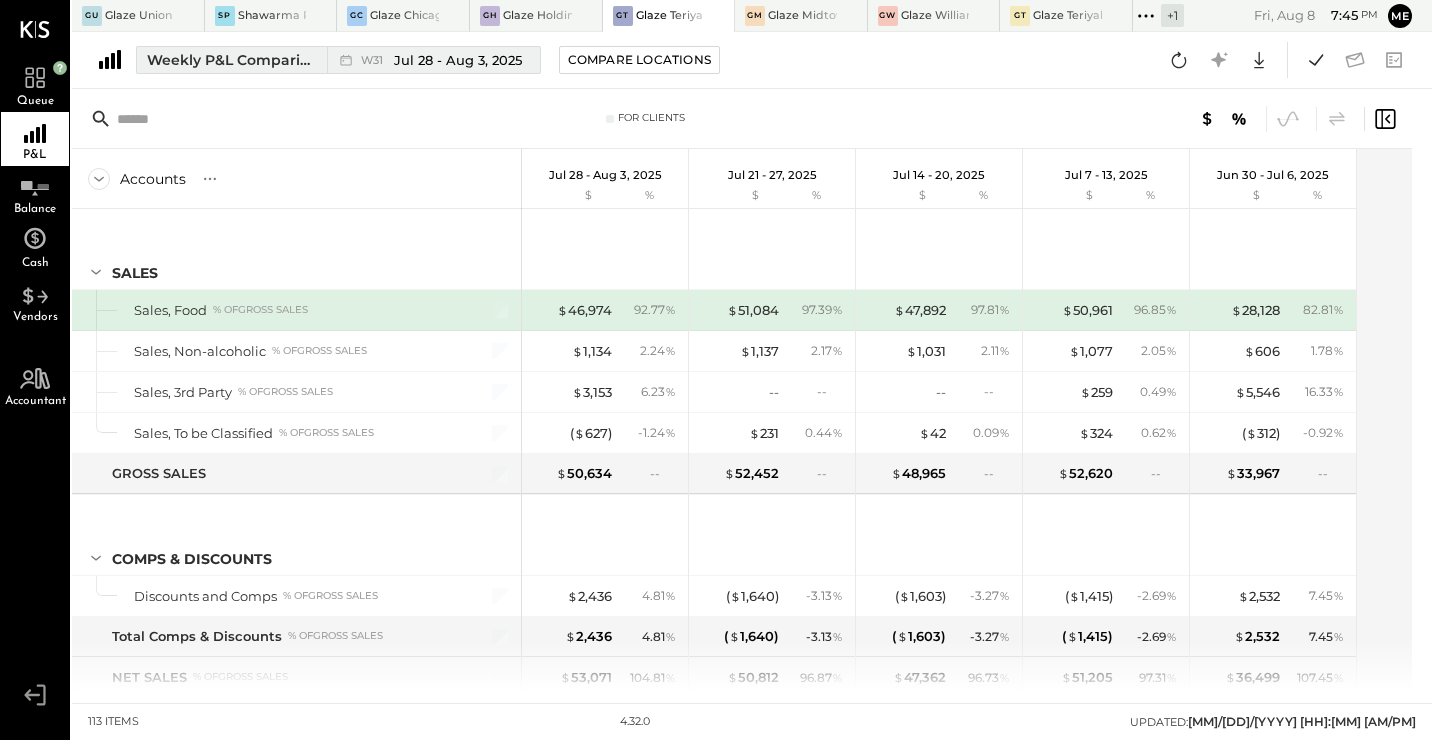 click on "Weekly P&L Comparison" at bounding box center (231, 60) 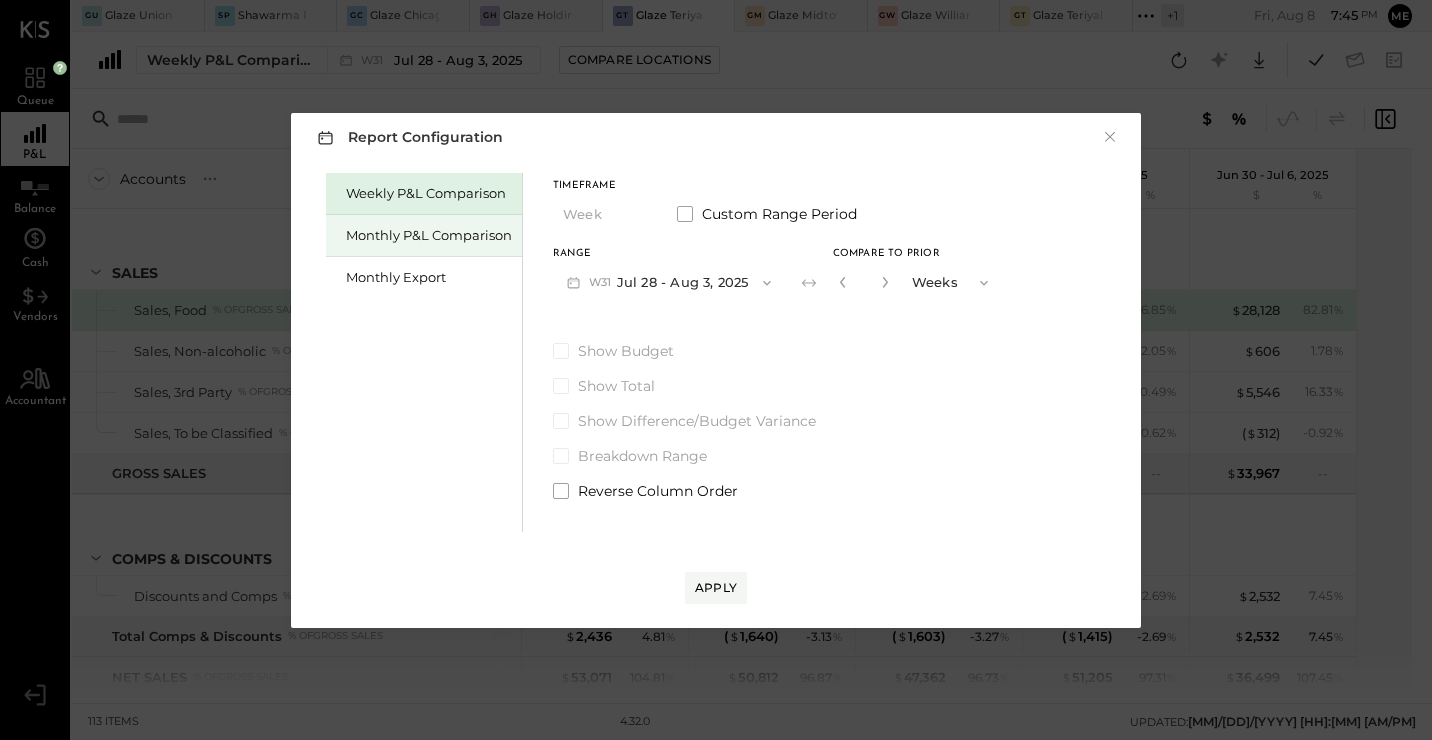 click on "Monthly P&L Comparison" at bounding box center [429, 235] 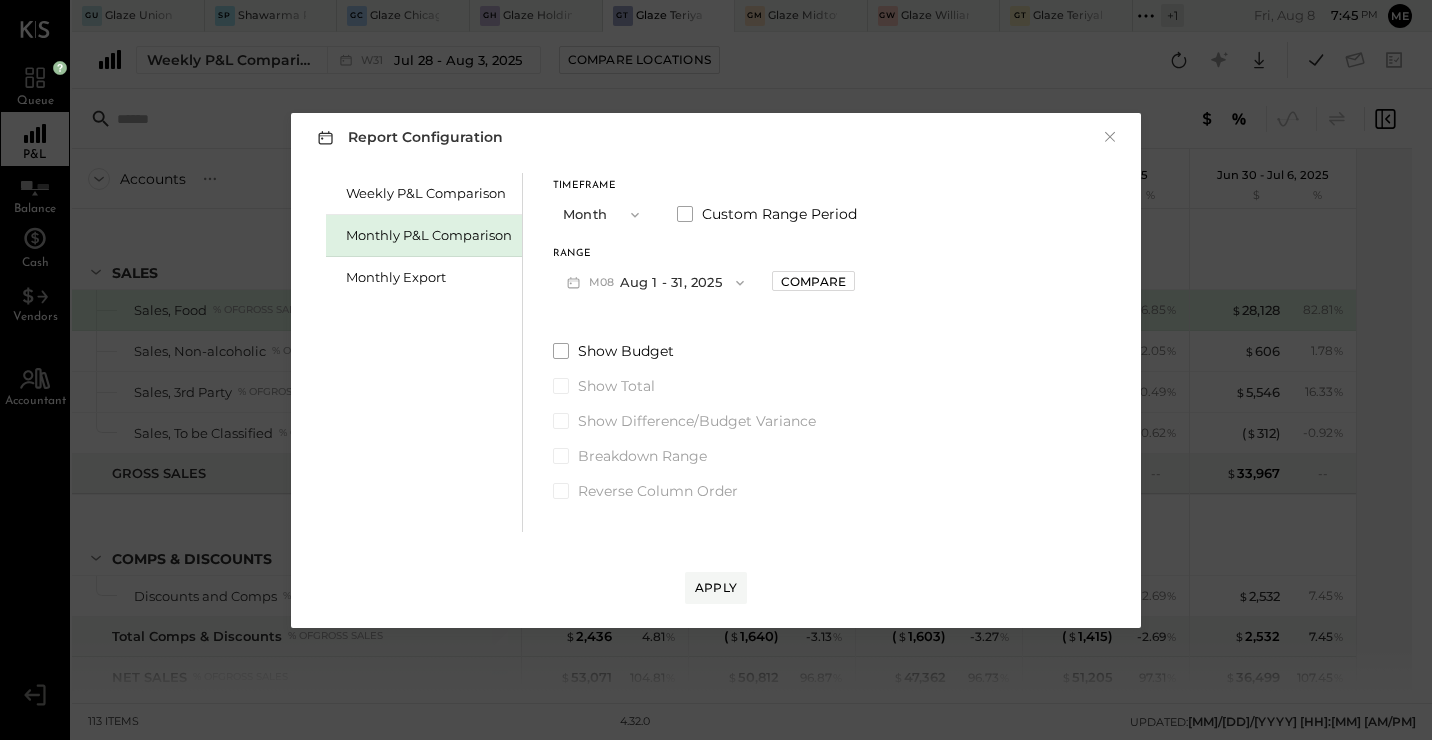 click on "M08 Aug 1 - 31, 2025" at bounding box center (655, 282) 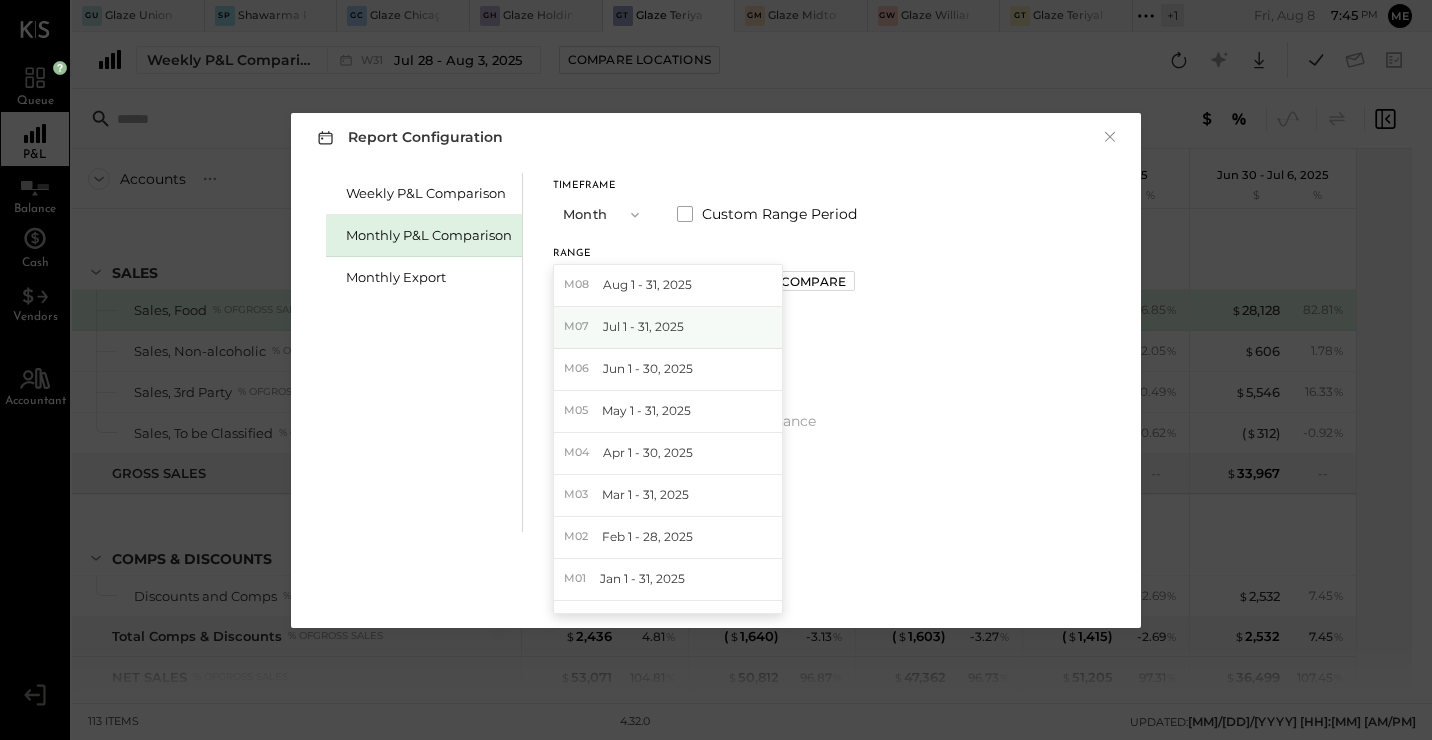 click on "Jul 1 - 31, 2025" at bounding box center [643, 326] 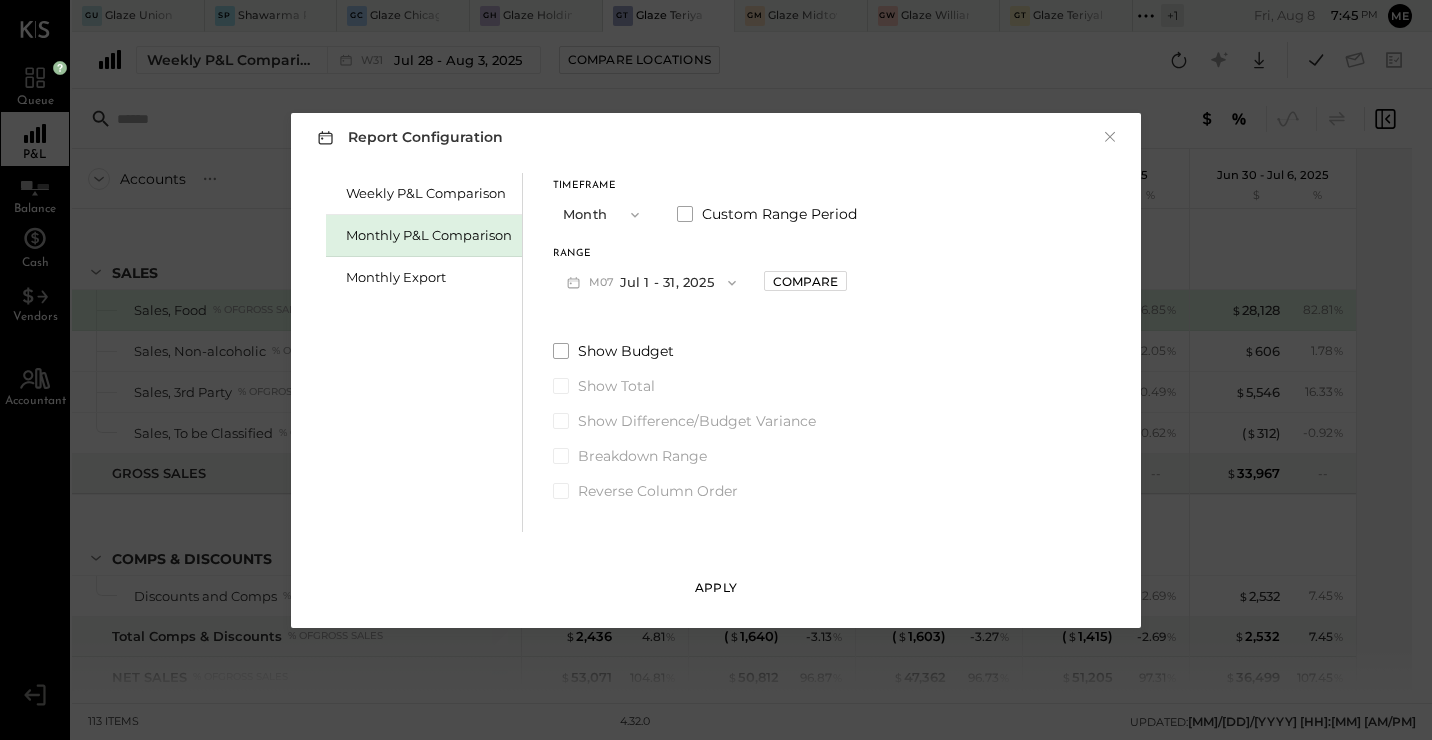 click on "Apply" at bounding box center (716, 587) 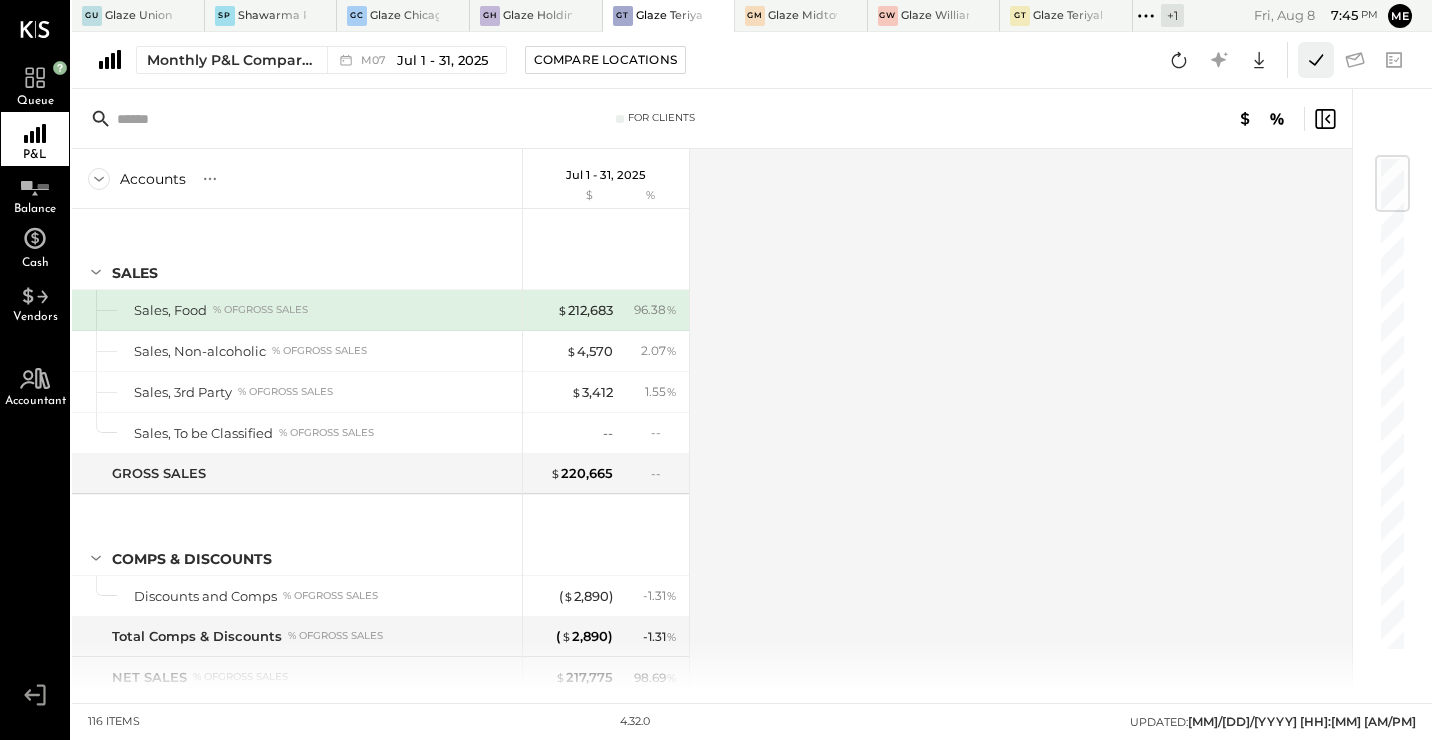 click 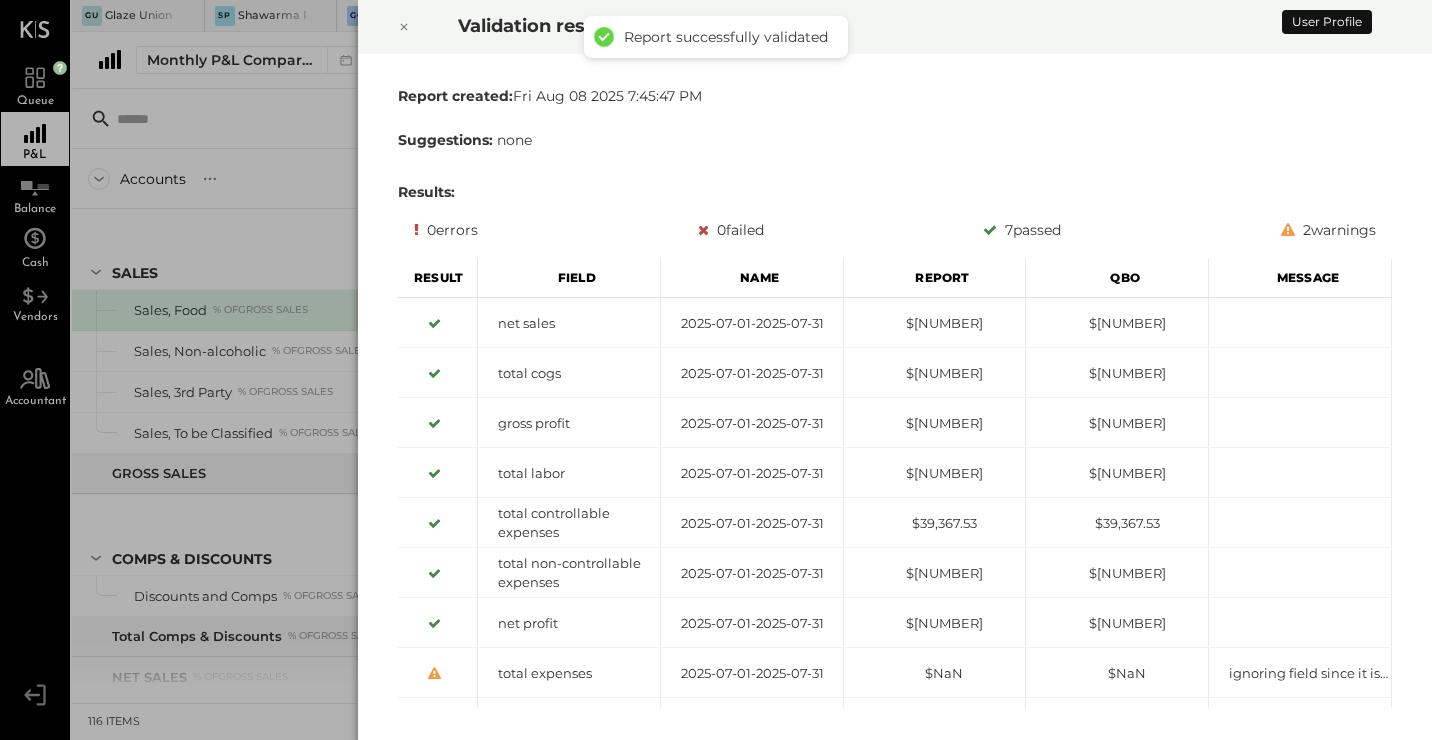 click 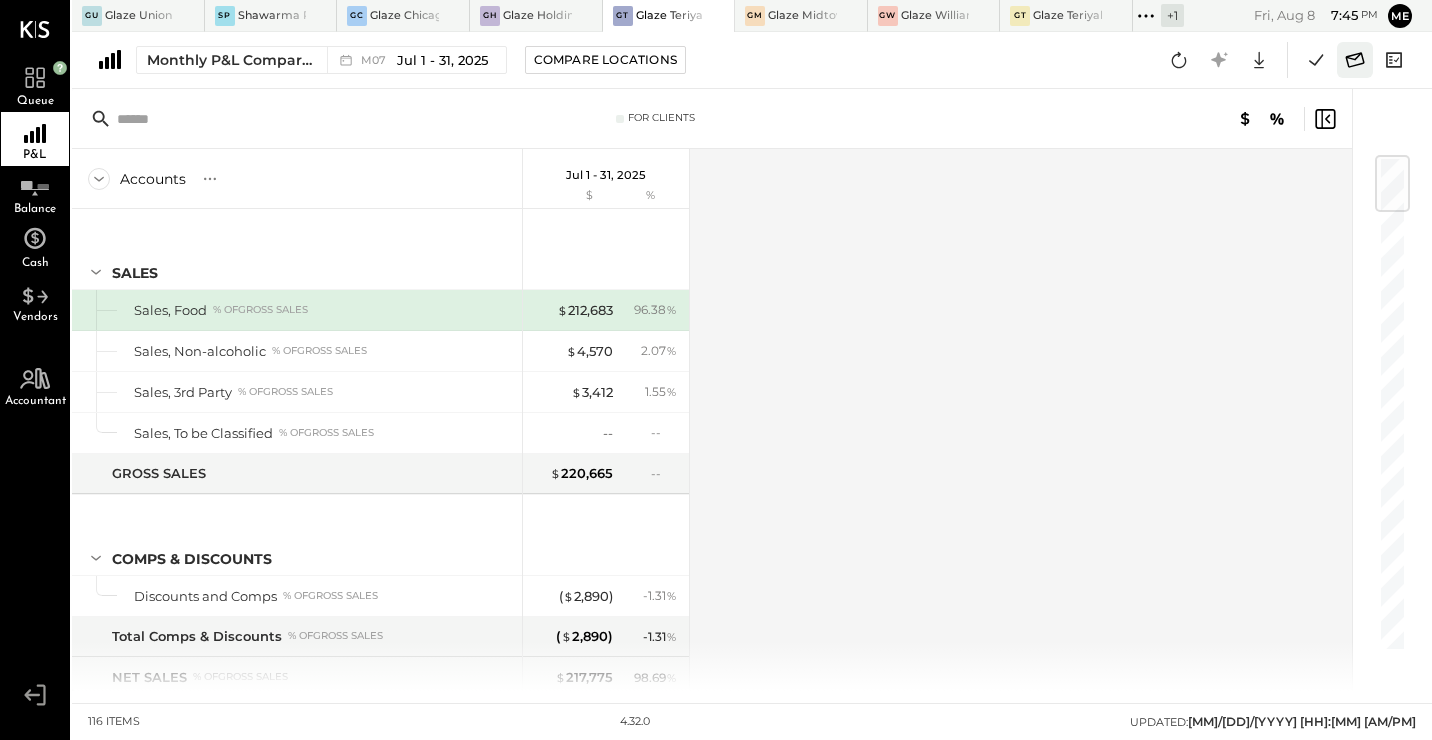 click 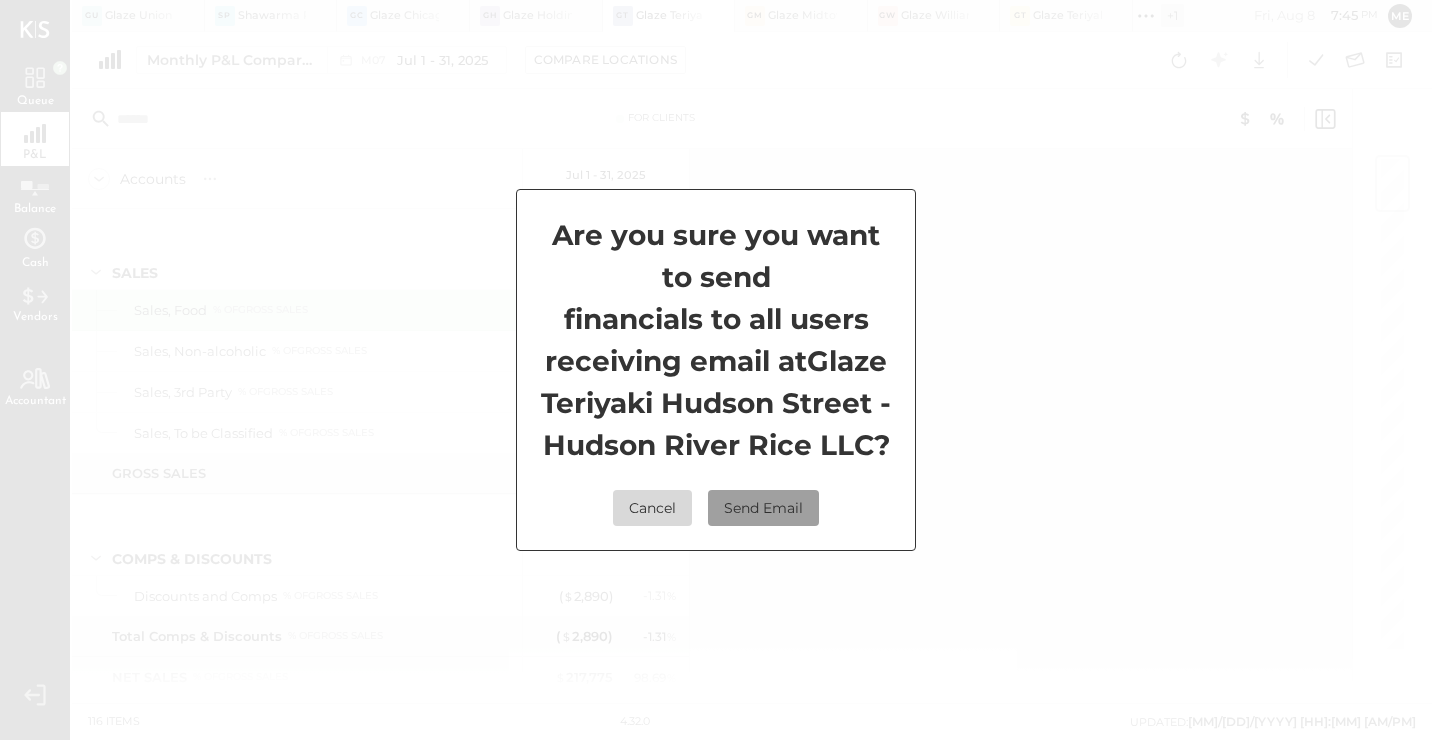 click on "Send Email" at bounding box center [763, 508] 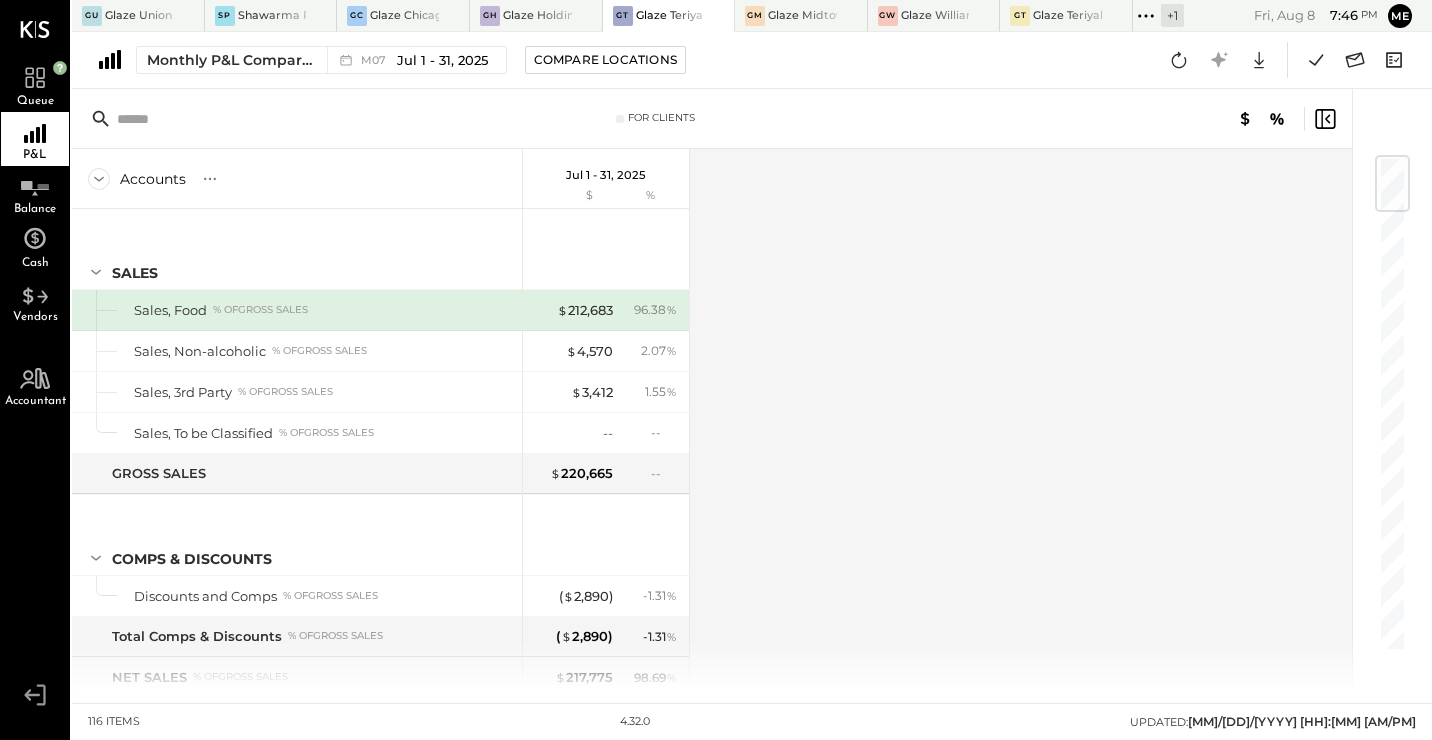 click on "Accounts S % GL Jul 1 - 31, [YYYY] $ % OPERATING EXPENSES (EBITDA) LABOR % of  NET SALES Labor, Management - [FIRST] % of  NET SALES Labor Related Expenses % of  NET SALES Payroll Taxes % of  NET SALES Health/Dental Insurance % of  NET SALES Disability Insurance % of  NET SALES Total Labor Related Expenses % of  NET SALES TOTAL LABOR % of  NET SALES CONTROLLABLE EXPENSES % of  NET SALES Marketing & Advertising % of  NET SALES Marketing & Public Relations % of  NET SALES Total Marketing & Advertising % of  NET SALES General & Administrative Expenses % of  NET SALES Accounting & Bookkeeping % of  NET SALES Consulting % of  NET SALES Consulting, M&A Securities % of  NET SALES Legal % of  NET SALES Management Fees % of  NET SALES Computer Supplies, Software & IT % of  NET SALES Dues and Subscriptions % of  NET SALES Bank Charges & Fees % of  NET SALES Office Supplies & Expenses % of  NET SALES Phone and Internet % of  NET SALES Travel, Meals, & Entertainment % of  NET SALES Meals & Entertainment % of  NET SALES % of" at bounding box center [713, 420] 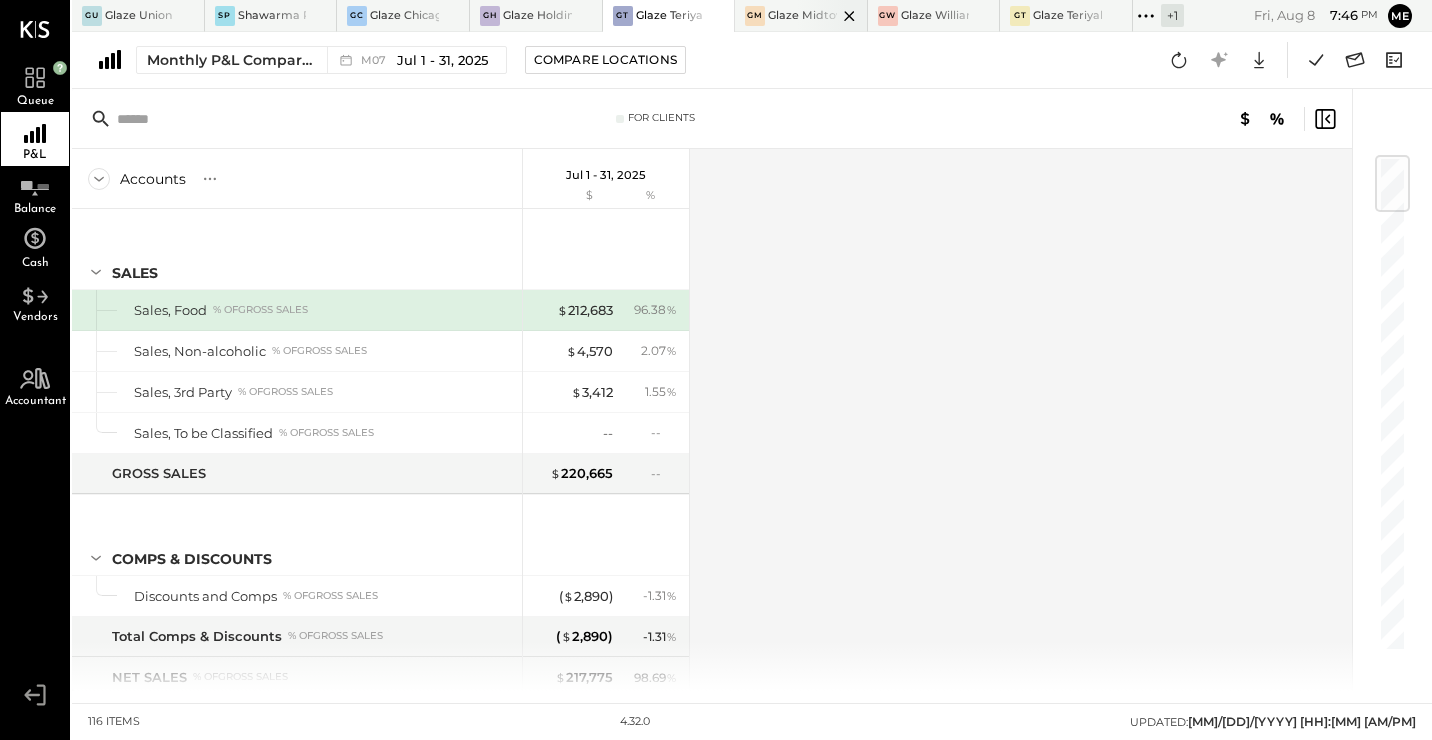 click at bounding box center [832, 15] 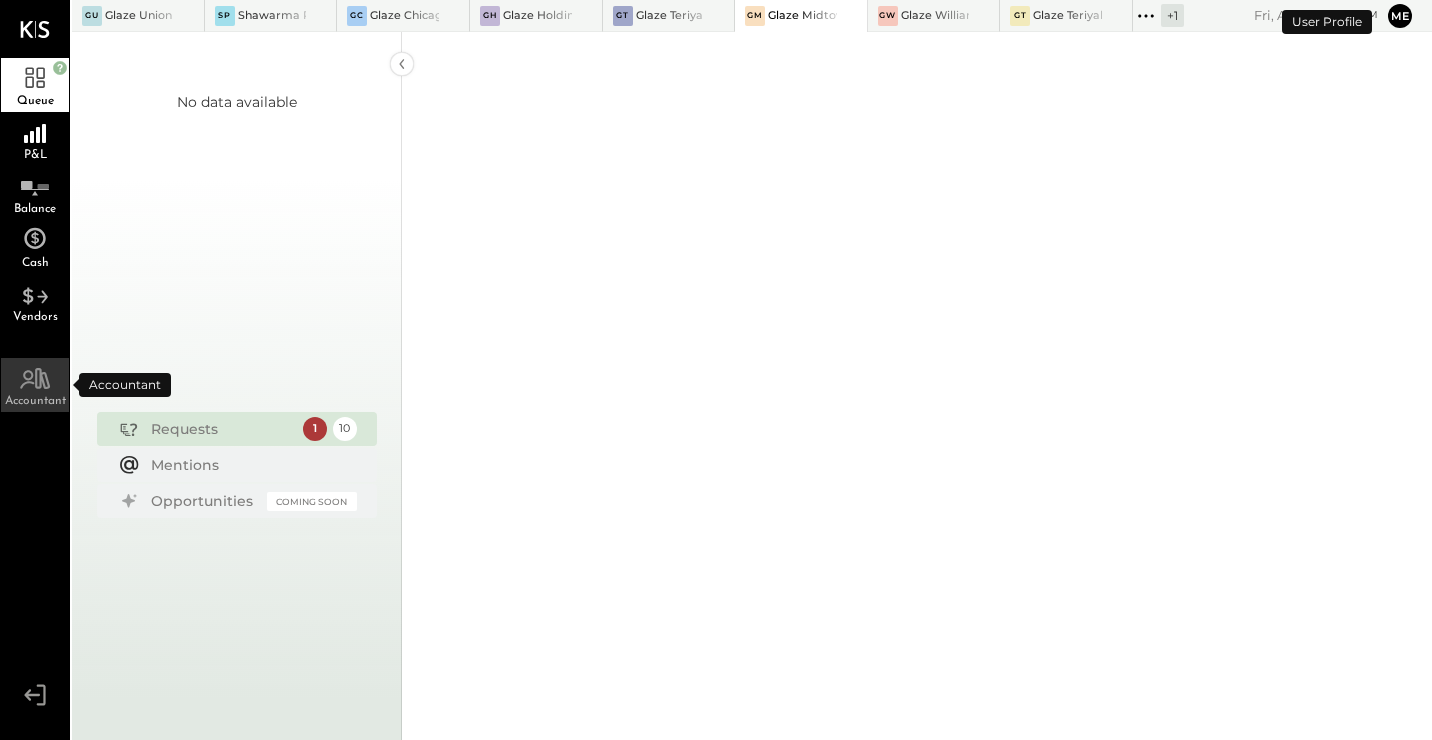 click on "Accountant" at bounding box center [35, 401] 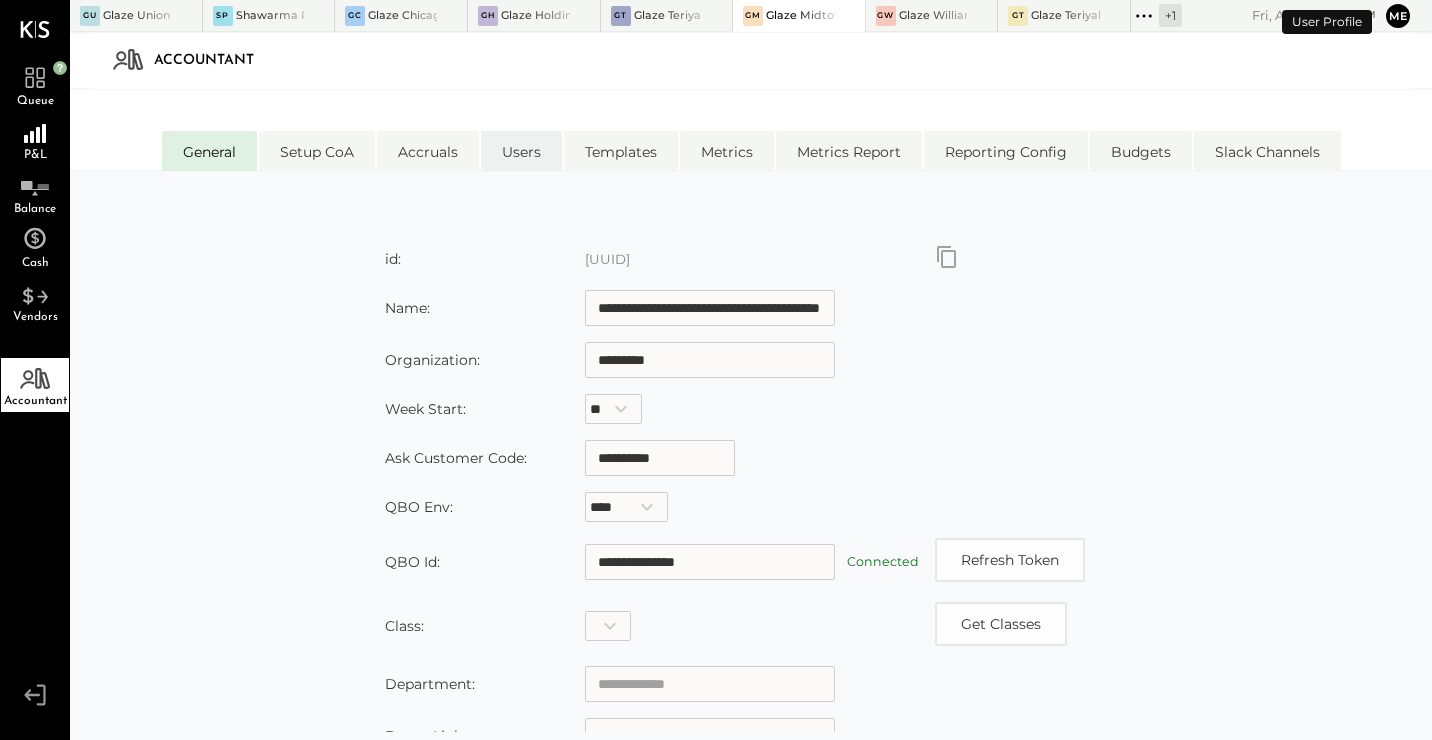 click on "Users" at bounding box center (521, 151) 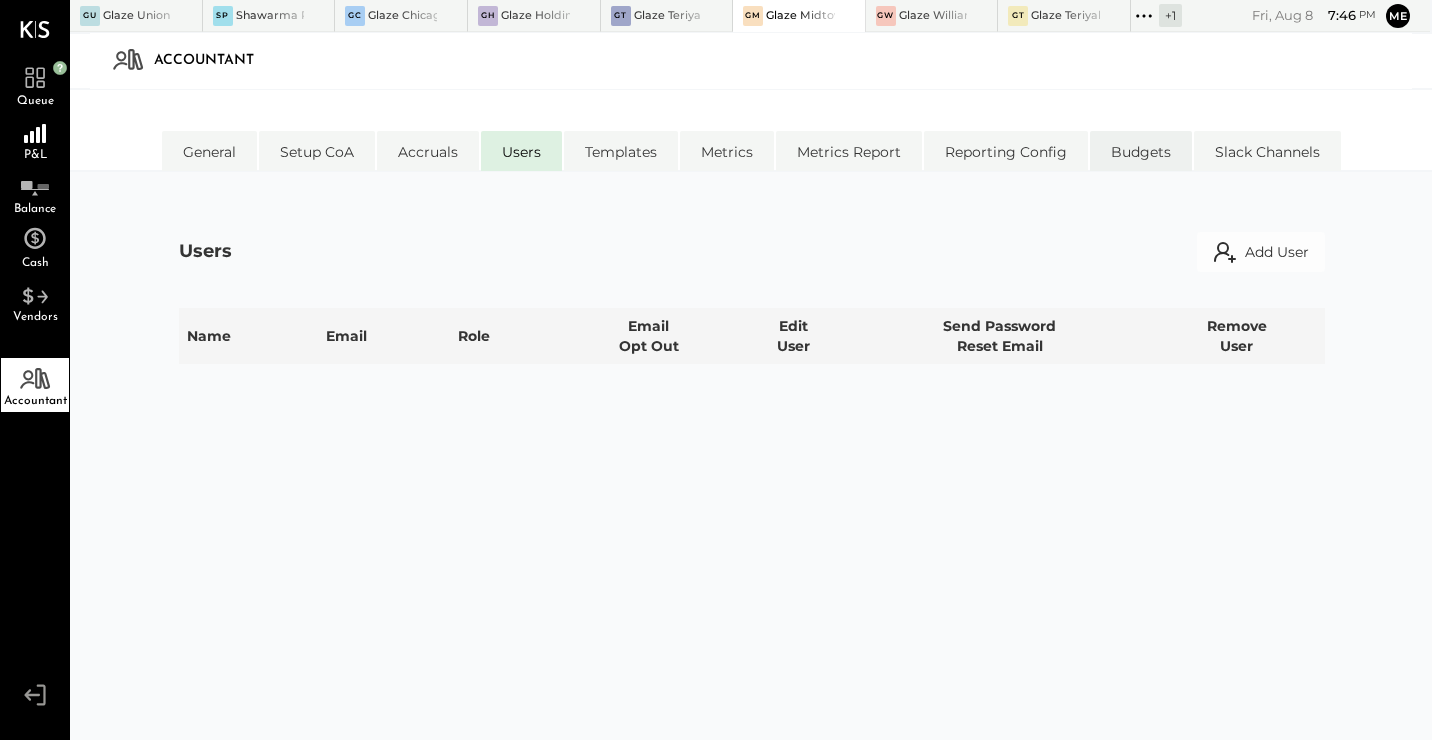 select on "**********" 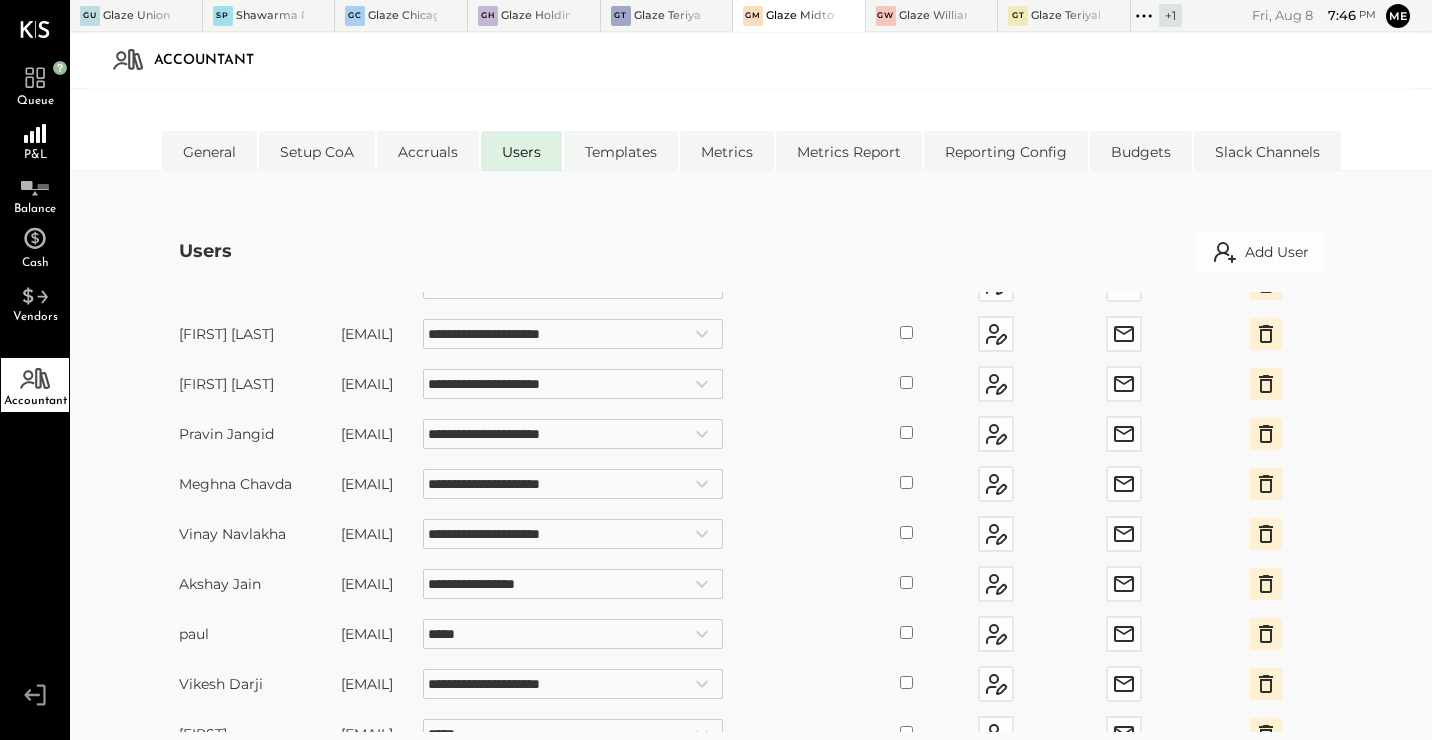 scroll, scrollTop: 228, scrollLeft: 0, axis: vertical 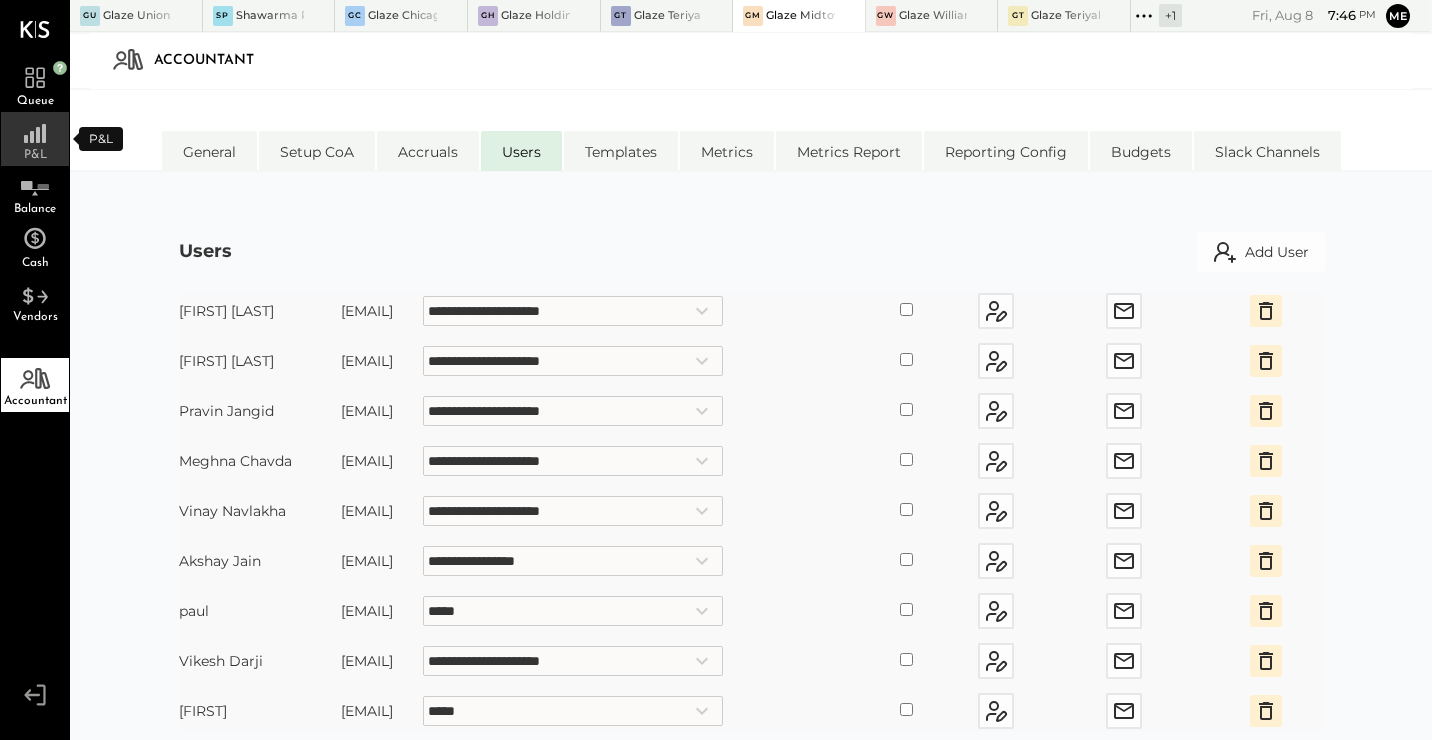 click on "P&L" at bounding box center (35, 139) 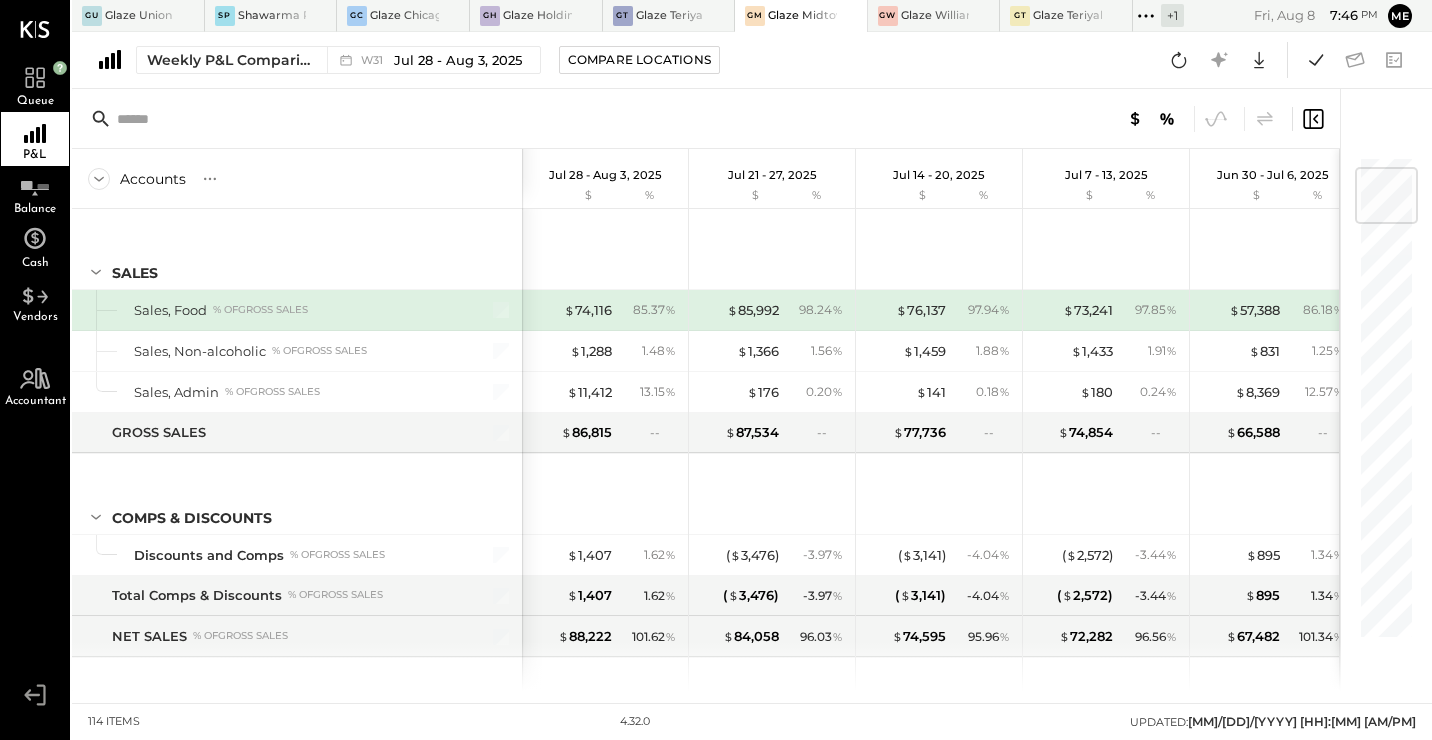 scroll, scrollTop: 100, scrollLeft: 0, axis: vertical 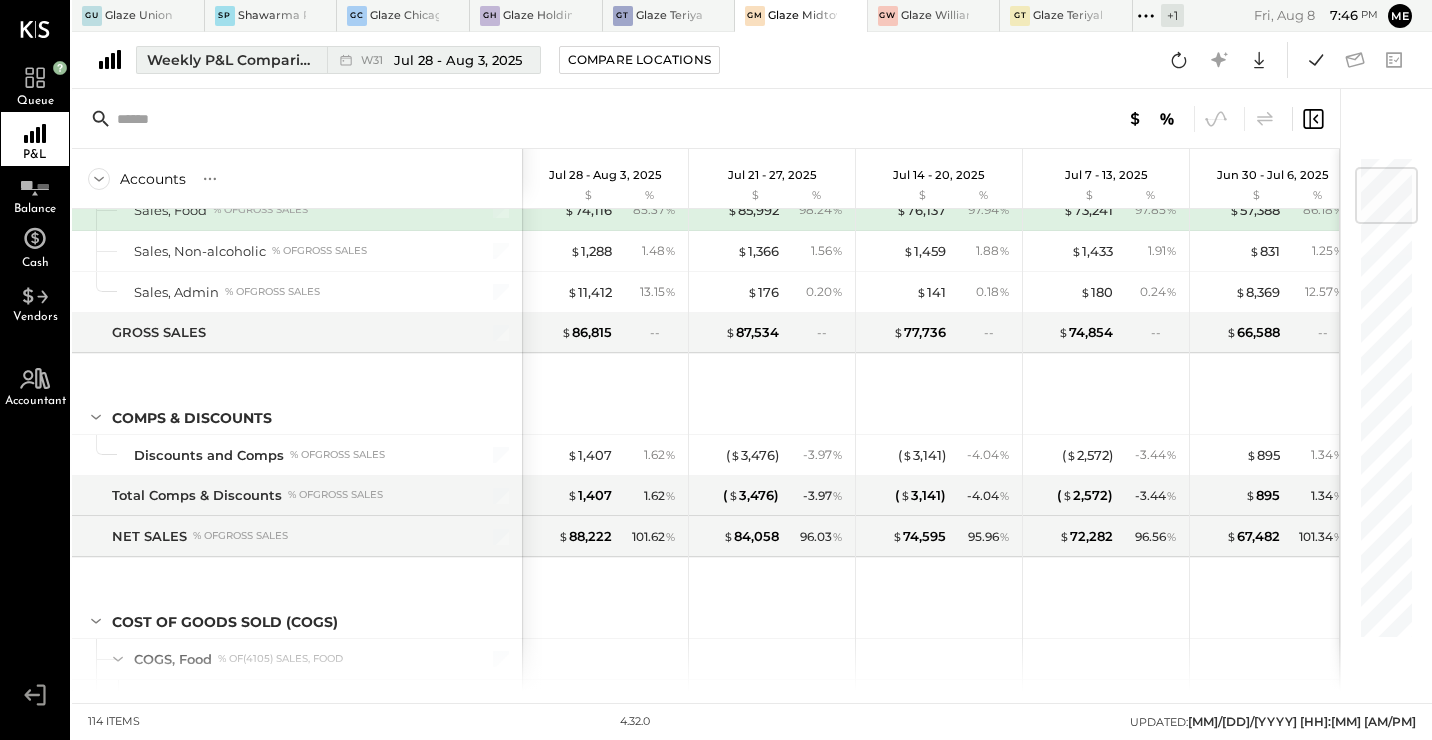 click on "Weekly P&L Comparison" at bounding box center [231, 60] 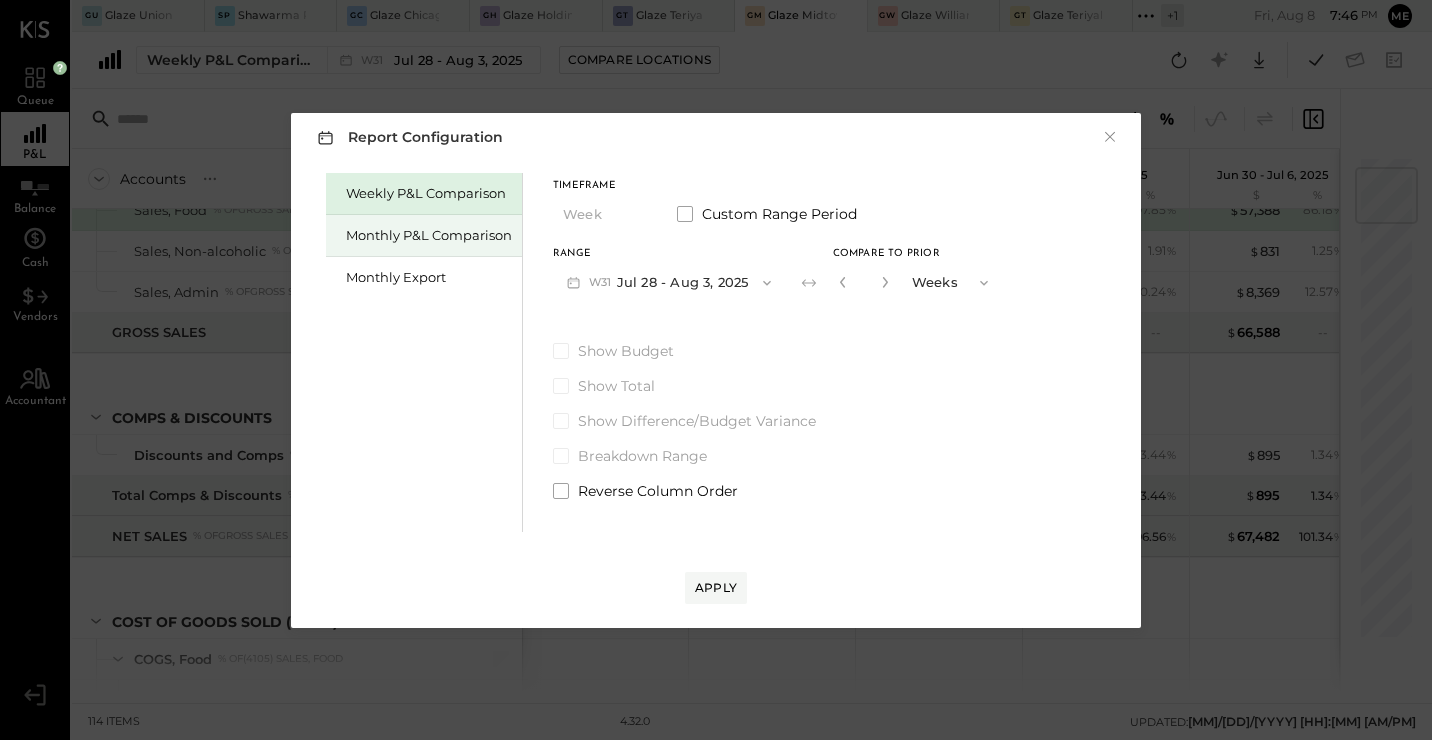 click on "Monthly P&L Comparison" at bounding box center (429, 235) 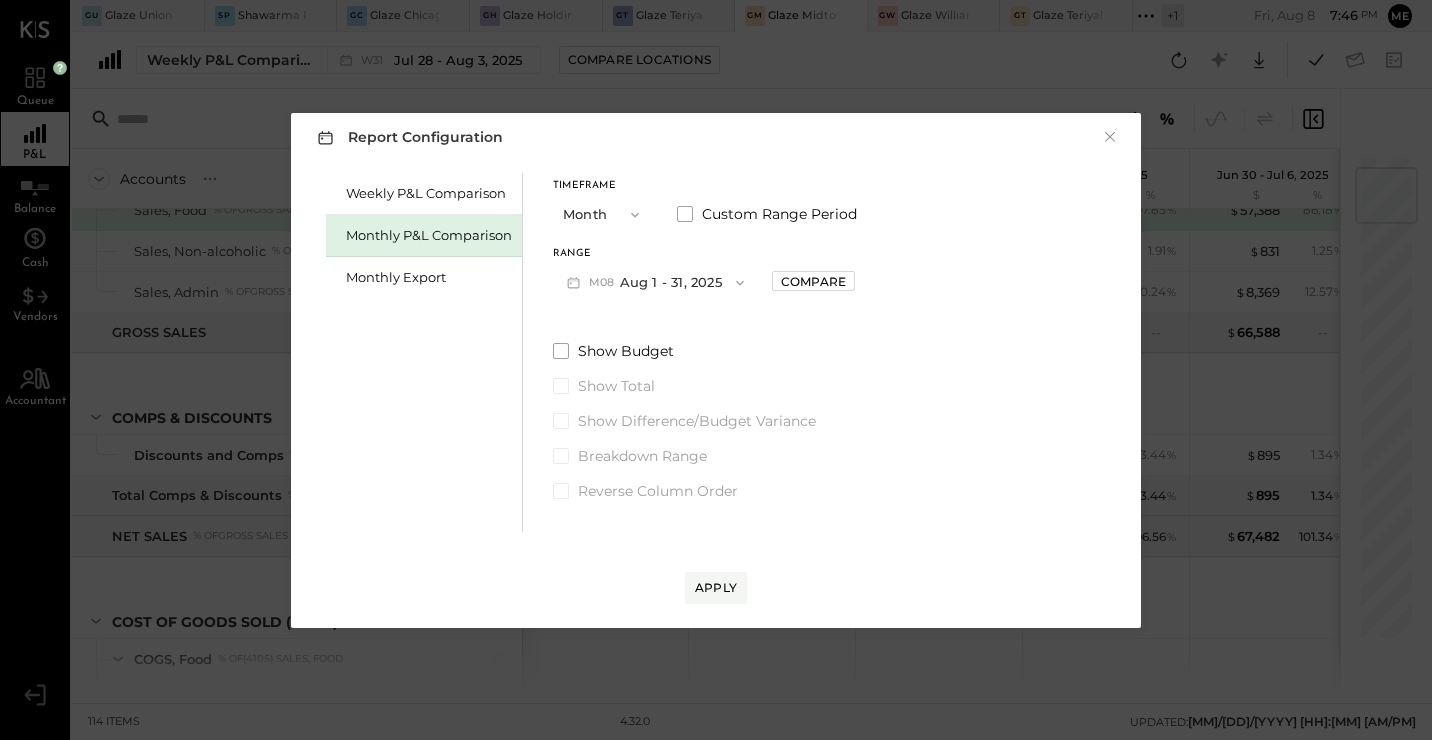 click on "M08 Aug 1 - 31, 2025" at bounding box center (655, 282) 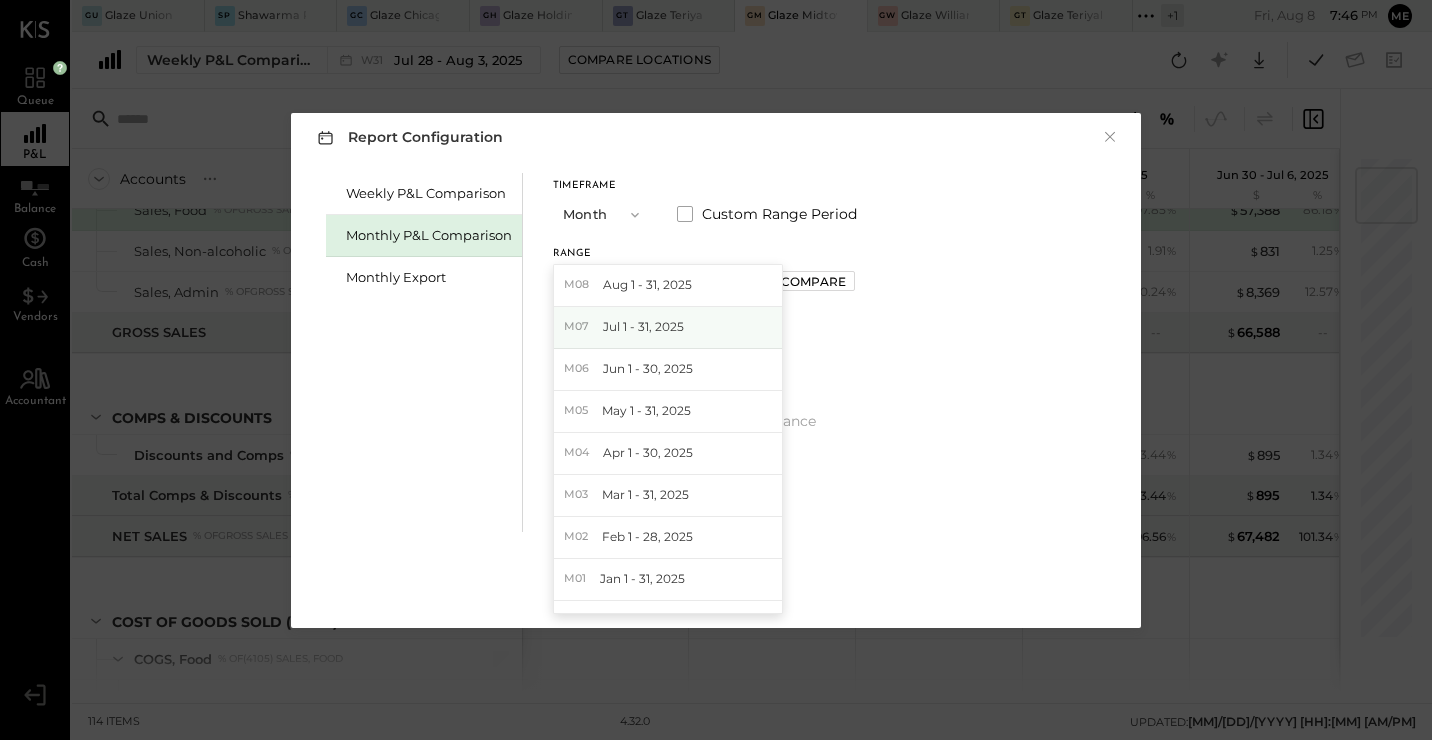 click on "Jul 1 - 31, 2025" at bounding box center (643, 326) 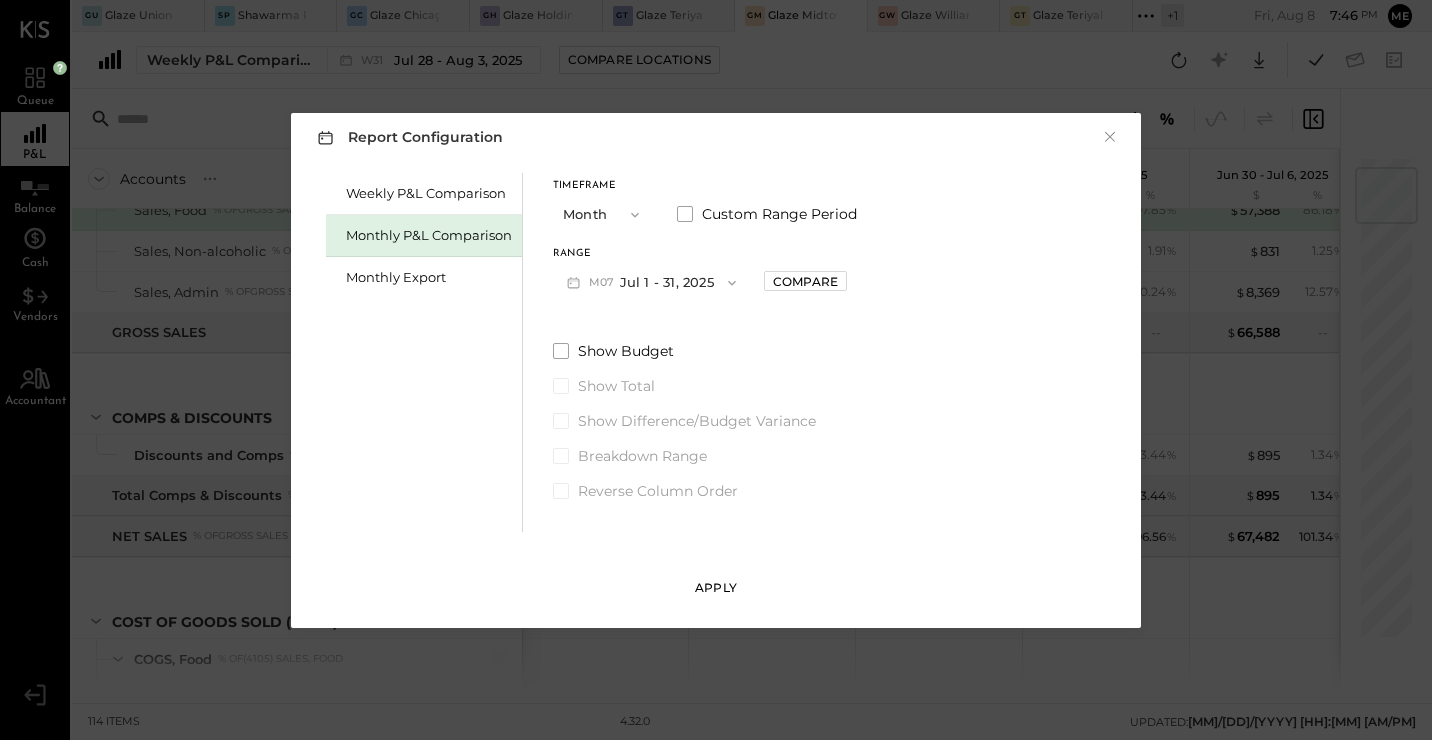 click on "Apply" at bounding box center [716, 588] 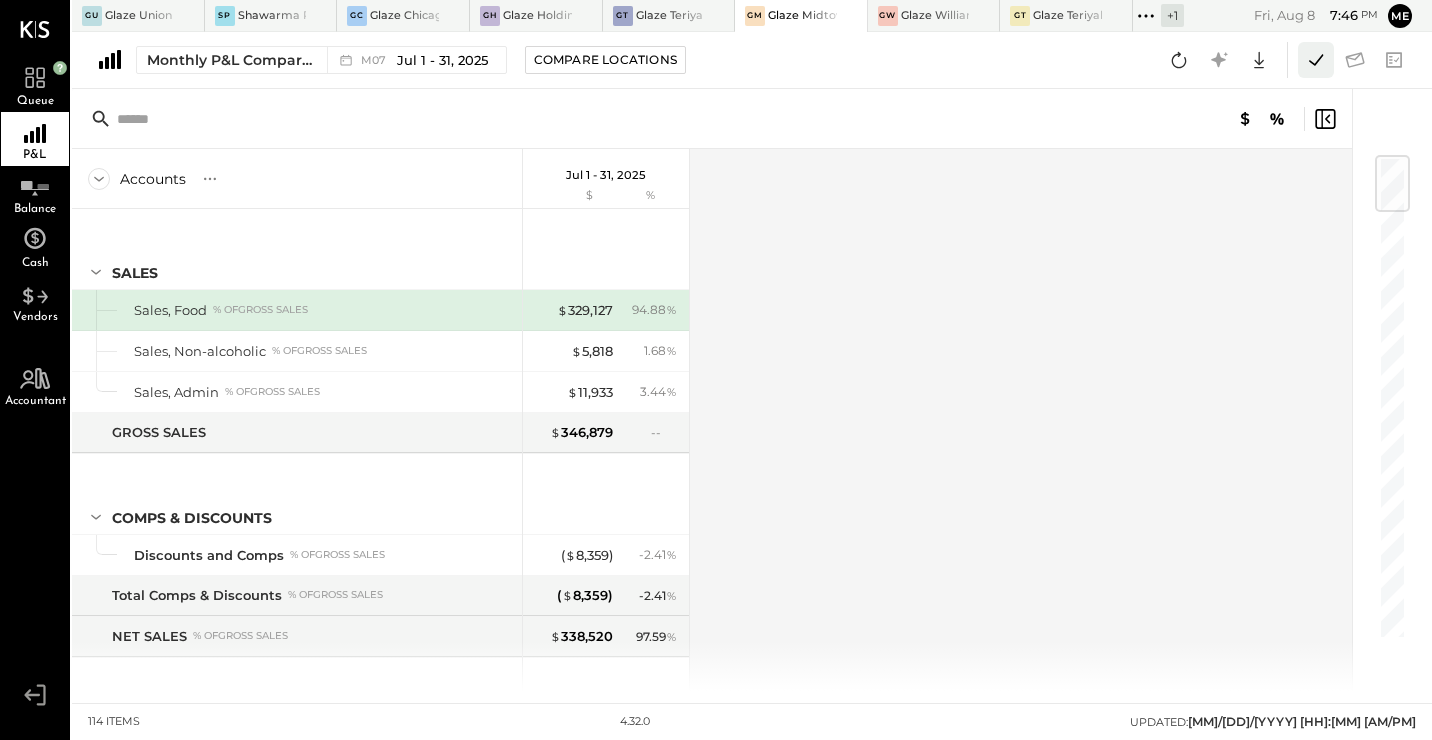 click 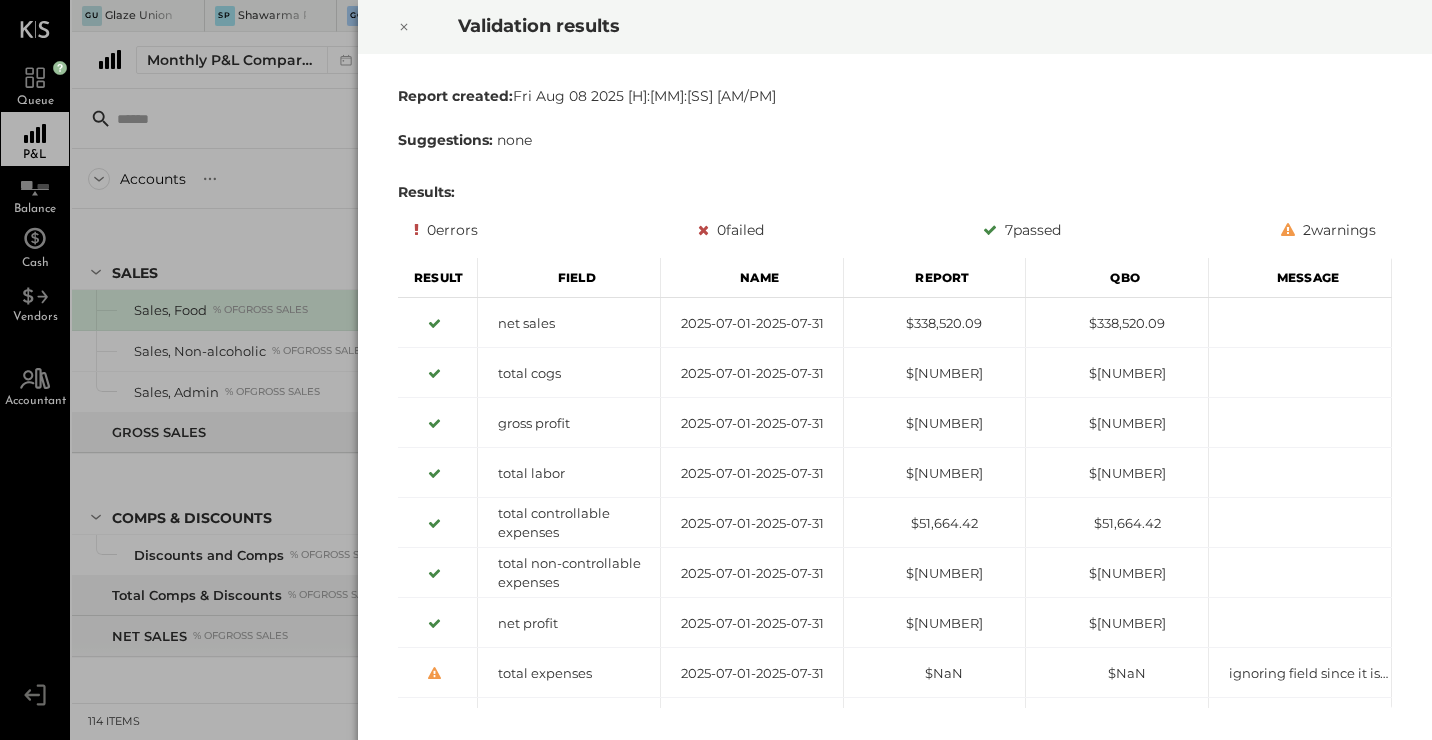 click at bounding box center (404, 27) 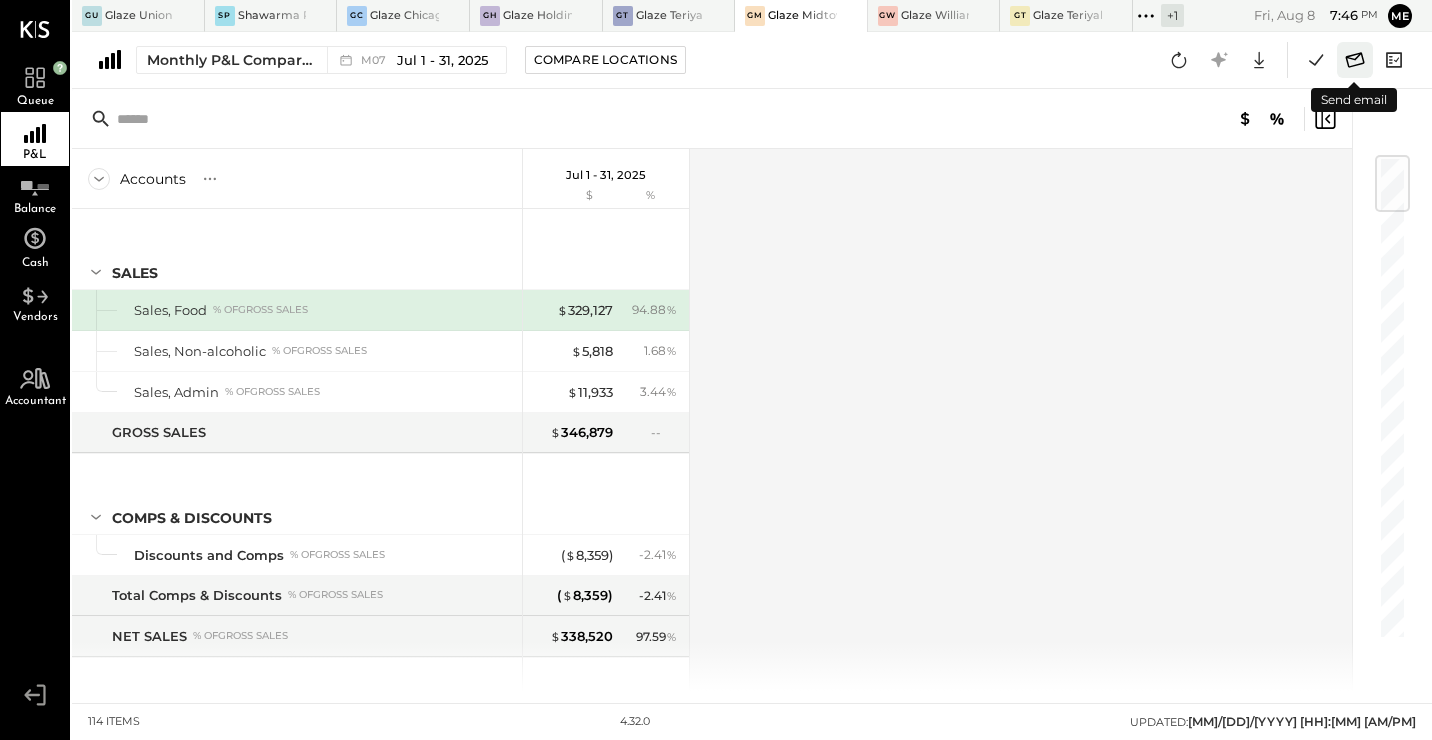 click 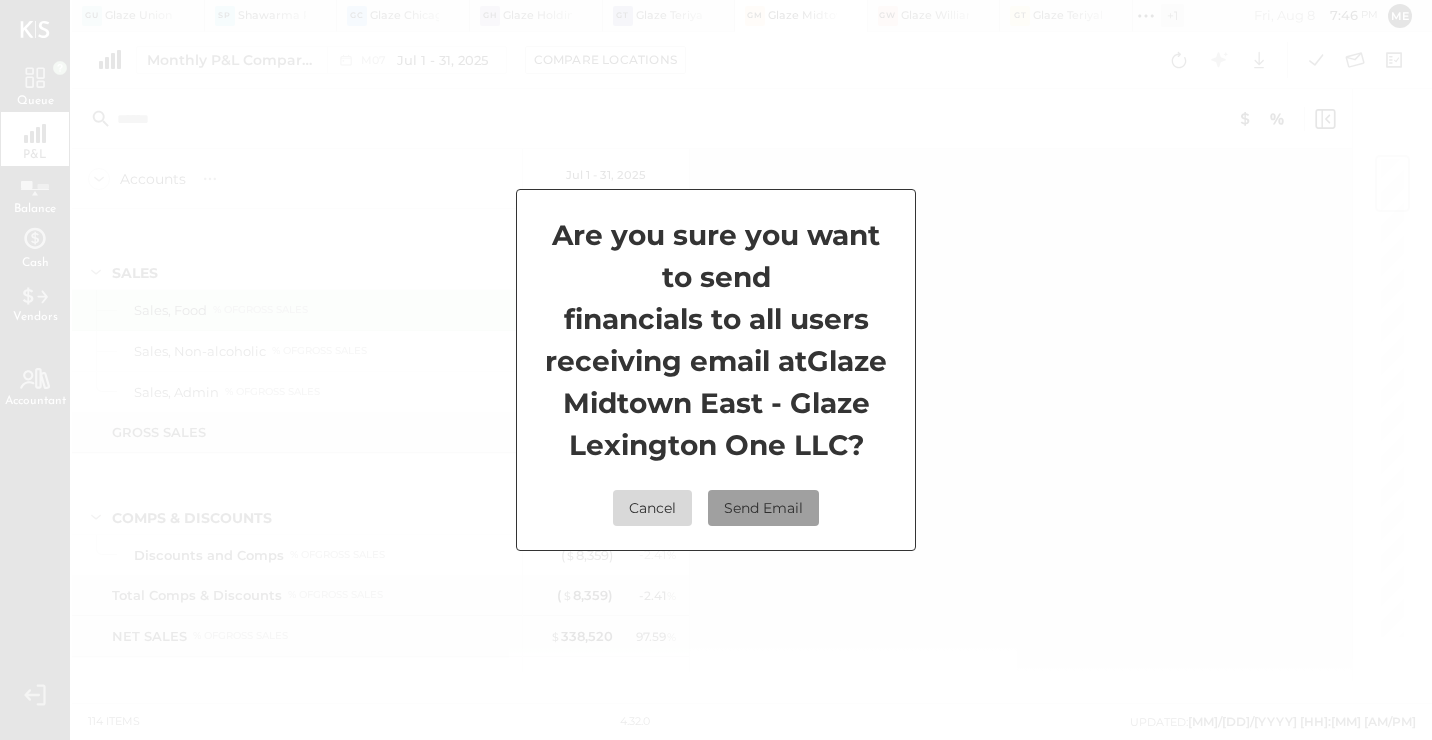 click on "Send Email" at bounding box center (763, 508) 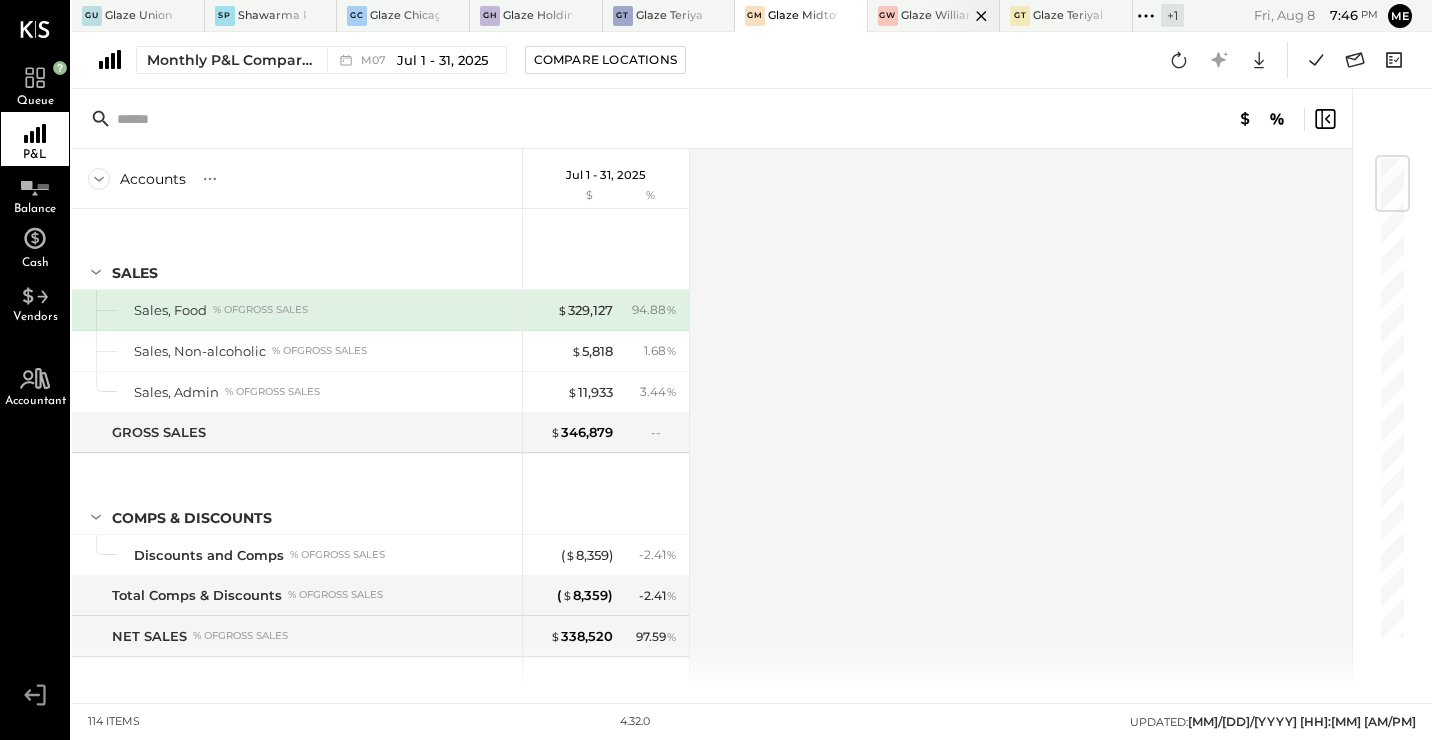 click at bounding box center (964, 15) 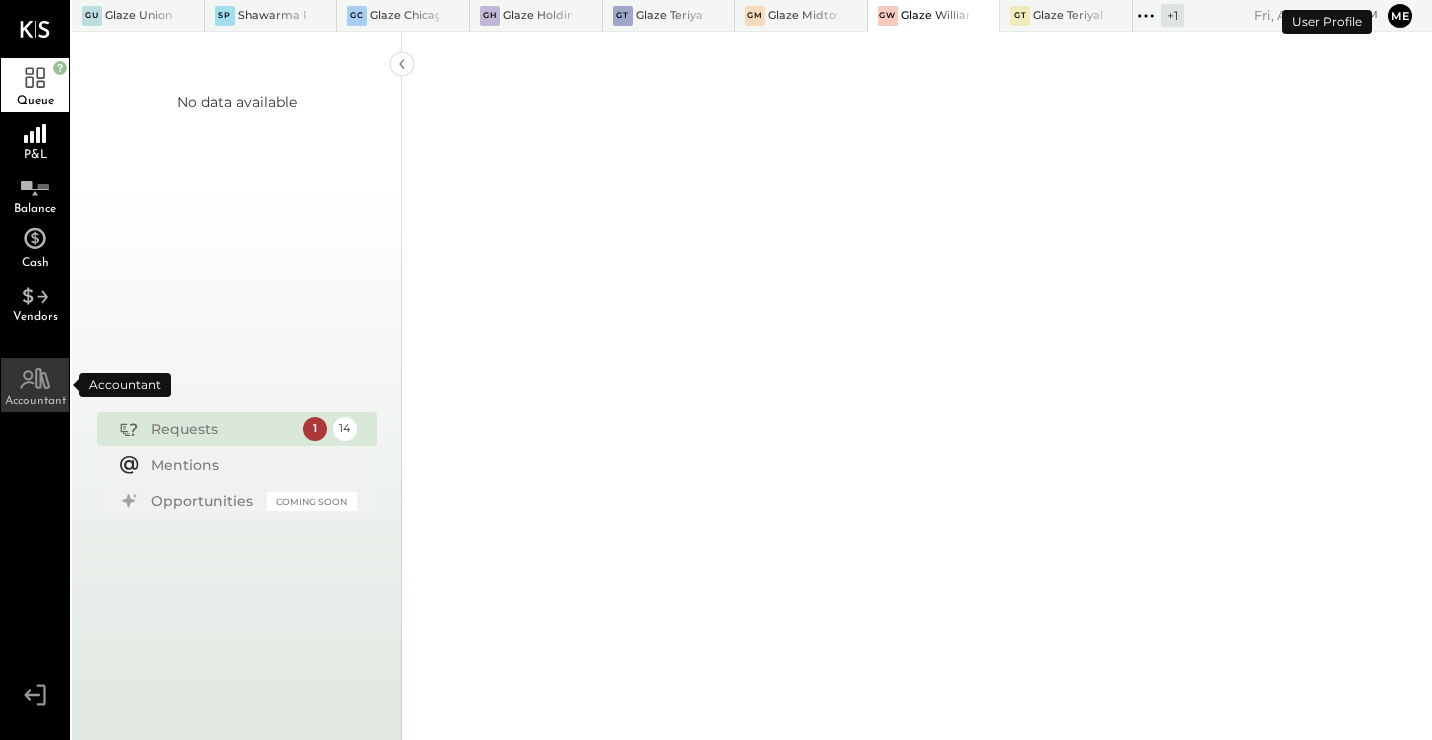 click 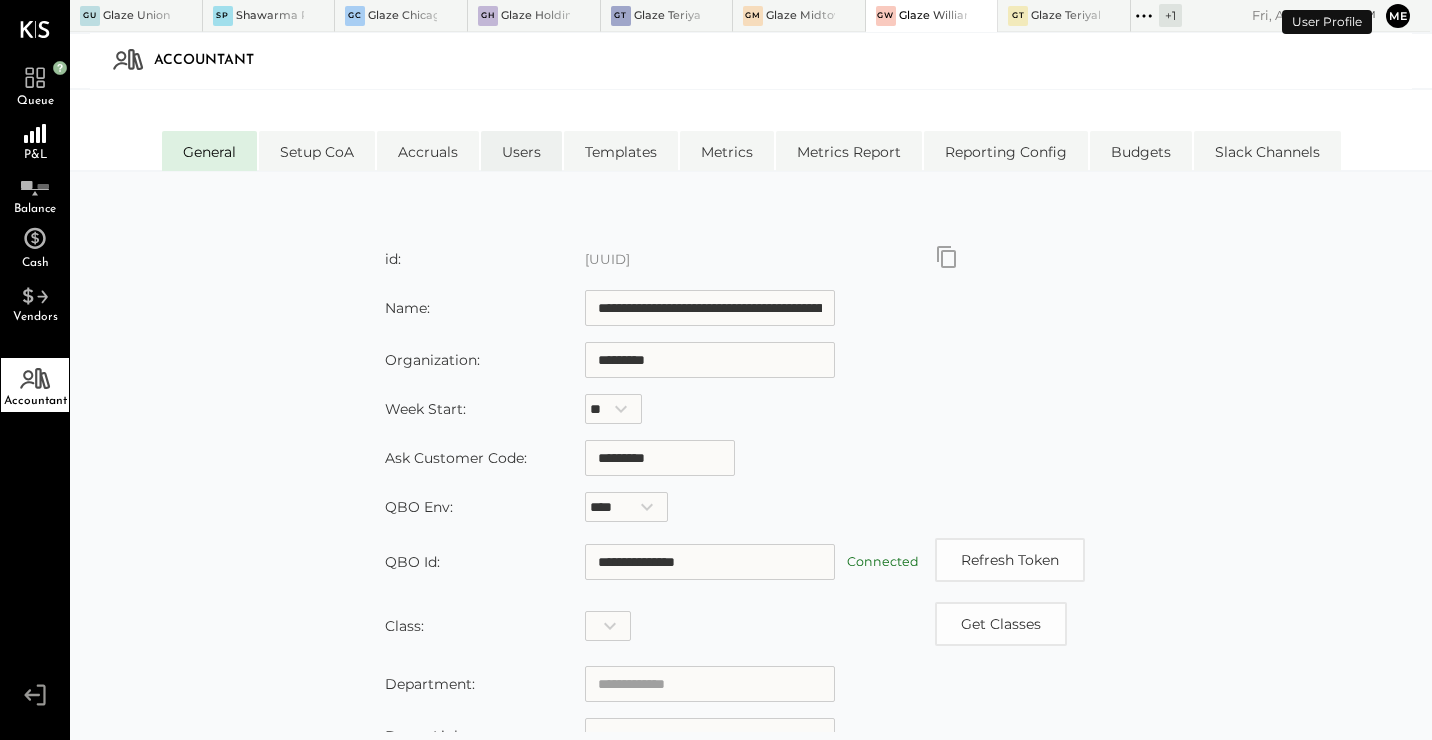 click on "Users" at bounding box center (521, 151) 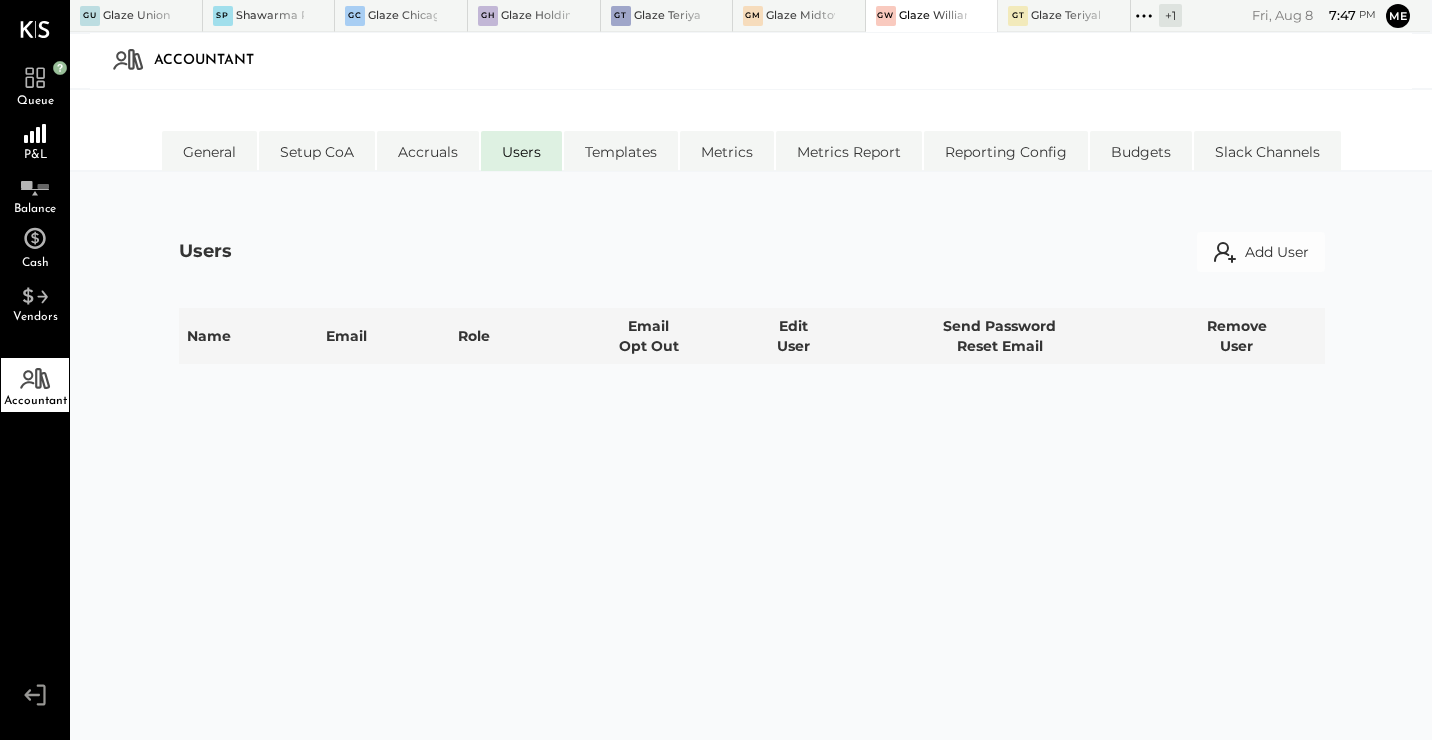 select on "**********" 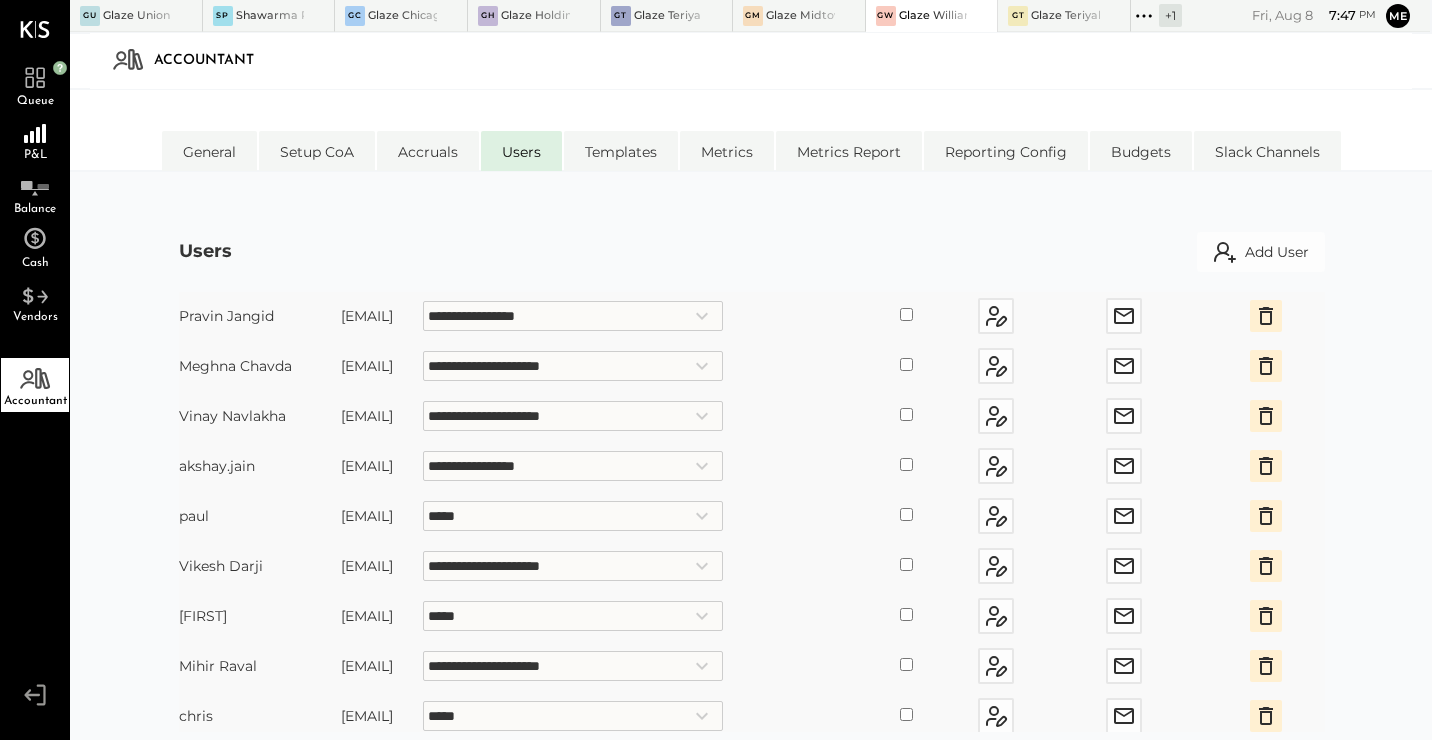 scroll, scrollTop: 228, scrollLeft: 0, axis: vertical 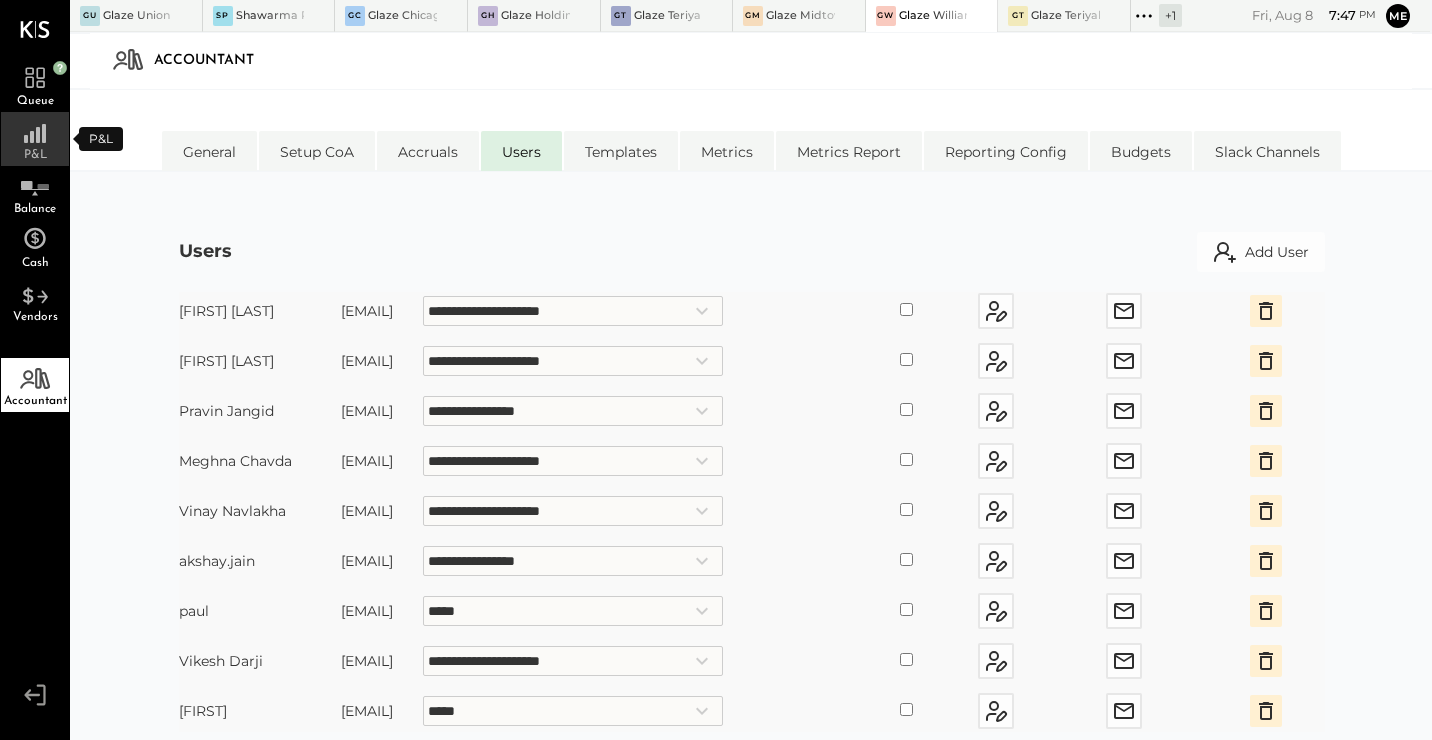 click on "P&L" at bounding box center [35, 155] 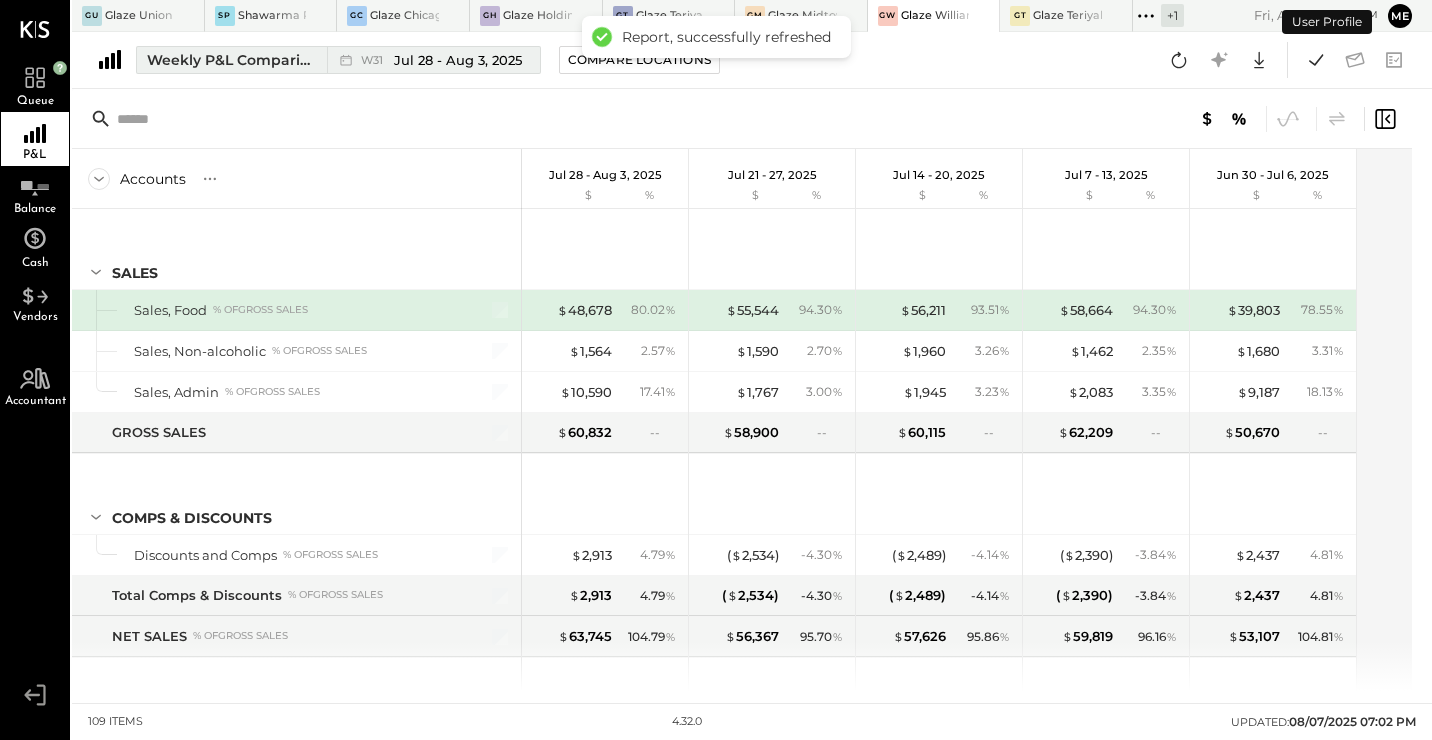 click on "Weekly P&L Comparison" at bounding box center [231, 60] 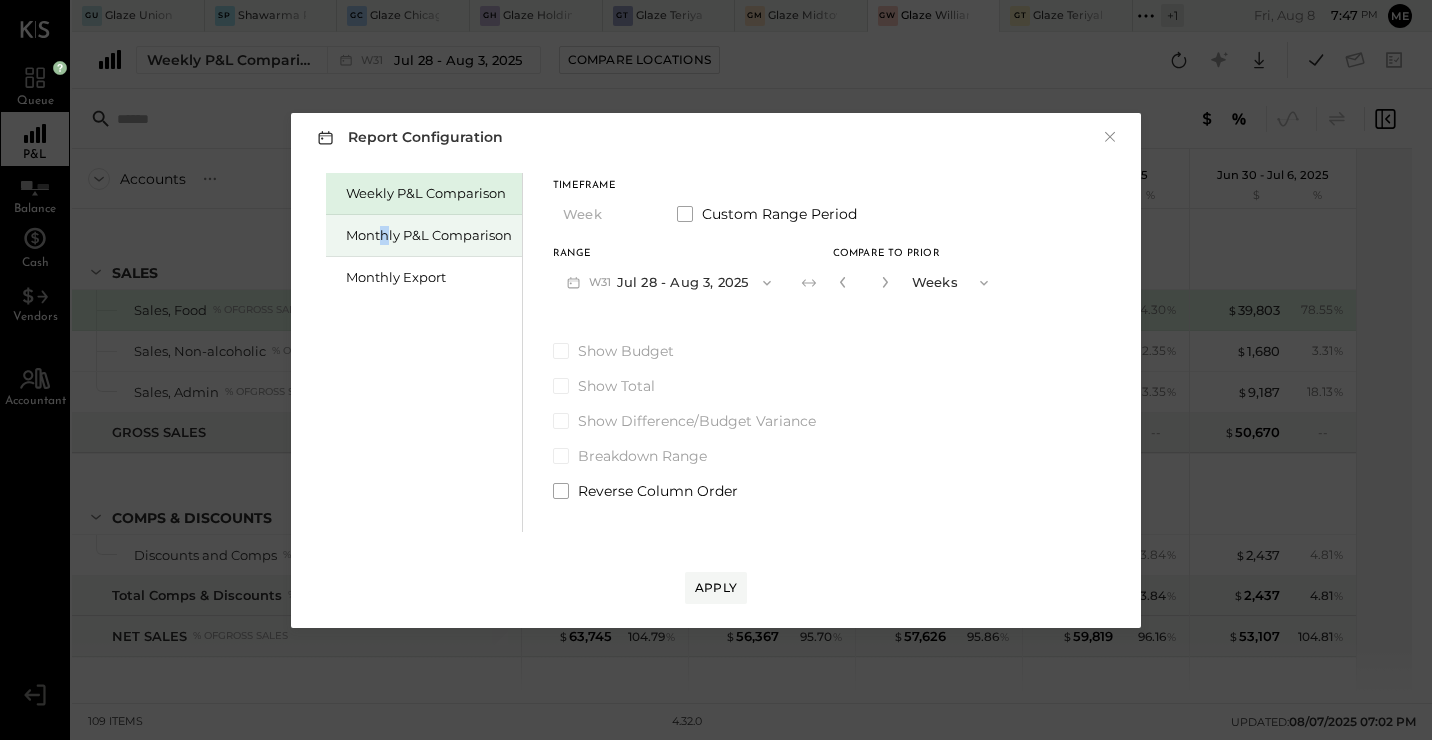 click on "Monthly P&L Comparison" at bounding box center (429, 235) 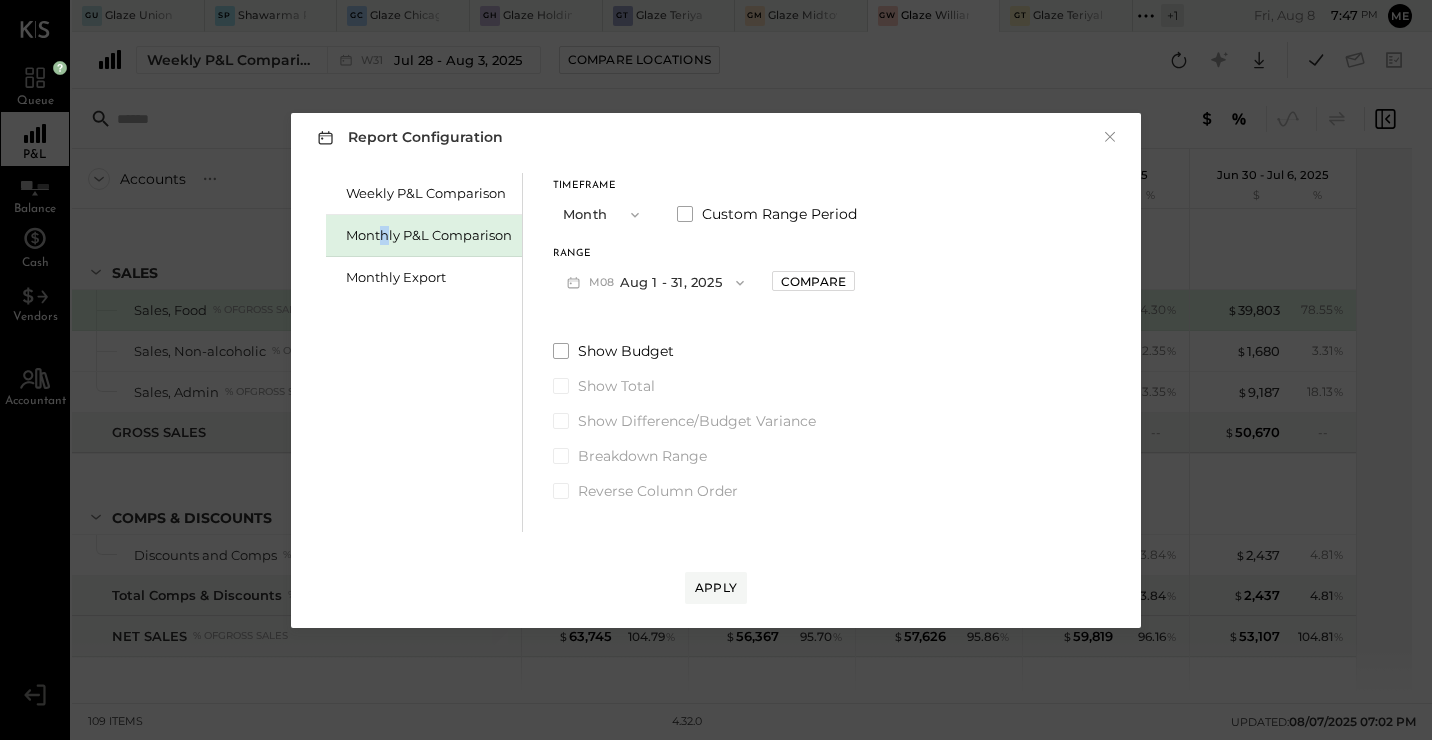 click on "M08 Aug 1 - 31, 2025" at bounding box center [655, 282] 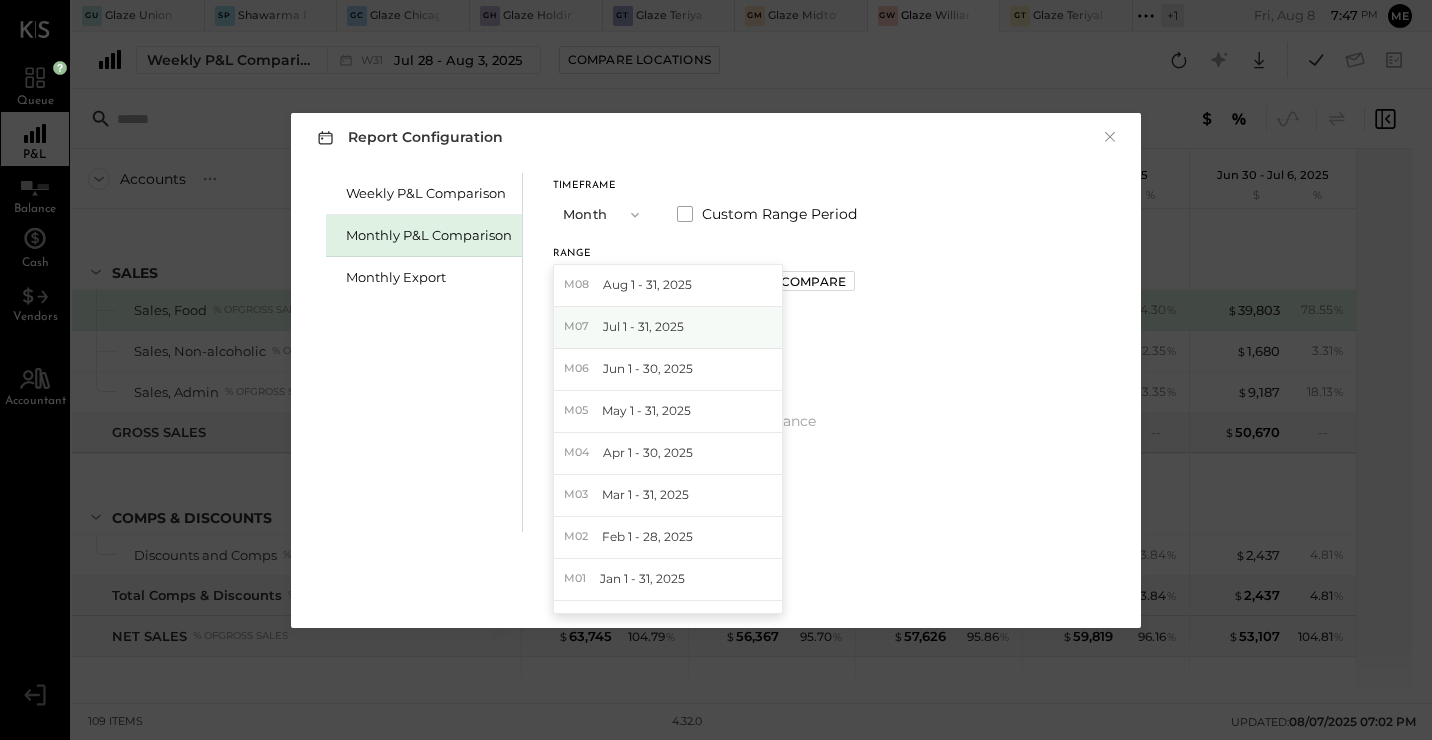 click on "Jul 1 - 31, 2025" at bounding box center (643, 326) 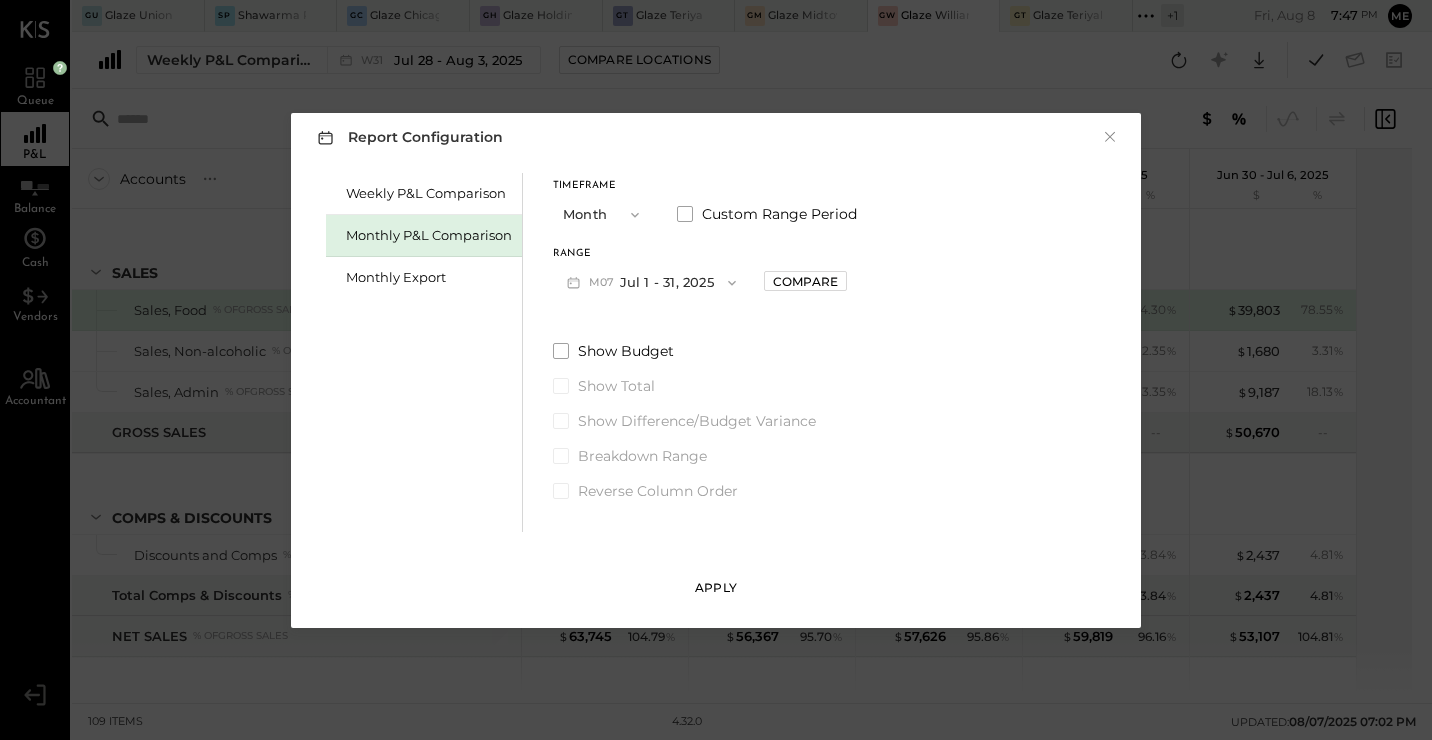 click on "Apply" at bounding box center (716, 587) 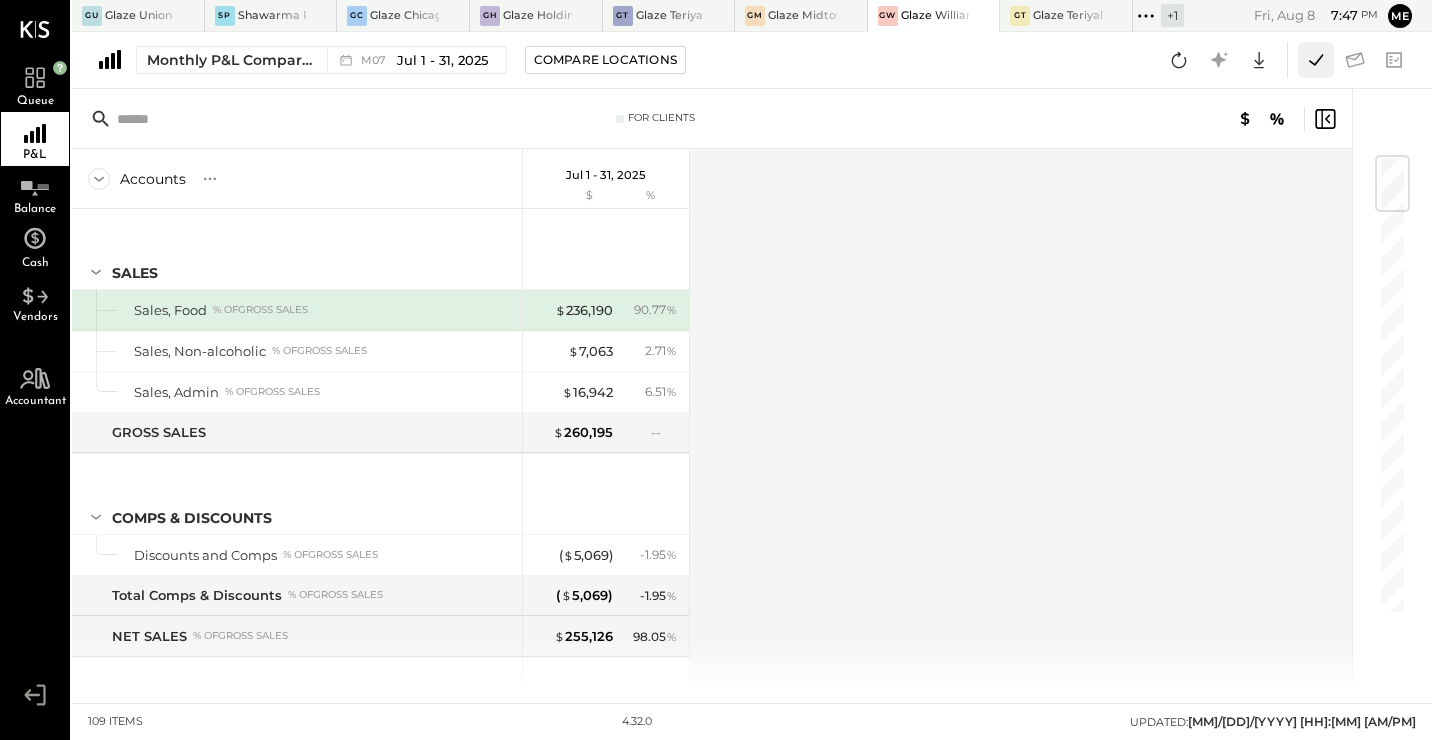 click 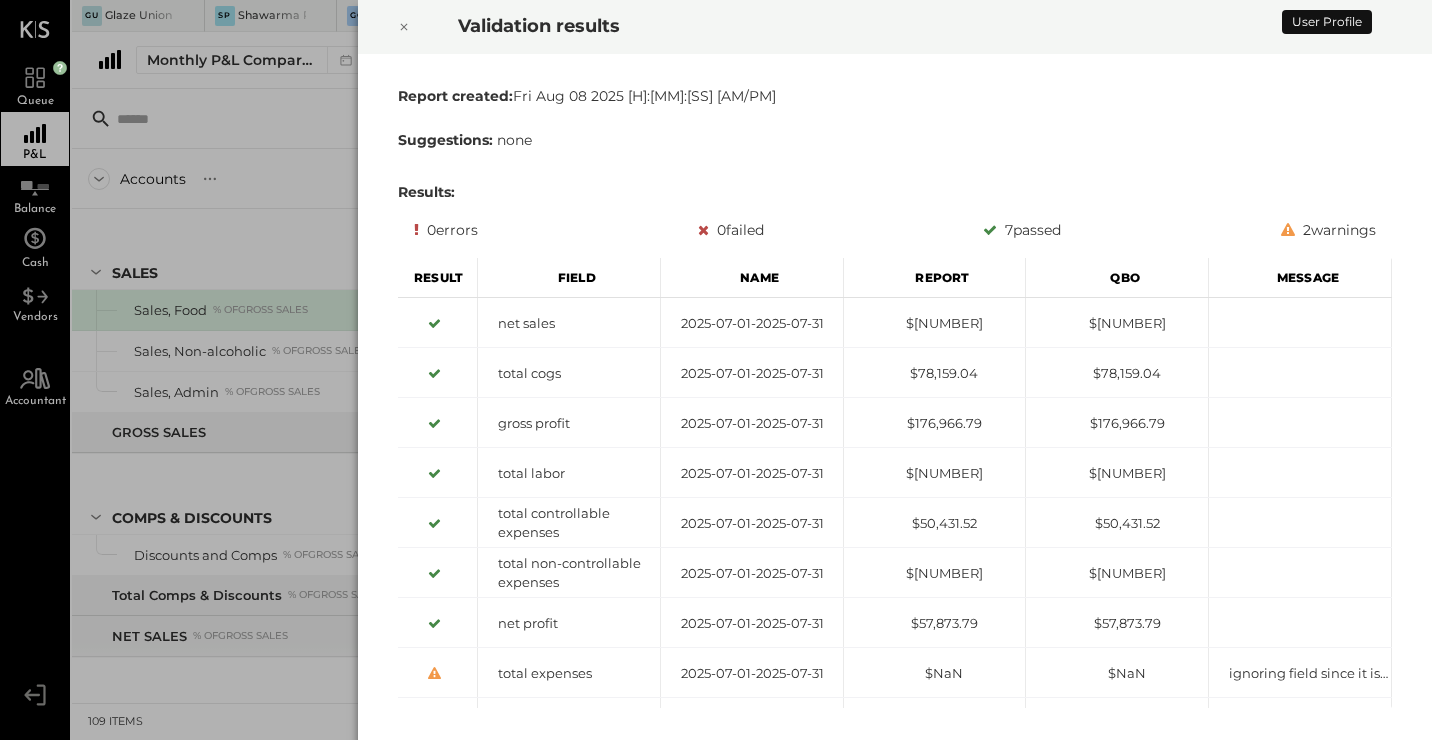 click at bounding box center (404, 27) 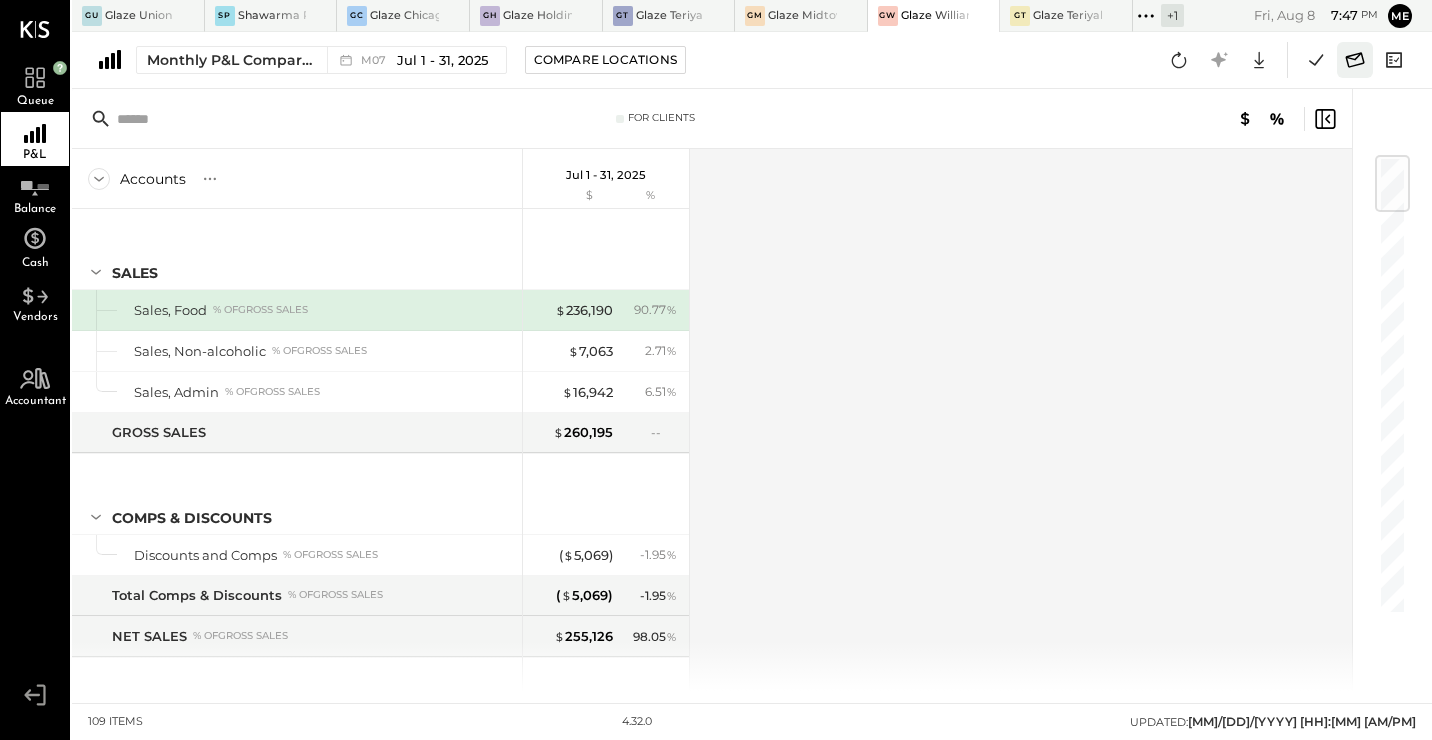 click 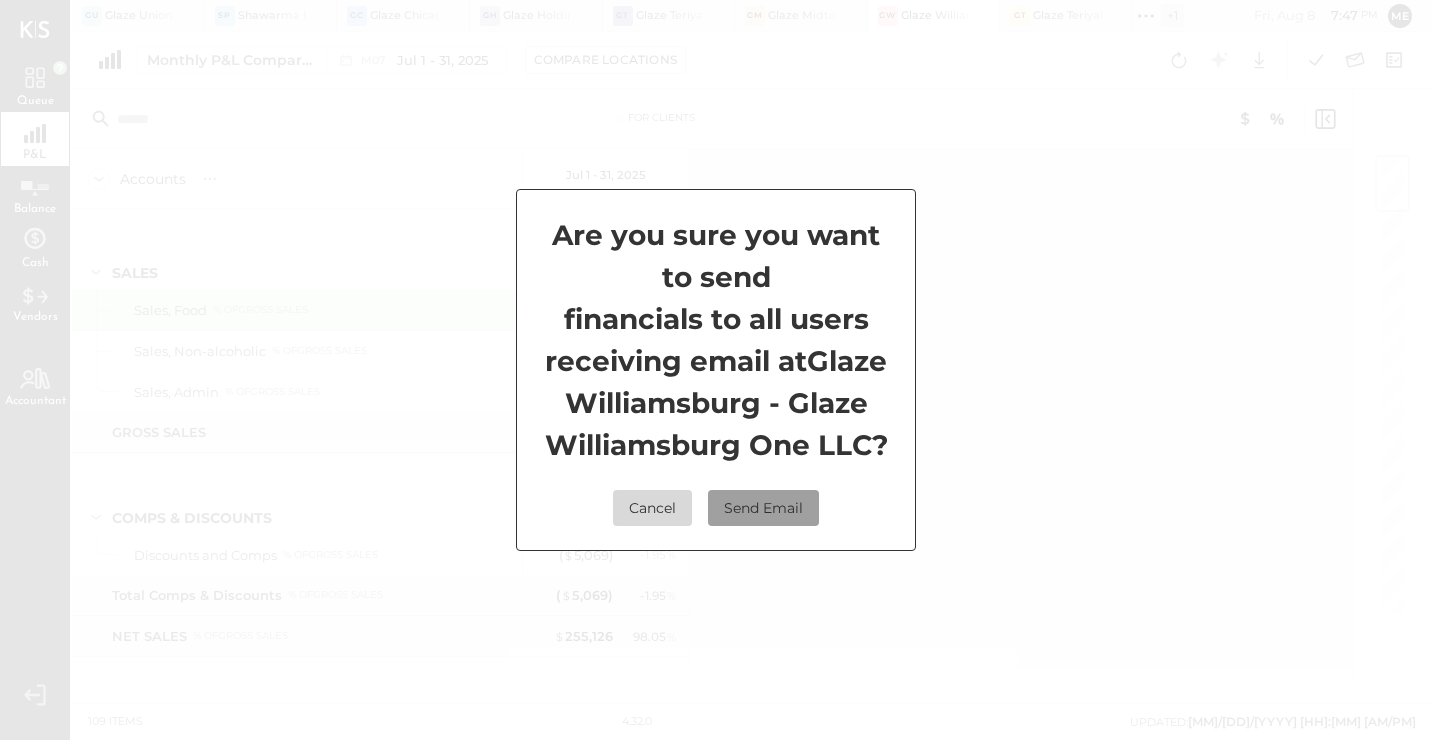 click on "Send Email" at bounding box center (763, 508) 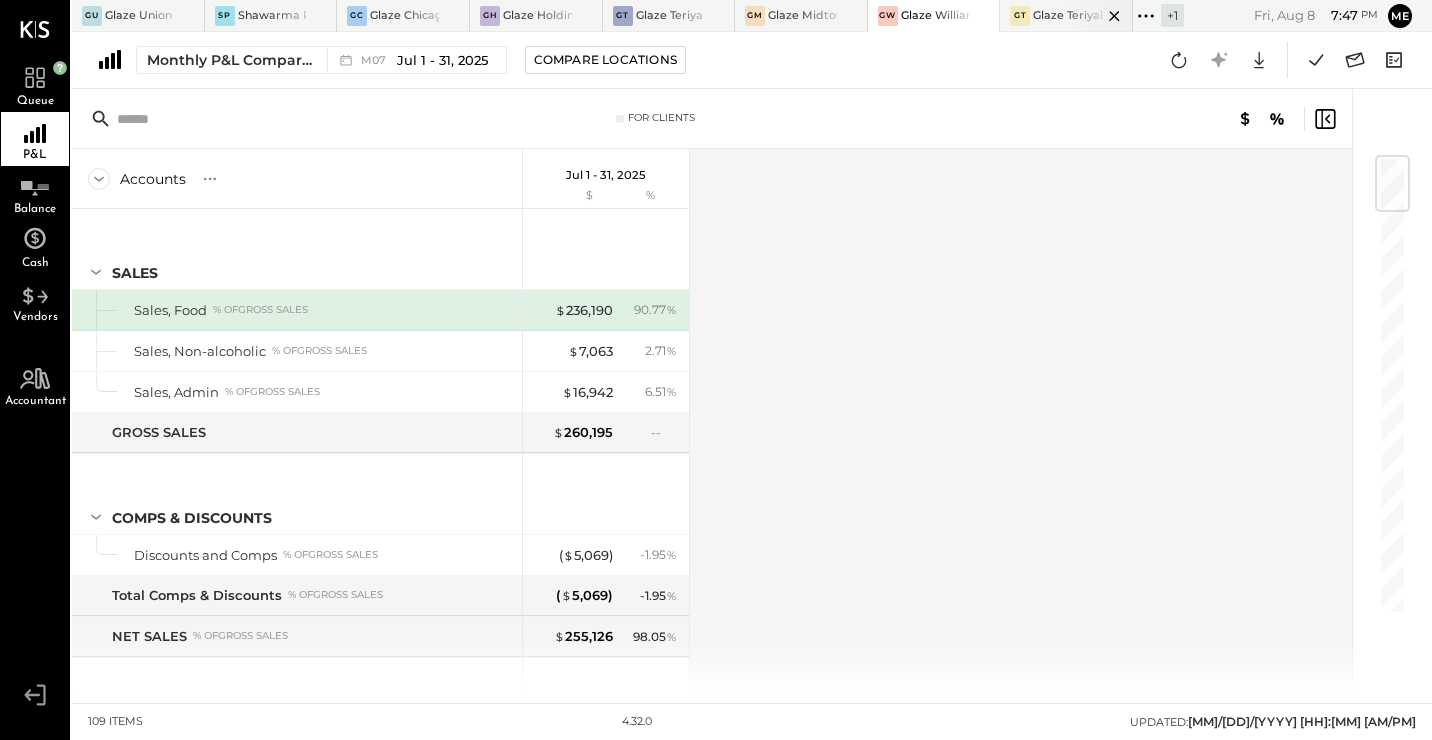 click on "Glaze Teriyaki Bryant Park - Glaze Bryant Park LLC" at bounding box center (1067, 16) 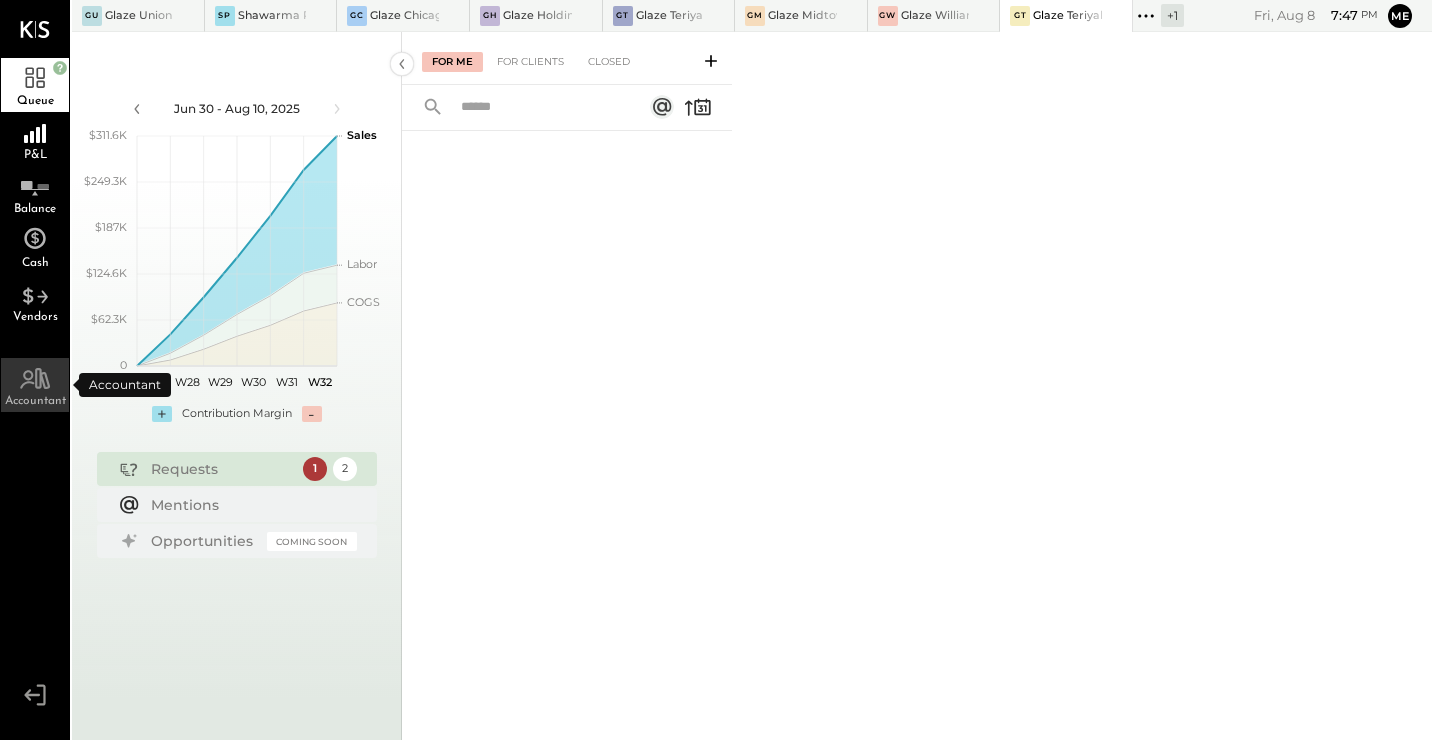 click on "Accountant" at bounding box center [35, 401] 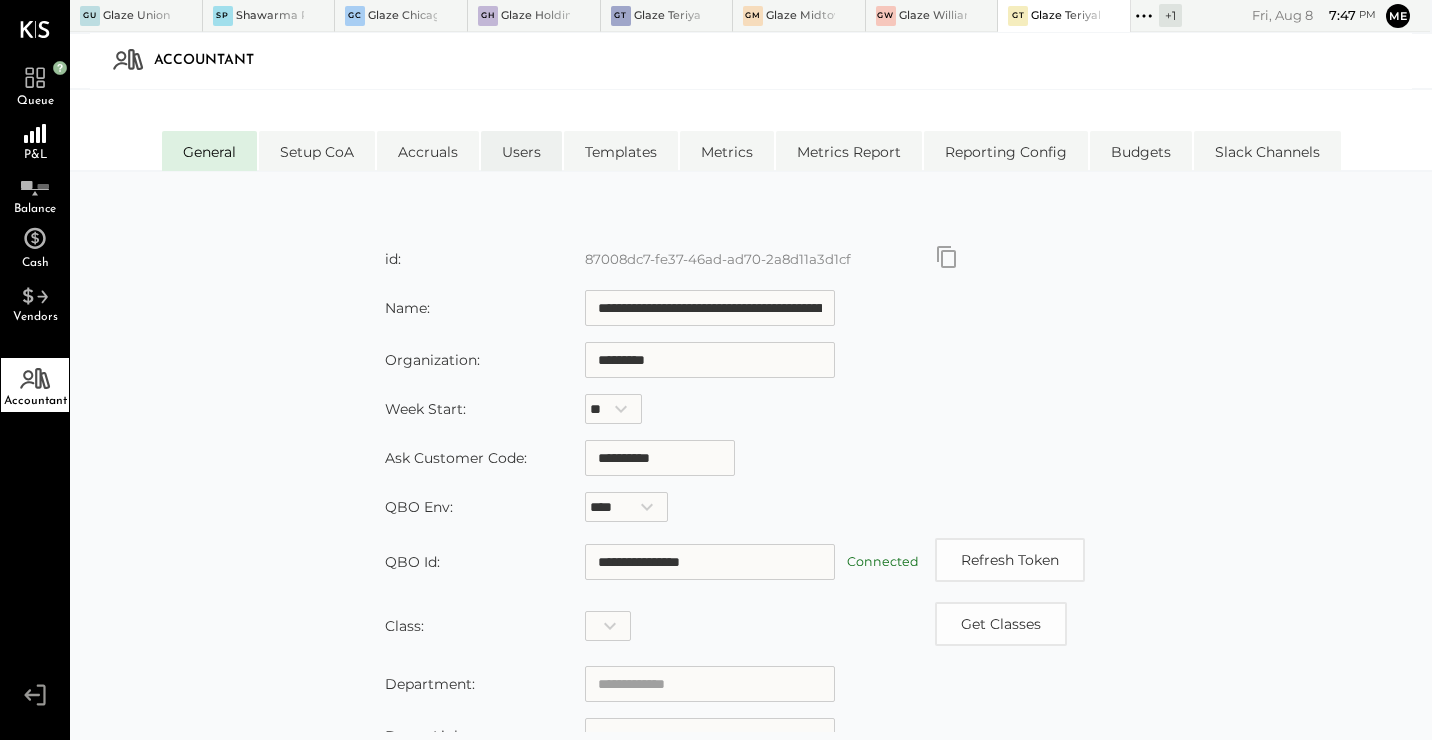 click on "Users" at bounding box center [521, 151] 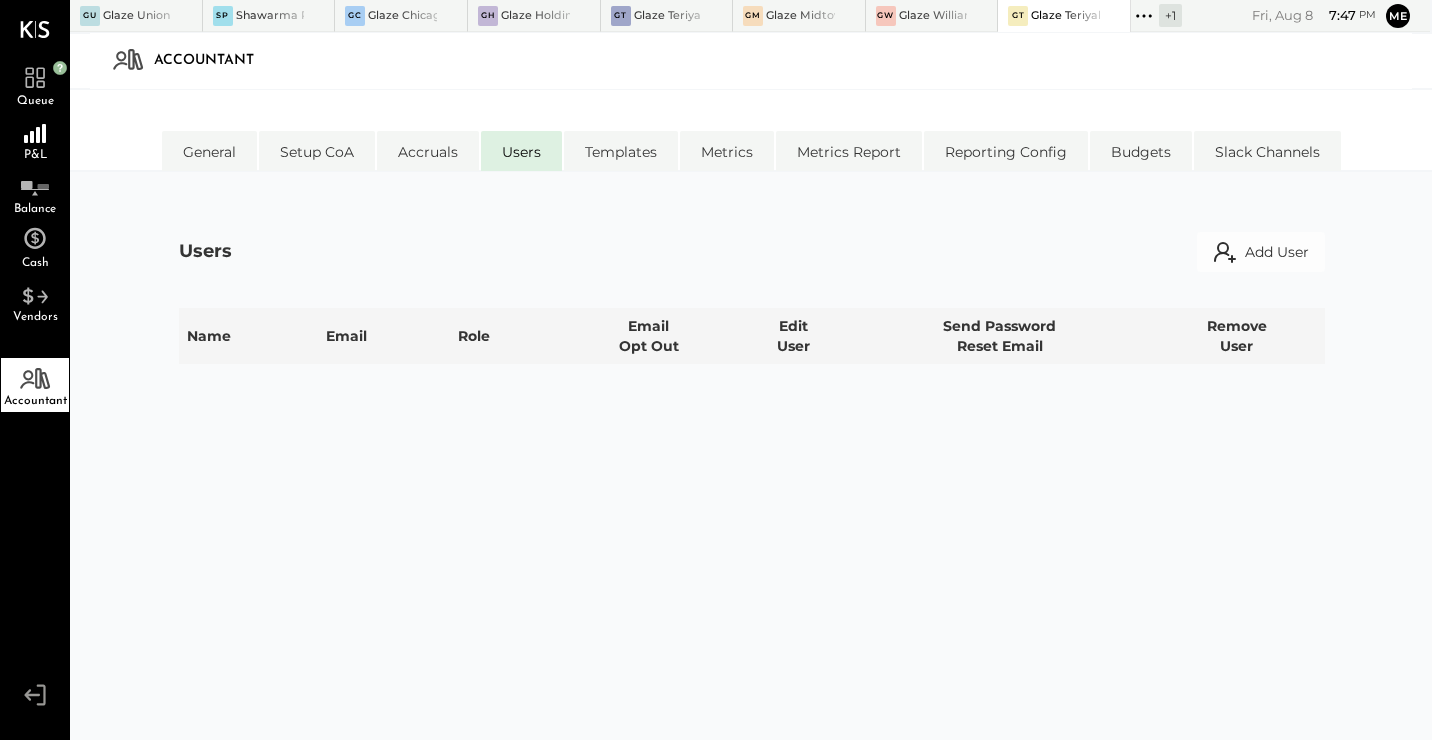 select on "**********" 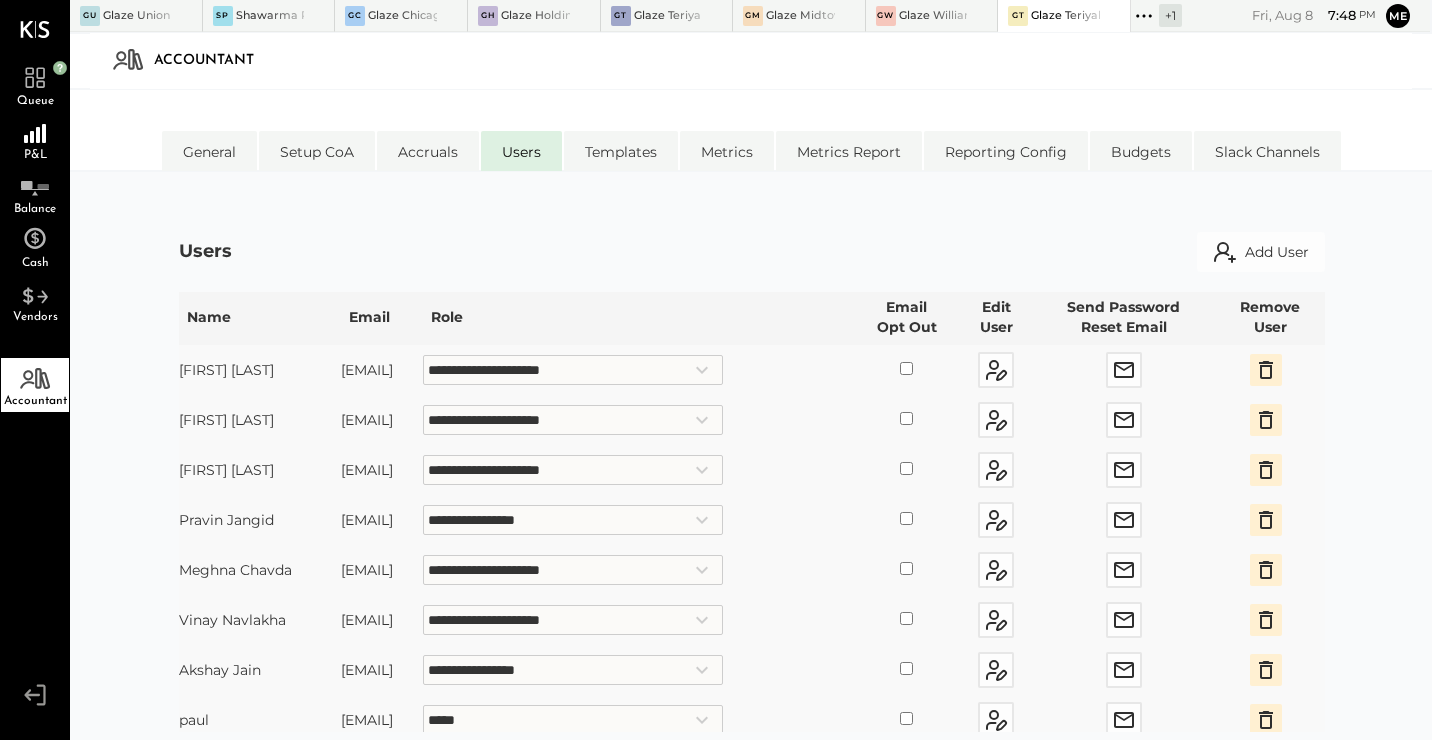 scroll, scrollTop: 0, scrollLeft: 0, axis: both 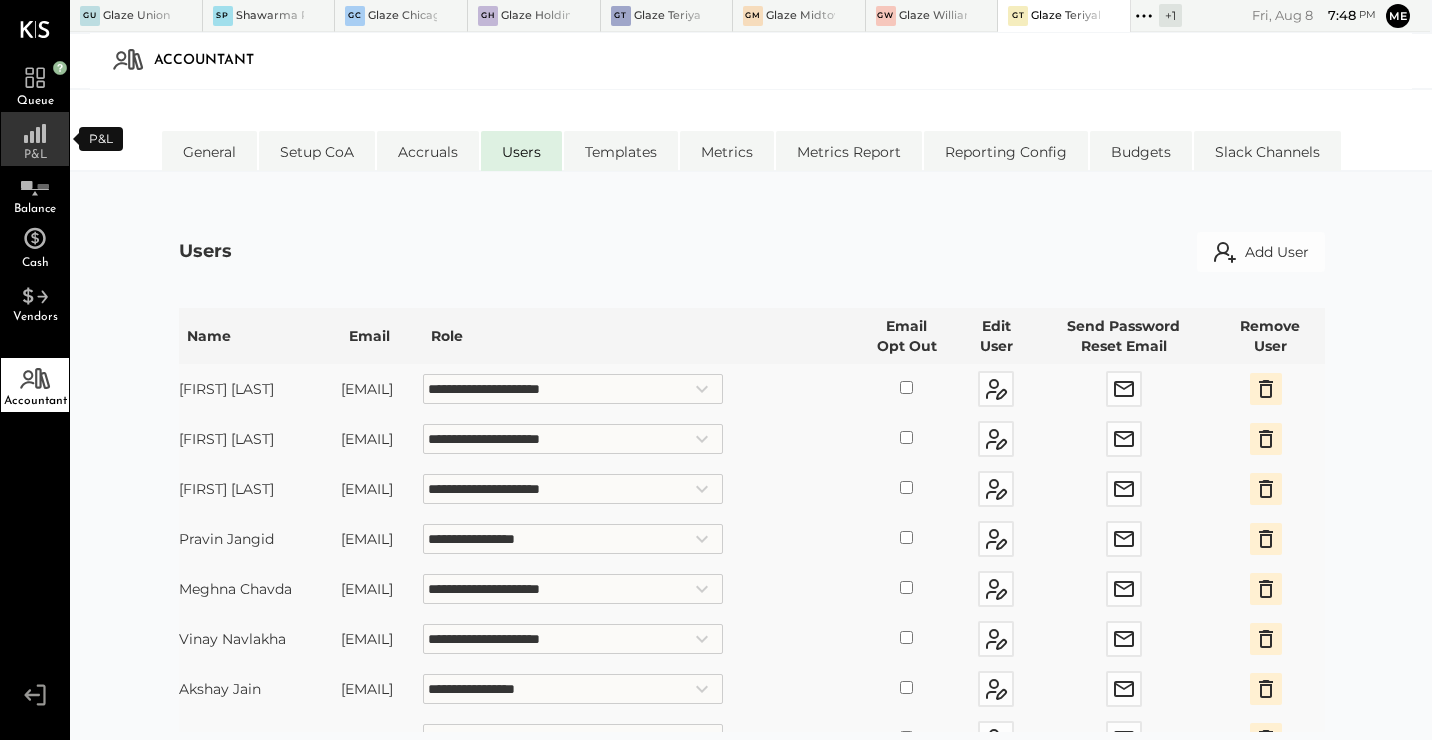 click on "P&L" at bounding box center [35, 139] 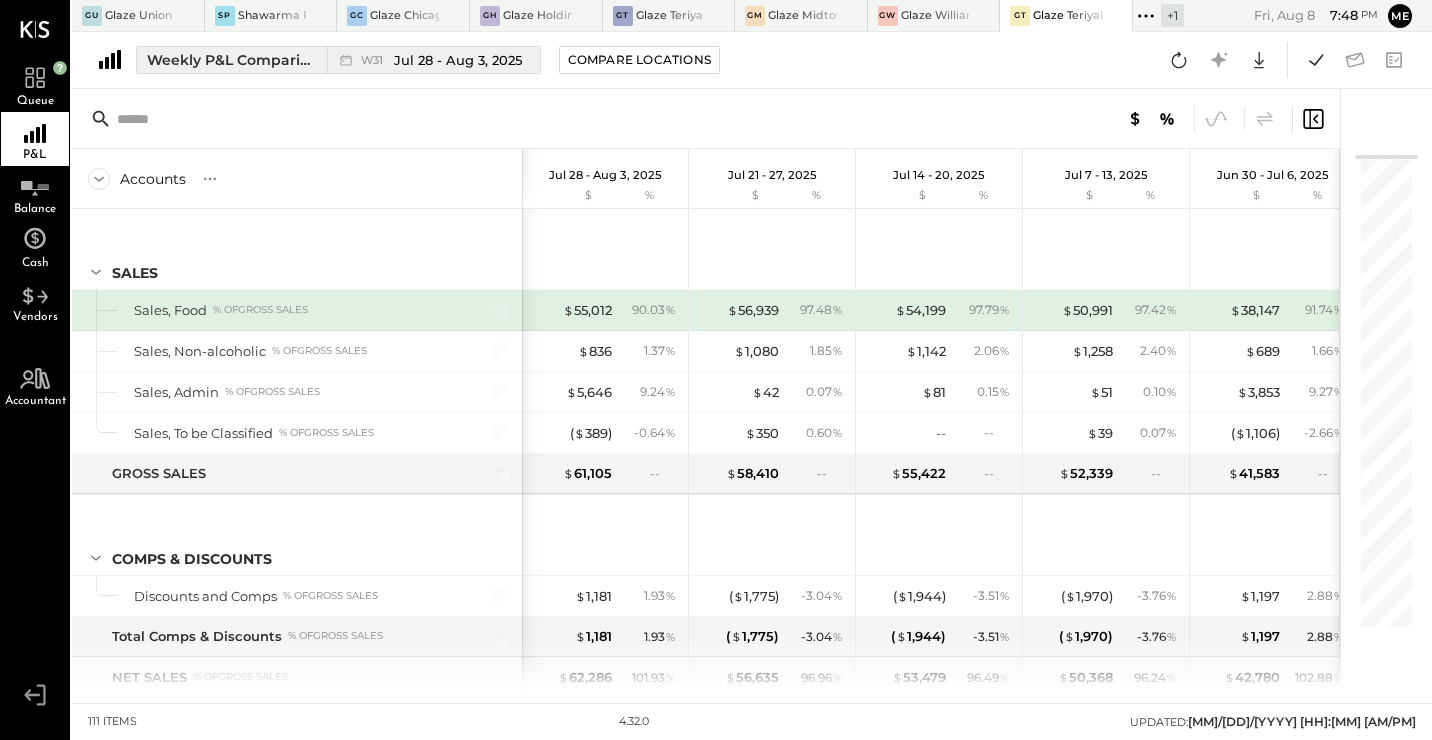 click on "Weekly P&L Comparison" at bounding box center (231, 60) 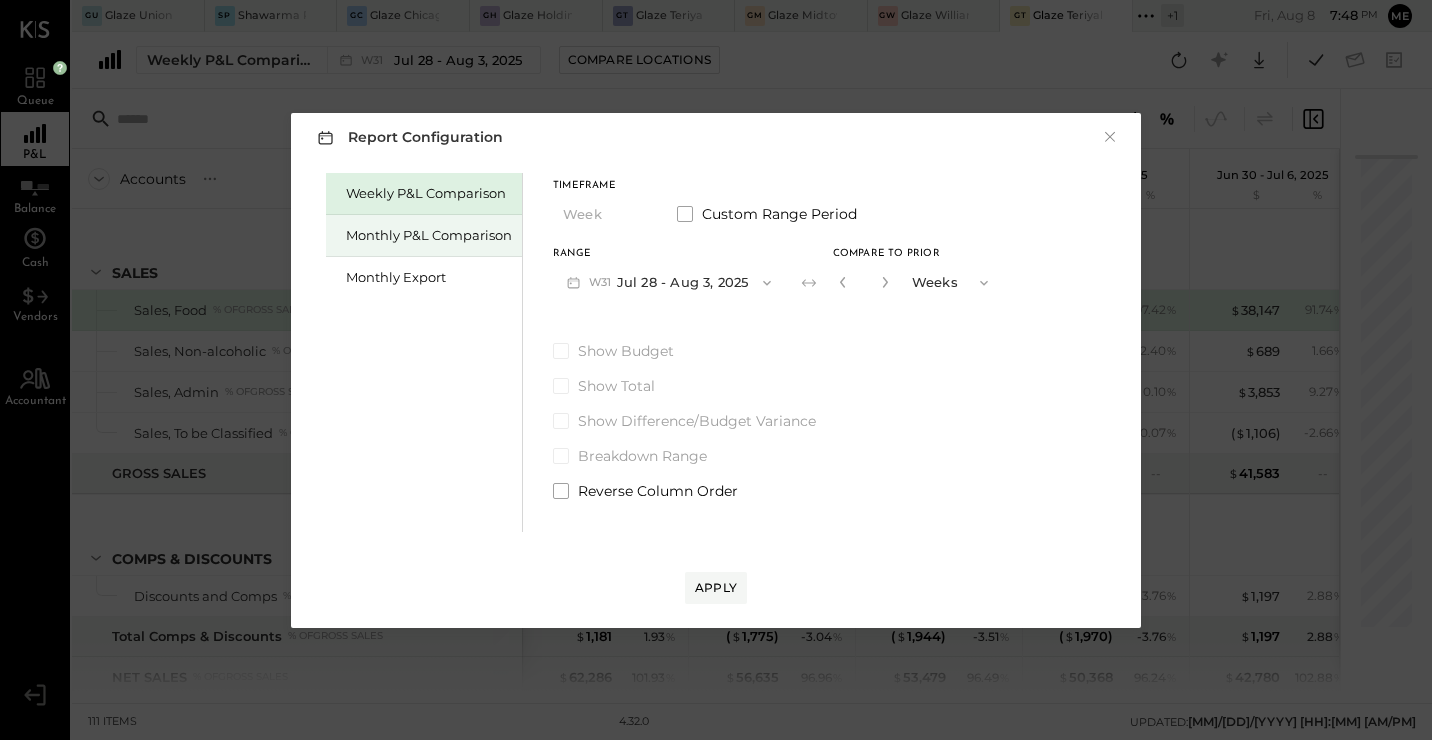 click on "Monthly P&L Comparison" at bounding box center (429, 235) 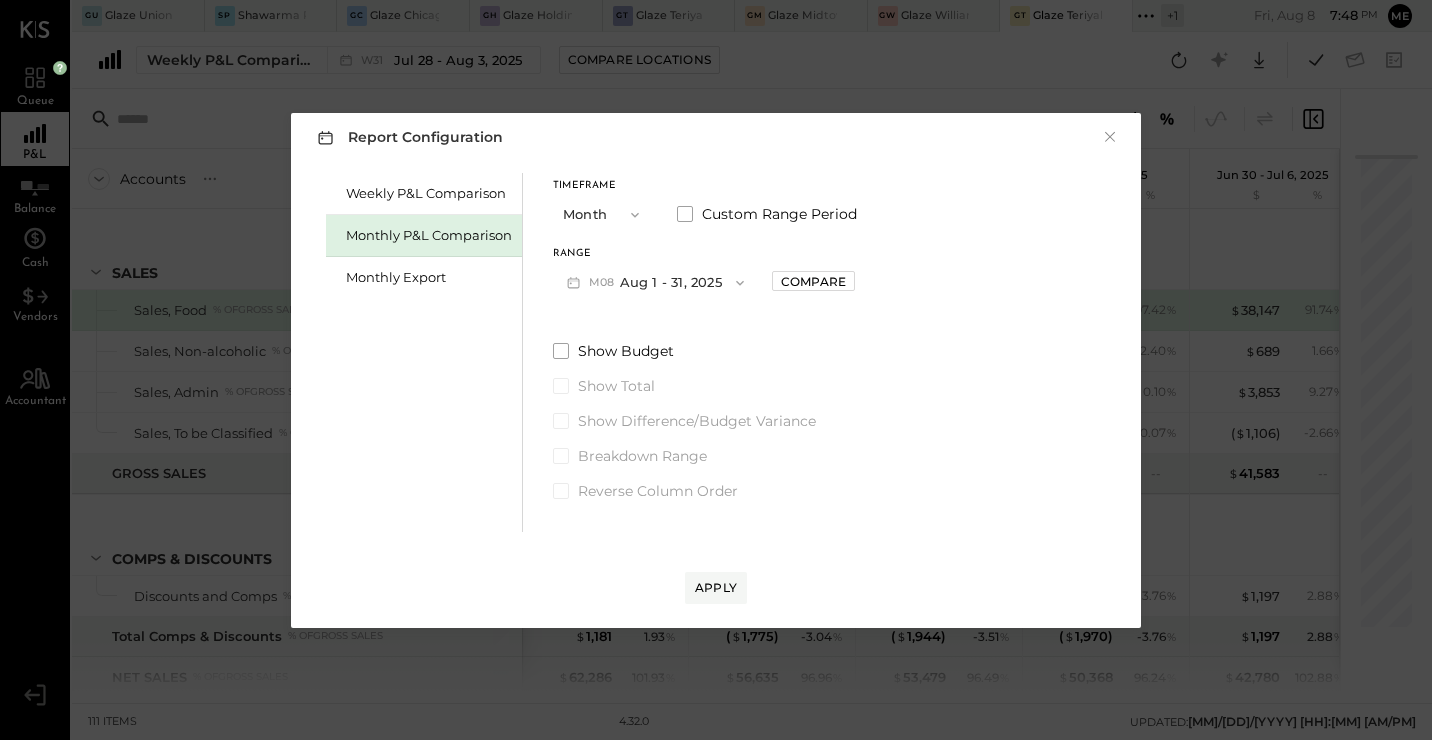 click on "M08 Aug 1 - 31, 2025" at bounding box center (655, 282) 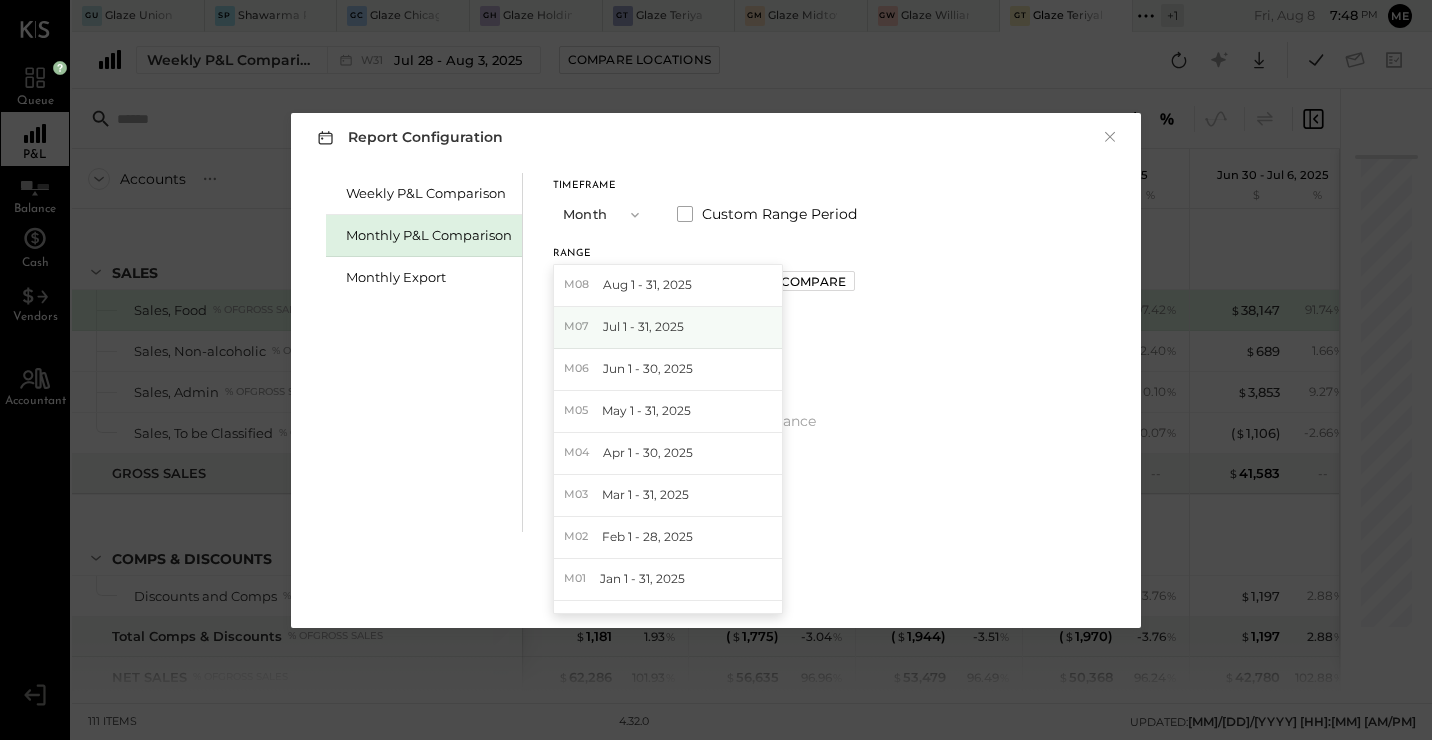 click on "Jul 1 - 31, 2025" at bounding box center [643, 326] 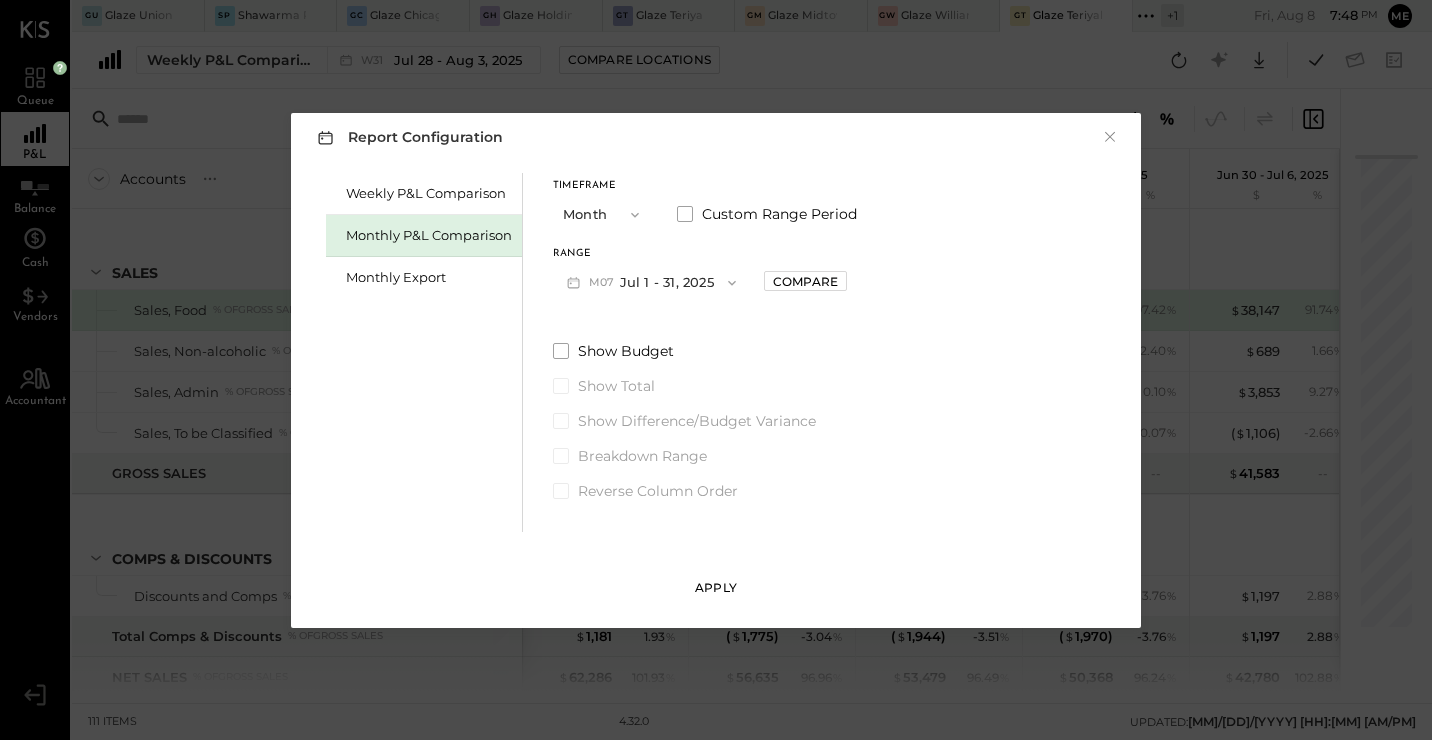 click on "Apply" at bounding box center (716, 587) 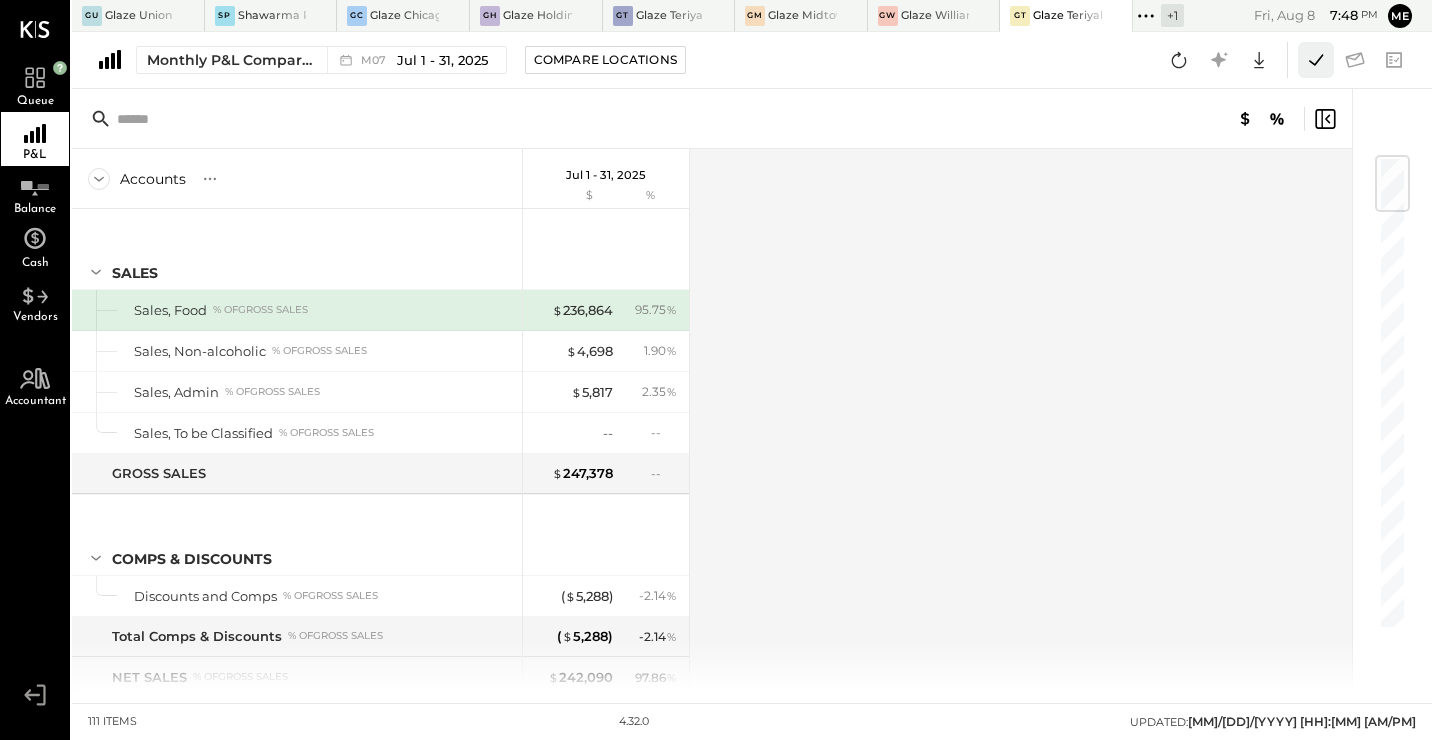 click 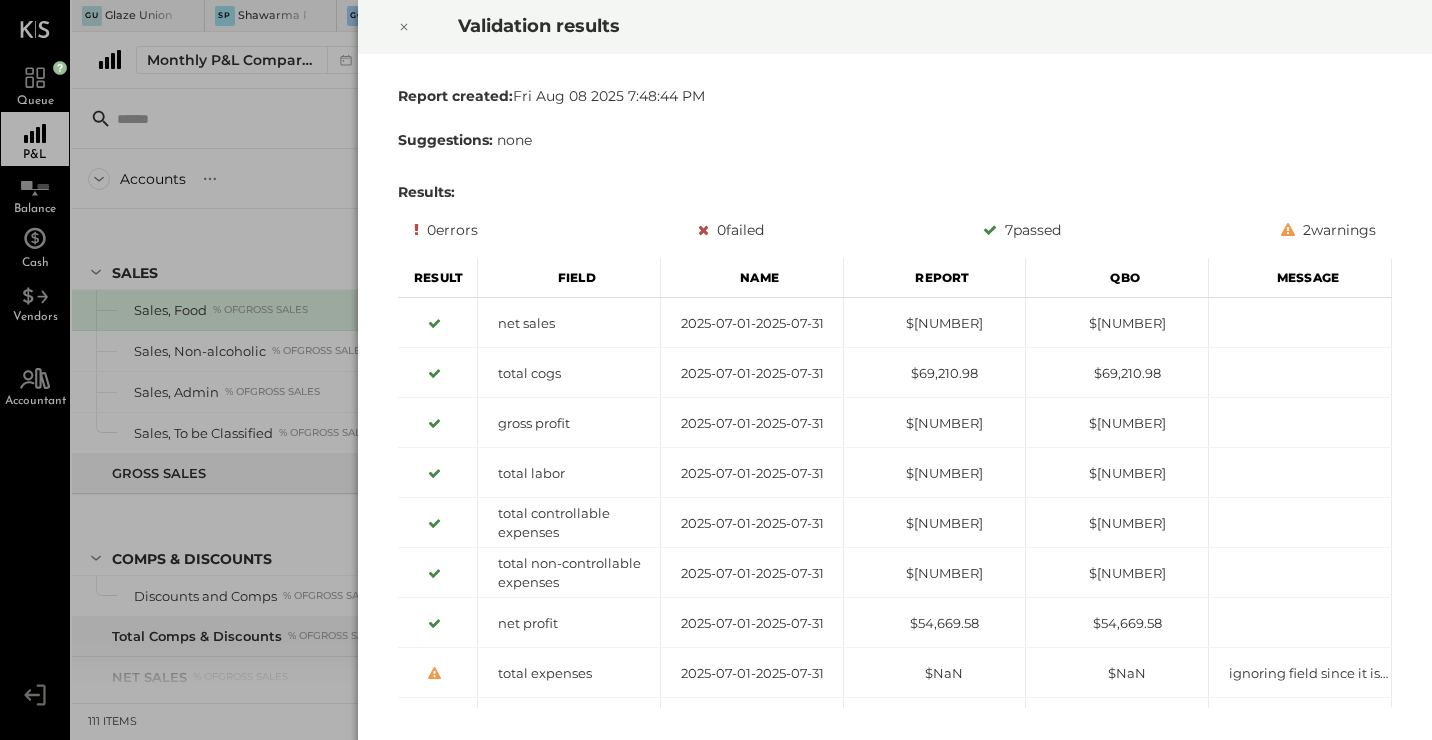 click 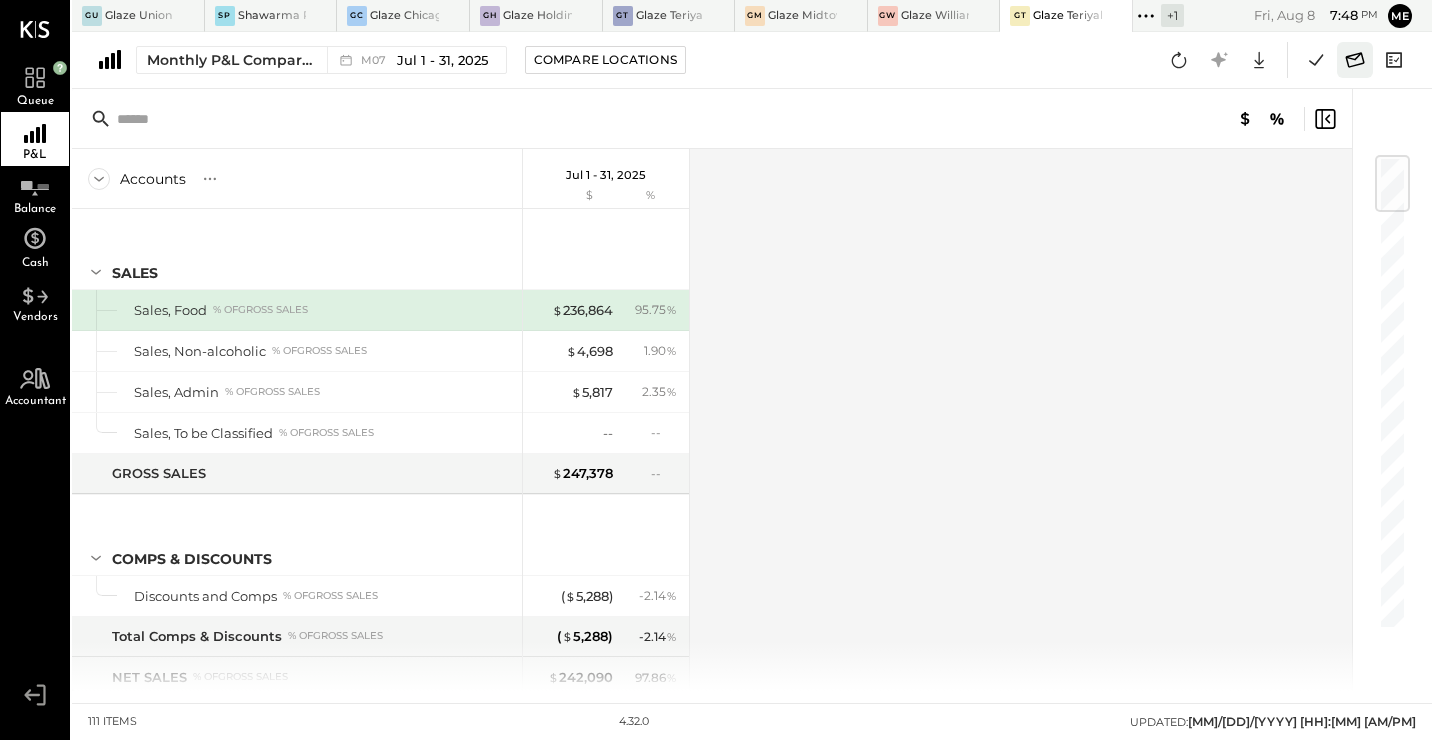 click 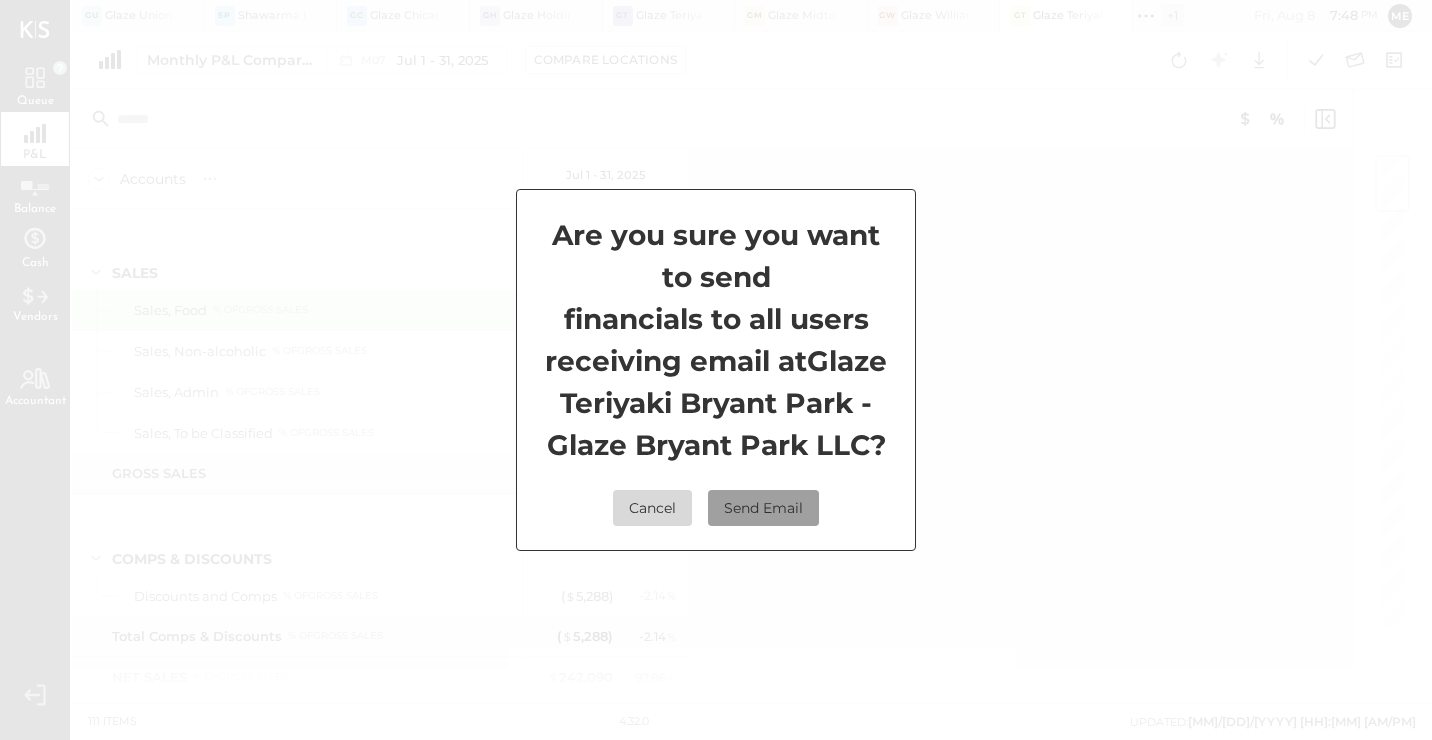click on "Send Email" at bounding box center [763, 508] 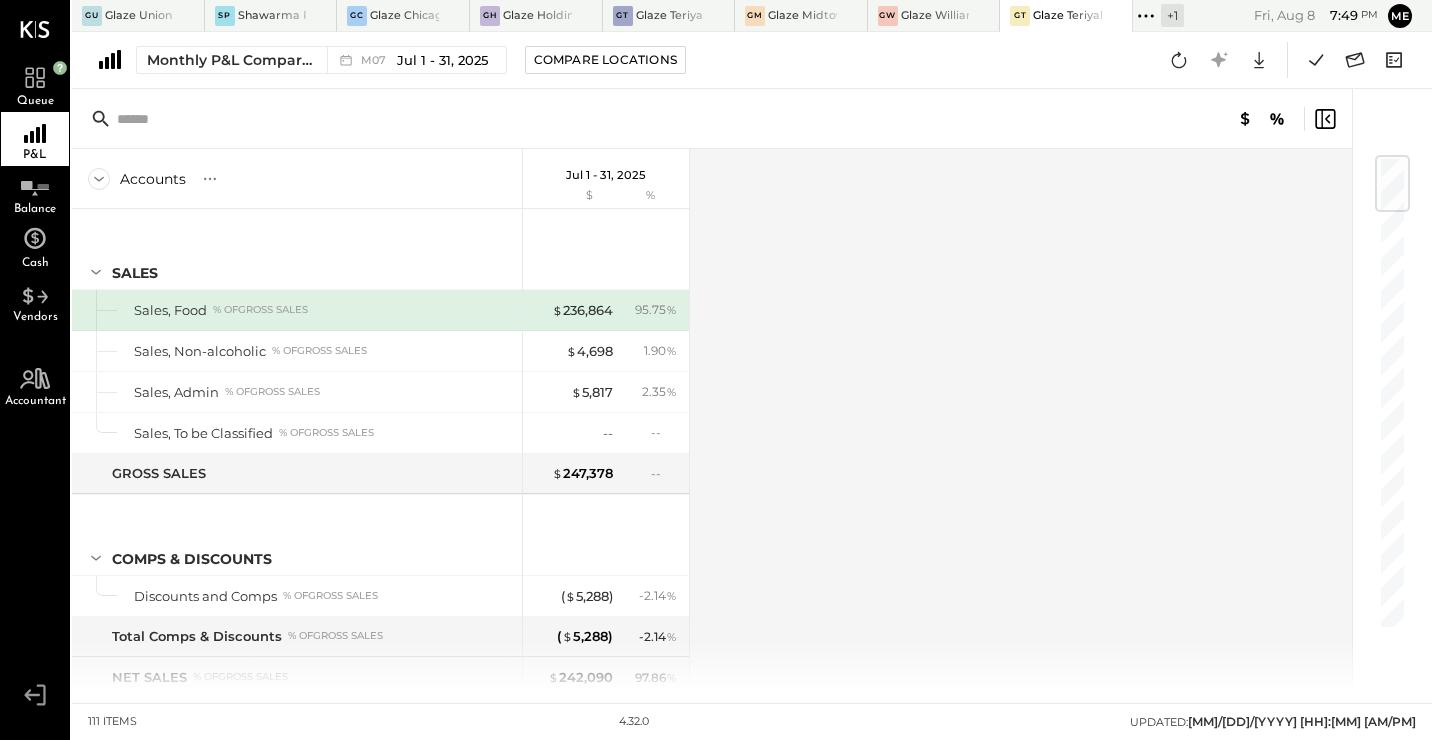 click on "Accounts S % GL Jul 1 - 31, [YYYY] $ % SALES Sales, Food % of  GROSS SALES Sales, Non-alcoholic % of  GROSS SALES Sales, Admin % of  GROSS SALES Sales, To be Classified % of  GROSS SALES GROSS SALES Comps & Discounts Discounts and Comps % of  GROSS SALES Total Comps & Discounts % of  GROSS SALES NET SALES % of  GROSS SALES COST OF GOODS SOLD (COGS) COGS, Food % of  (4105) Sales, Food COGS, Meat & Poultry % of  (4105) Sales, Food COGS, Seafood % of  (4105) Sales, Food COGS, Produce % of  (4105) Sales, Food COGS, Grocery % of  (4105) Sales, Food Food Inventory Adjustment % of  (4105) Sales, Food Total COGS, Food % of  (4105) Sales, Food COGS, NA Beverage % of  (4125) Sales, Non-alcoholic COGS, NA Bev Inventory Adjustment % of  (4125) Sales, Non-alcoholic Total COGS, NA Beverage % of  (4125) Sales, Non-alcoholic COGS, Packaging % of  GROSS SALES Packaging Inventory Adjustment % of  GROSS SALES Total COGS, Packaging % of  GROSS SALES TOTAL COGS % of  NET SALES GROSS PROFIT % of  NET SALES LABOR % of  NET SALES $ %" at bounding box center [713, 420] 